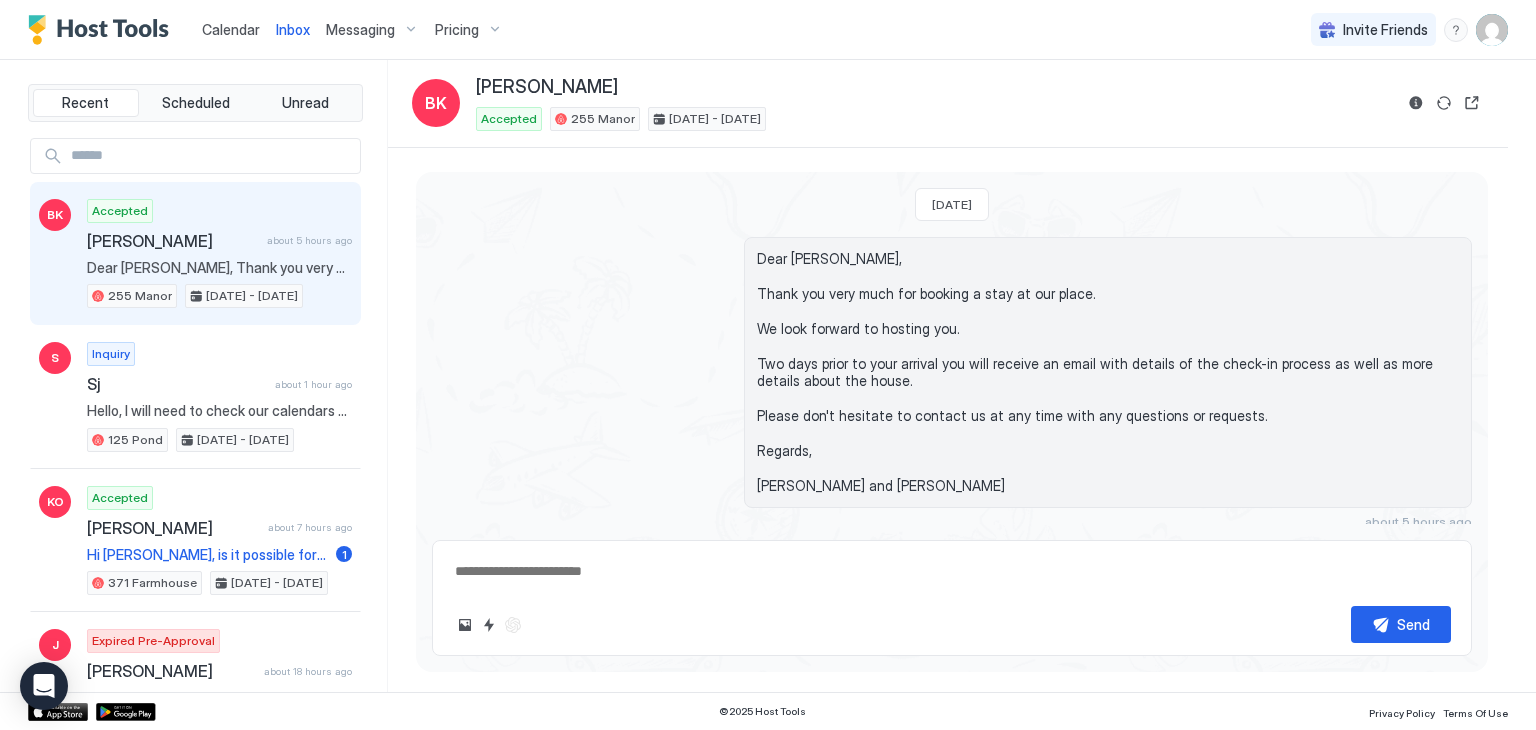 scroll, scrollTop: 0, scrollLeft: 0, axis: both 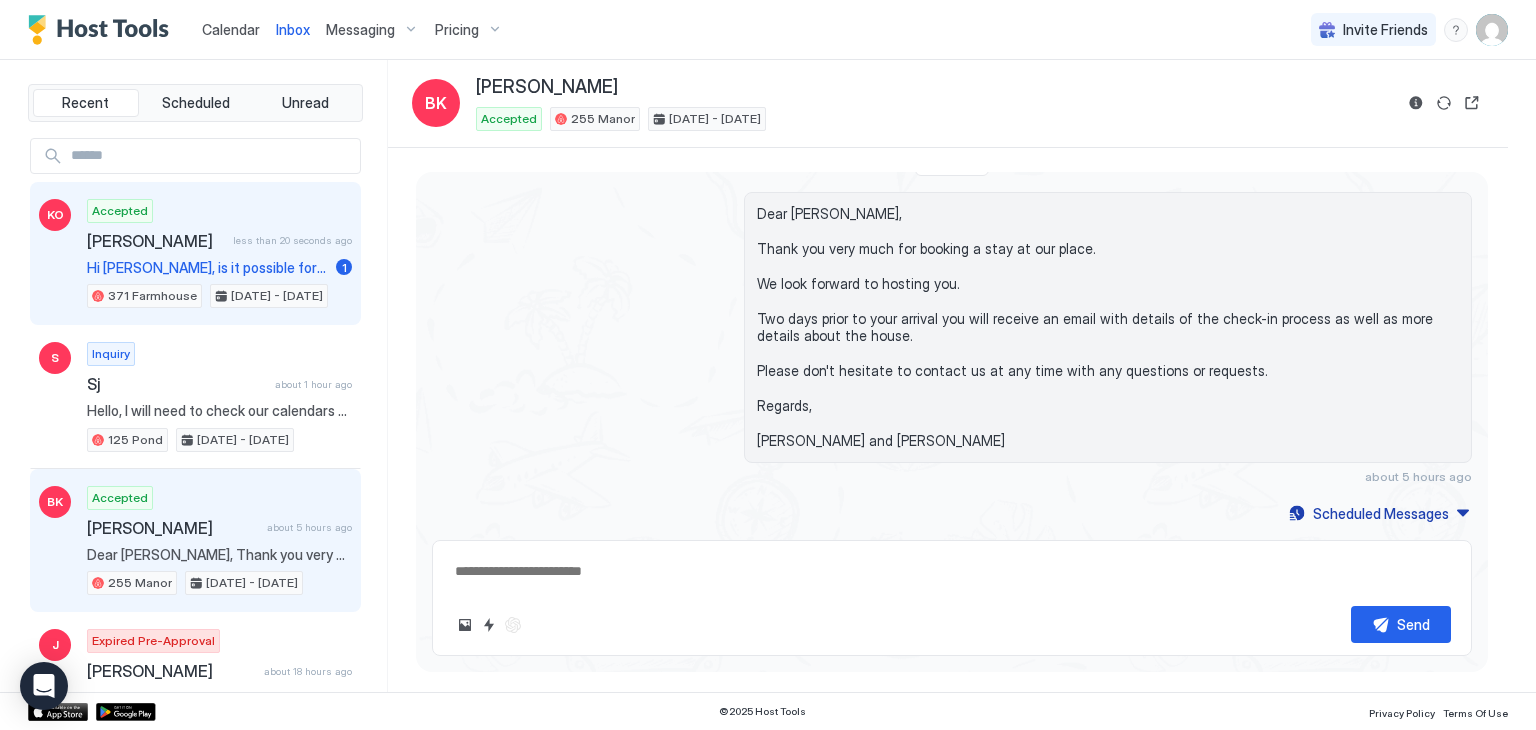 click on "Accepted Karina Ozuna less than 20 seconds ago Hi Susan, is it possible for us to check in between 12pm-1pm tomorrow? 1 371 Farmhouse Jul 4 - 6, 2025" at bounding box center [219, 254] 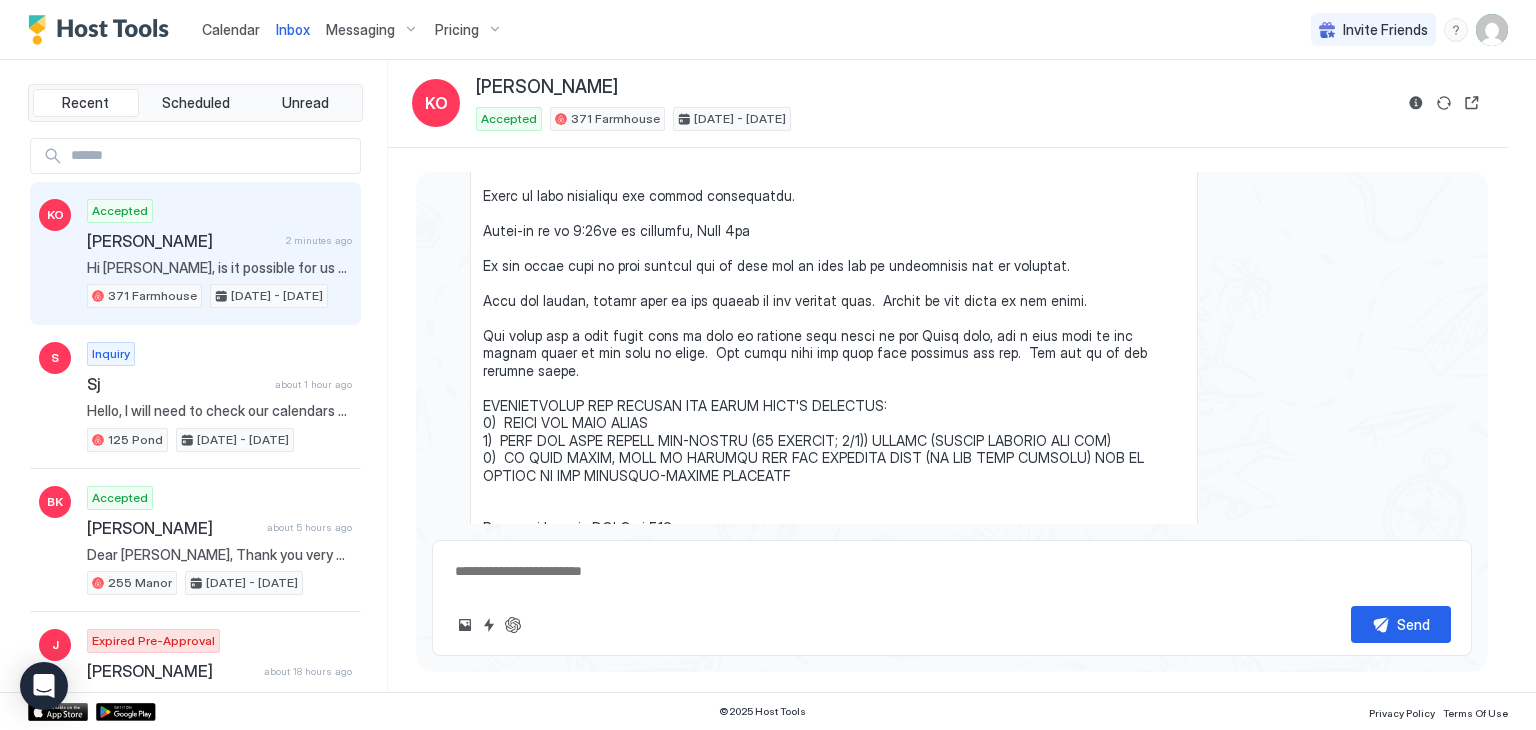 scroll, scrollTop: 13822, scrollLeft: 0, axis: vertical 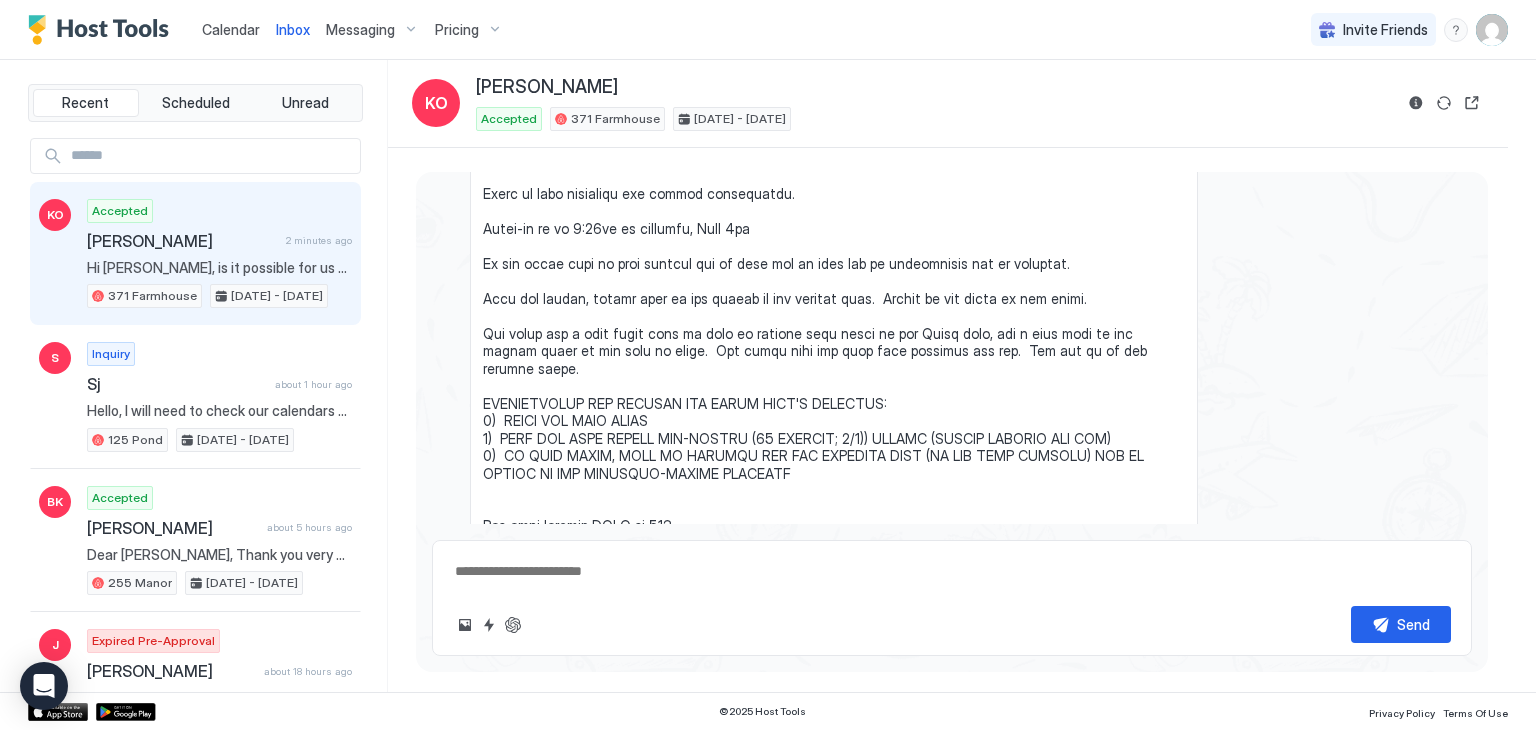 type on "*" 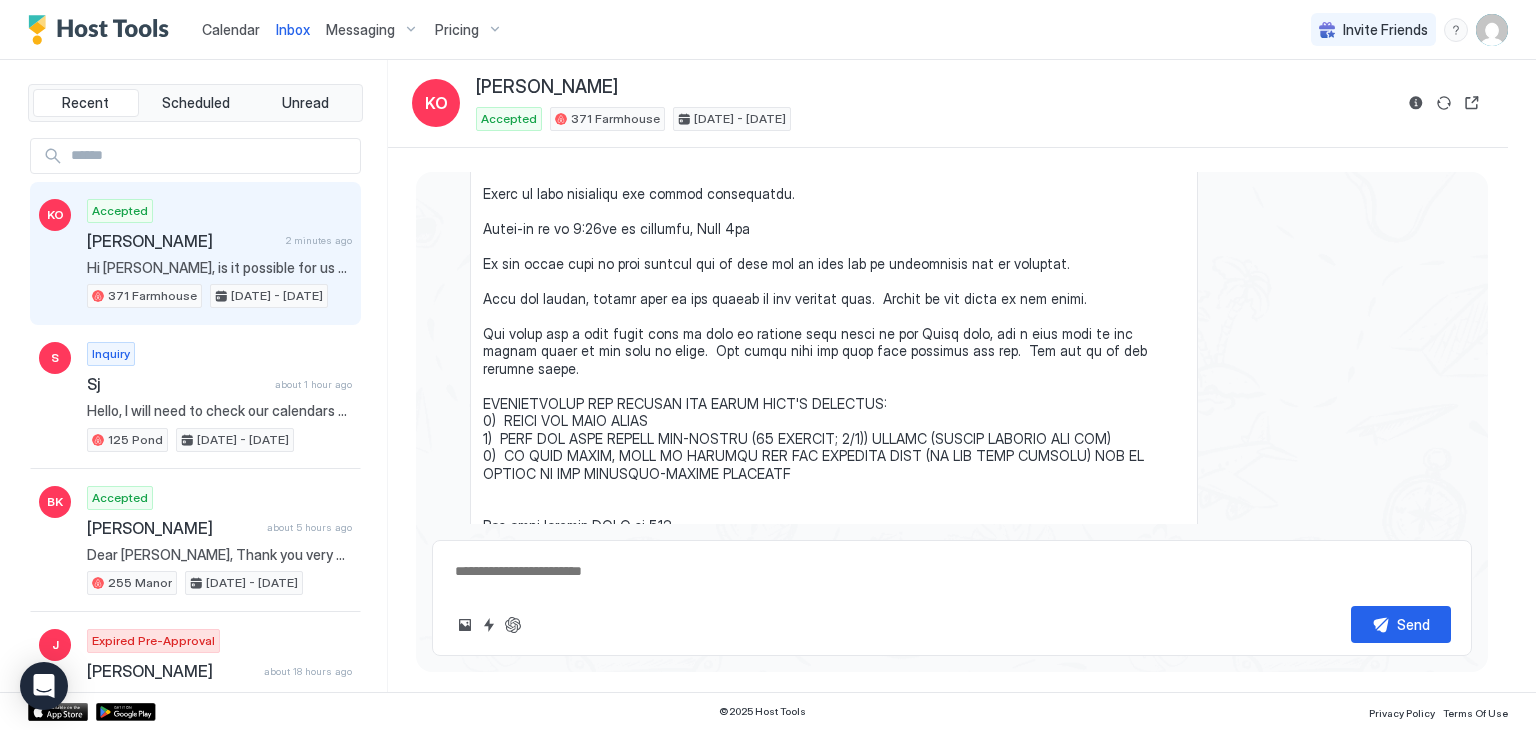 type on "*" 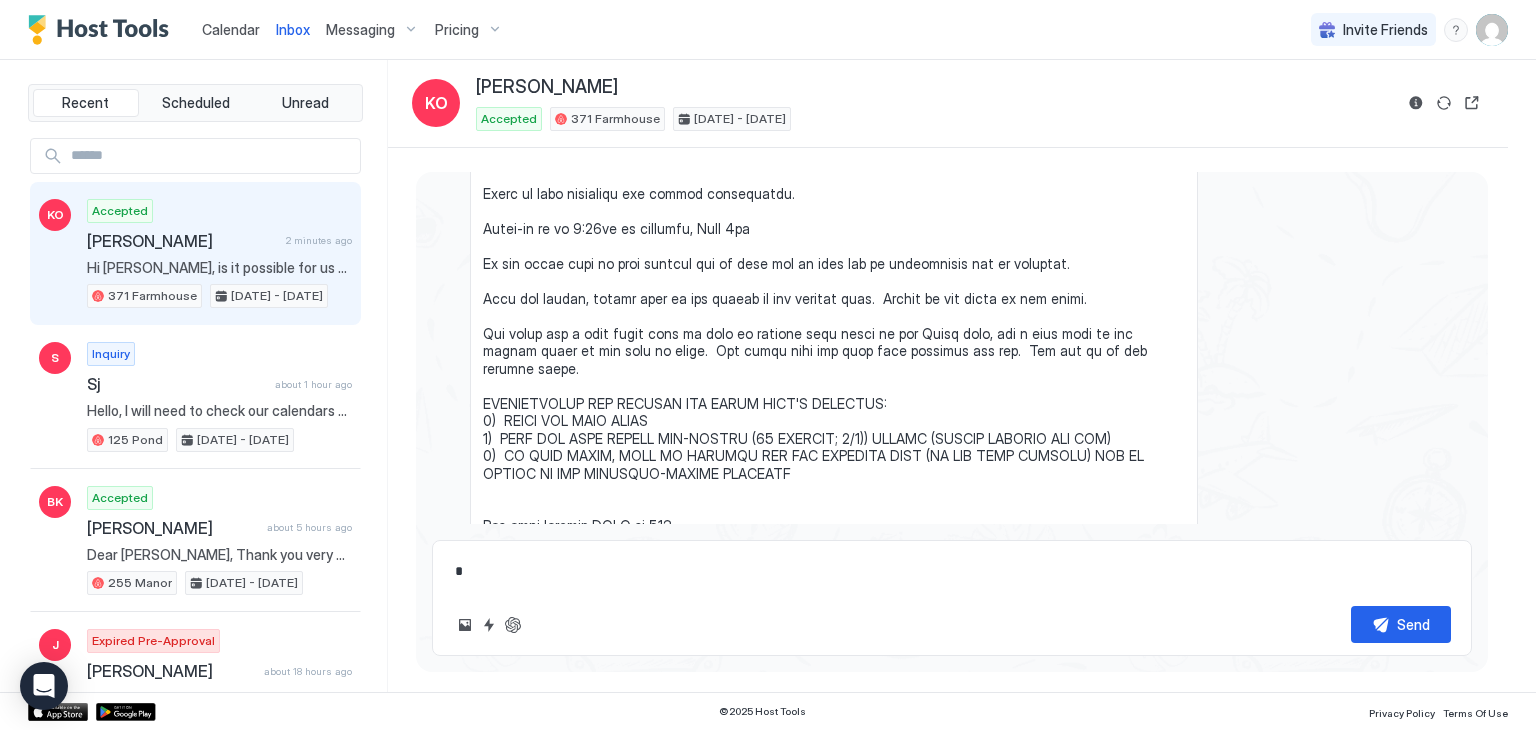 type on "*" 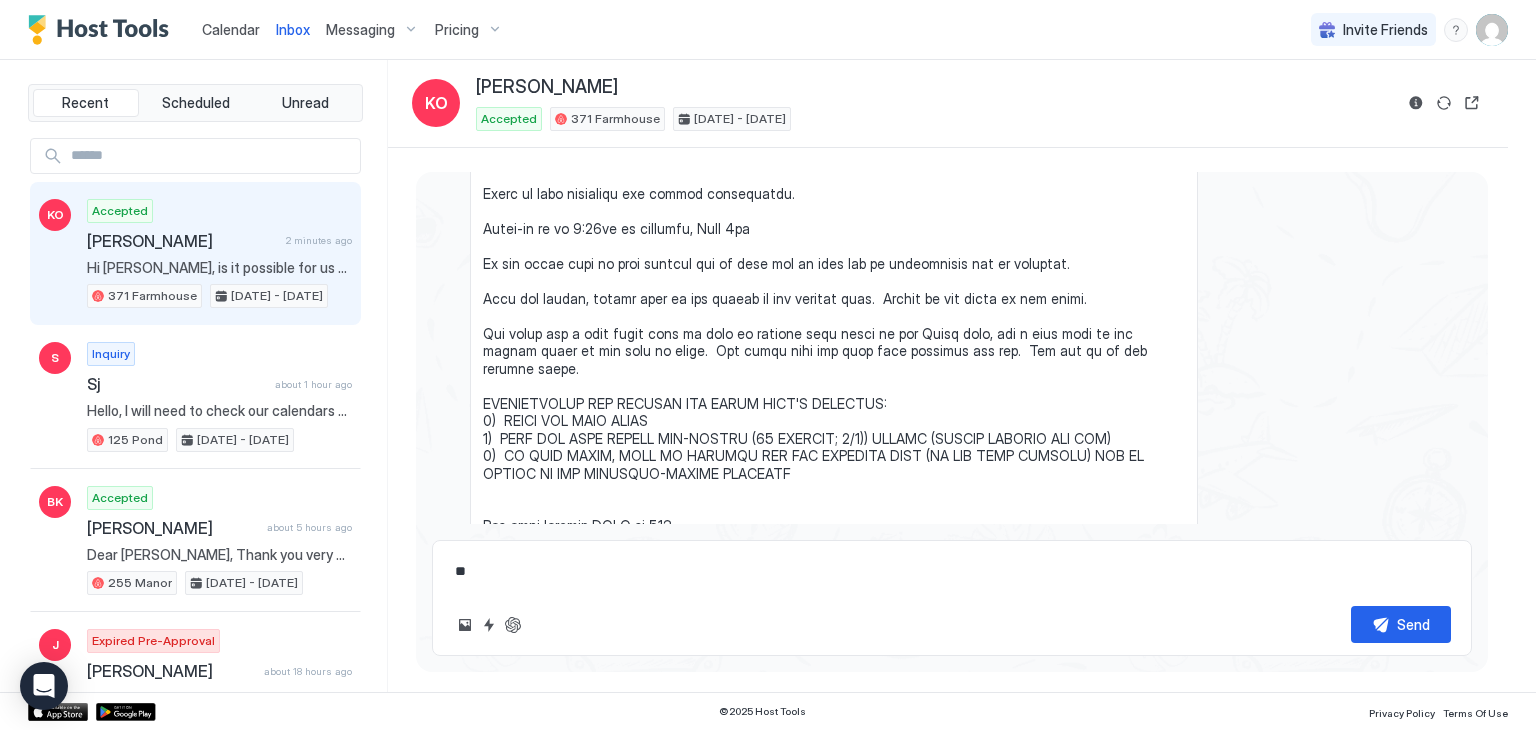 type on "*" 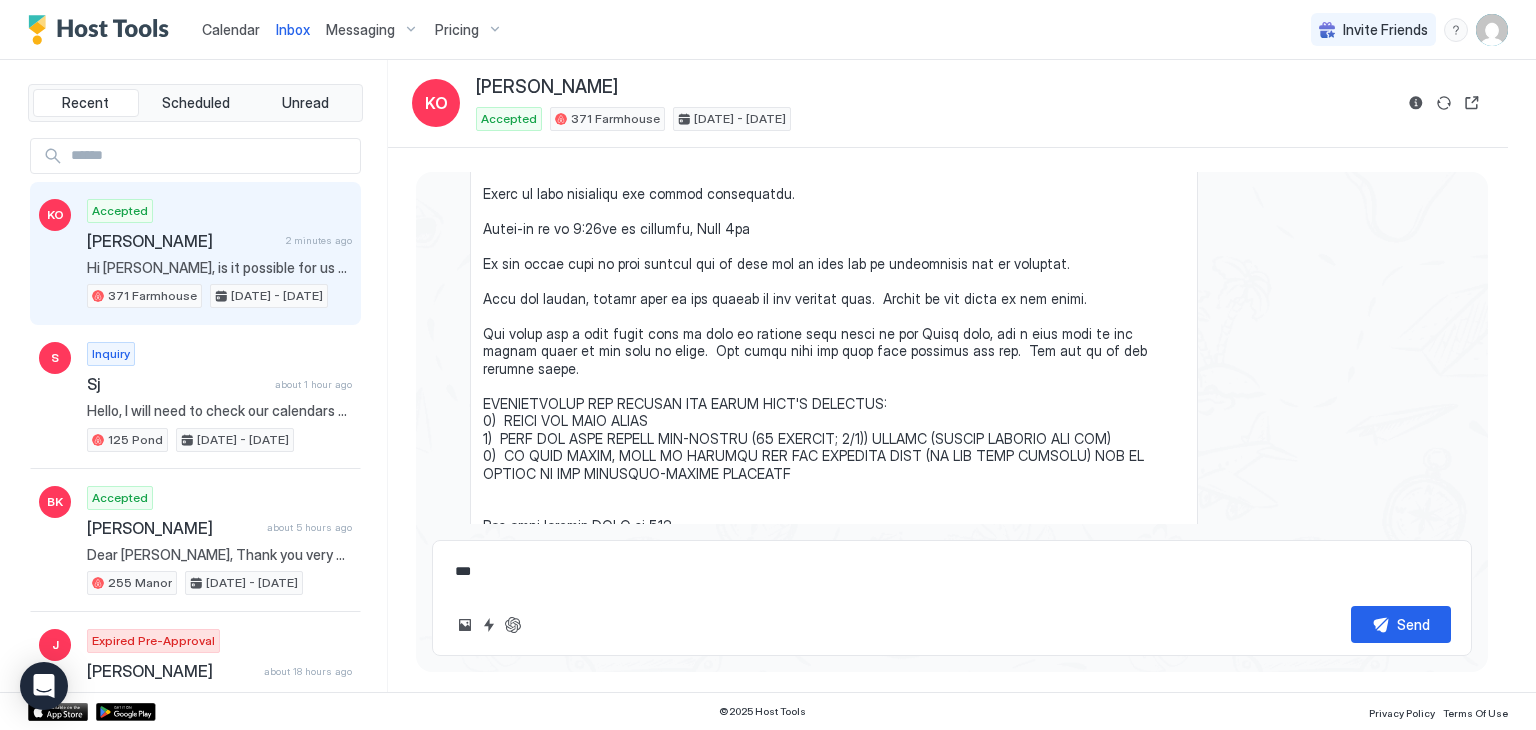 type on "*" 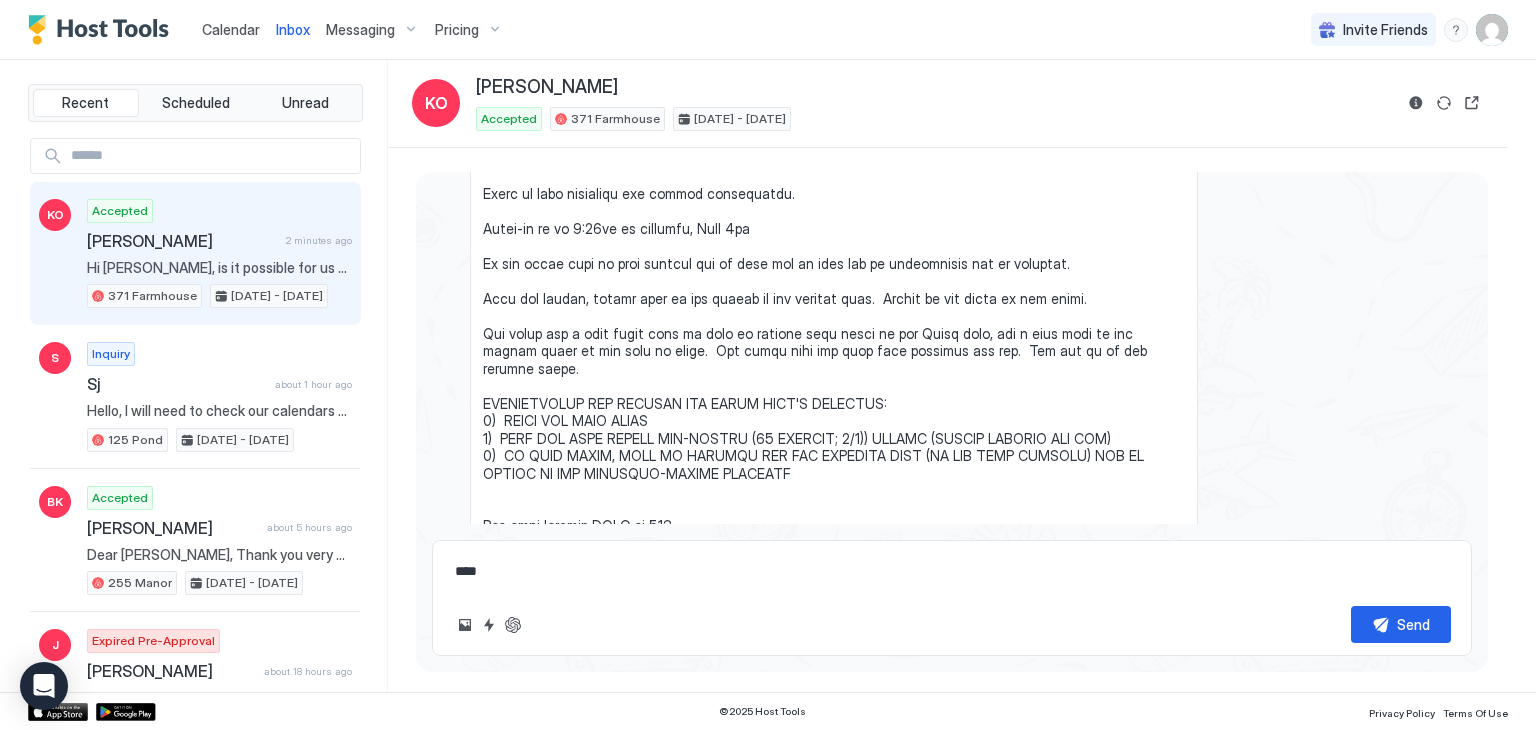 type on "*" 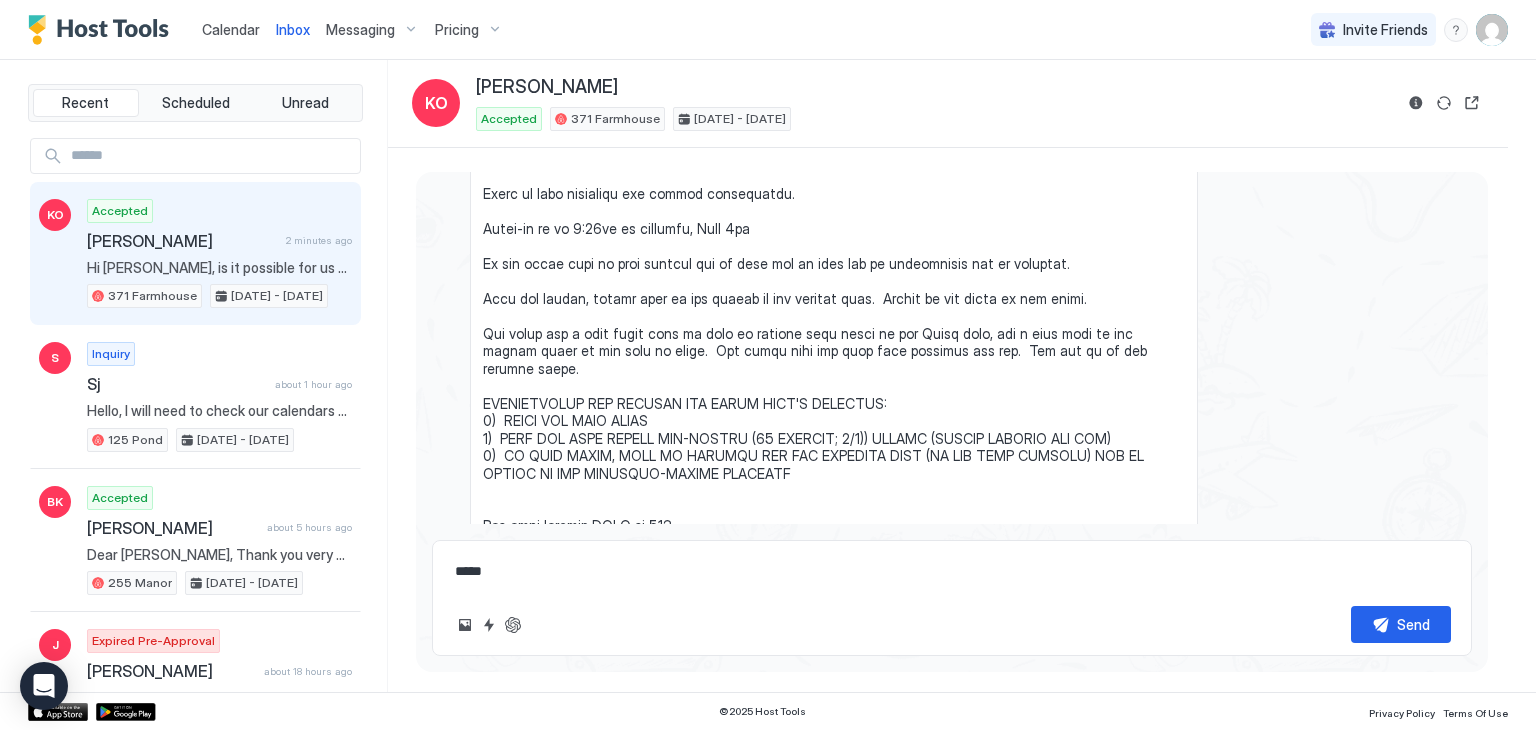 type on "*" 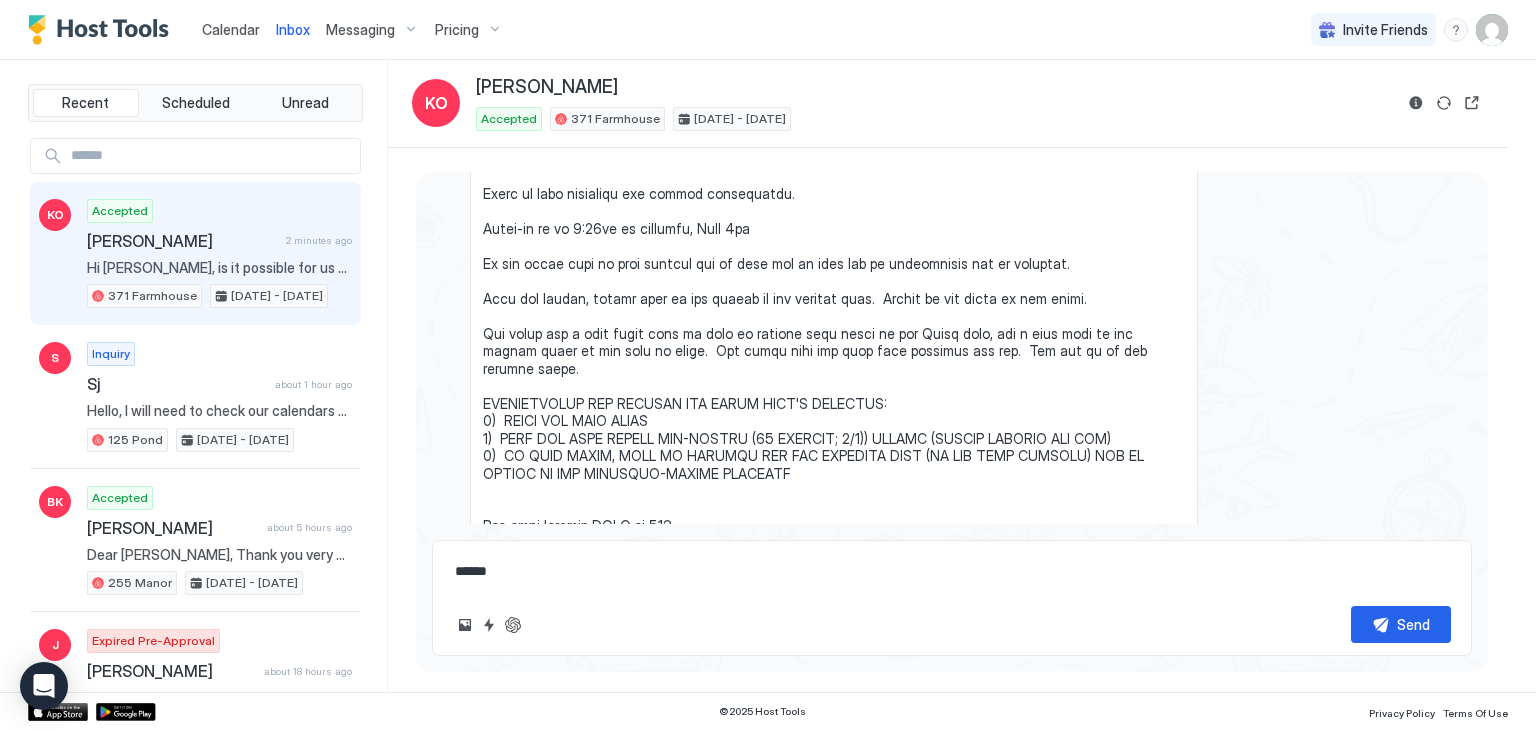 type on "*" 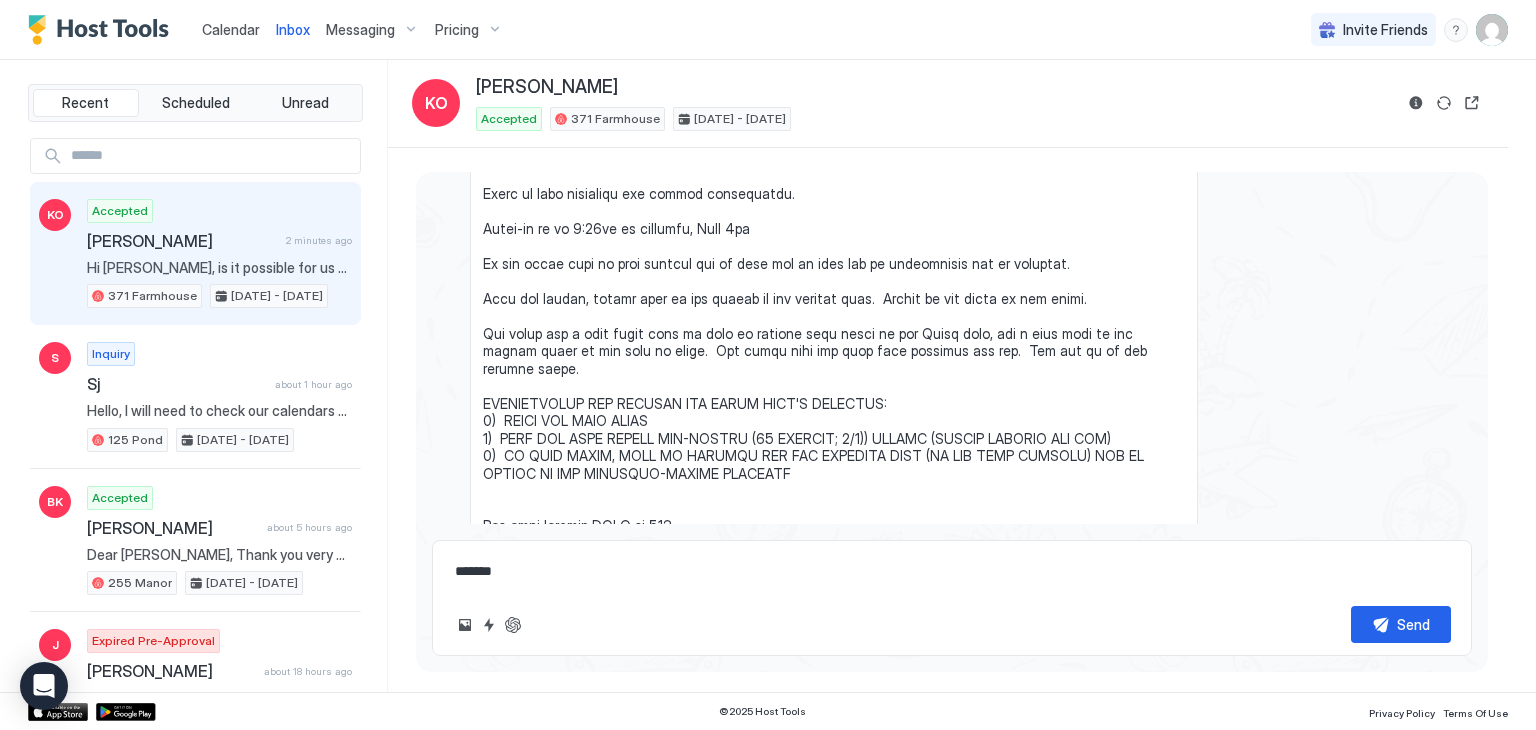 type on "*" 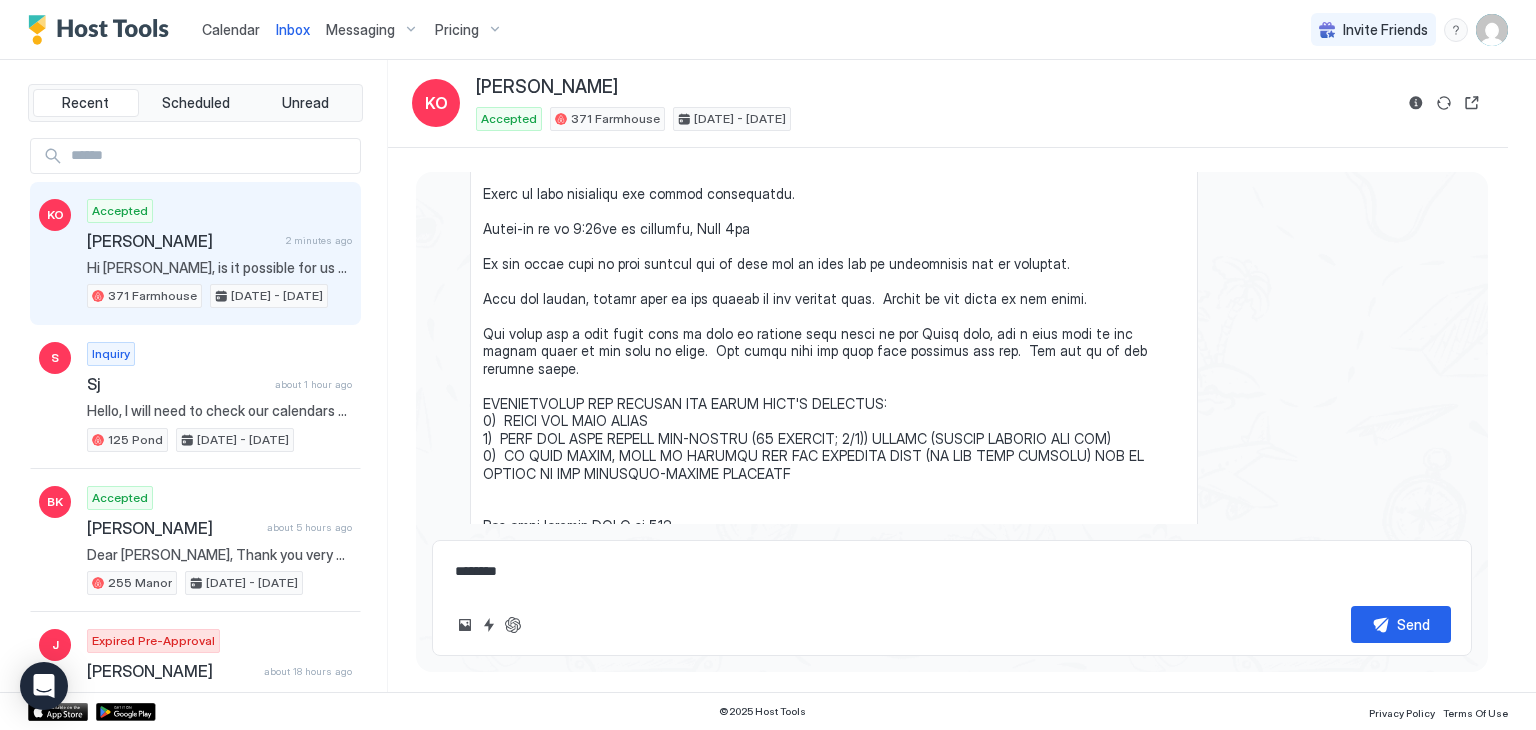 type on "*********" 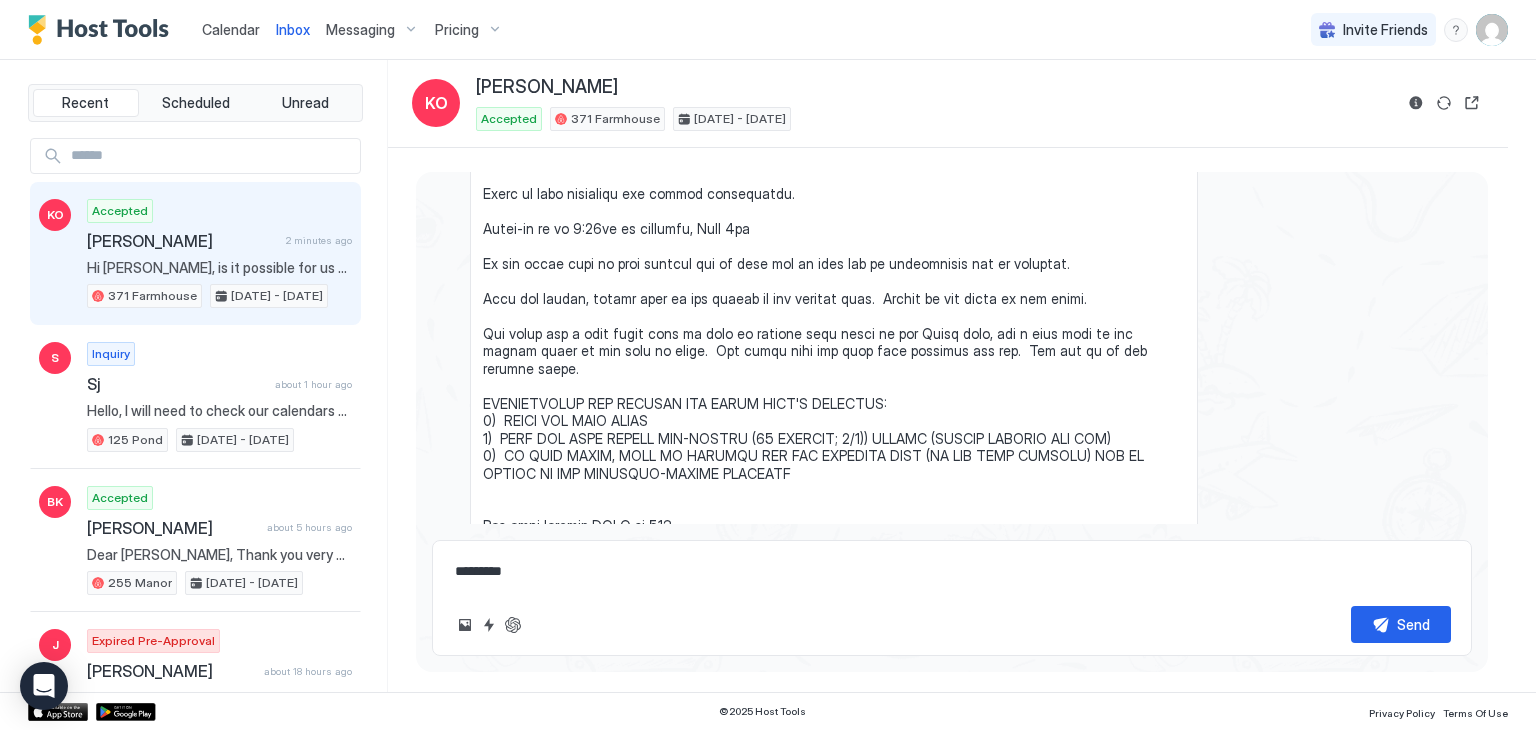 type on "*" 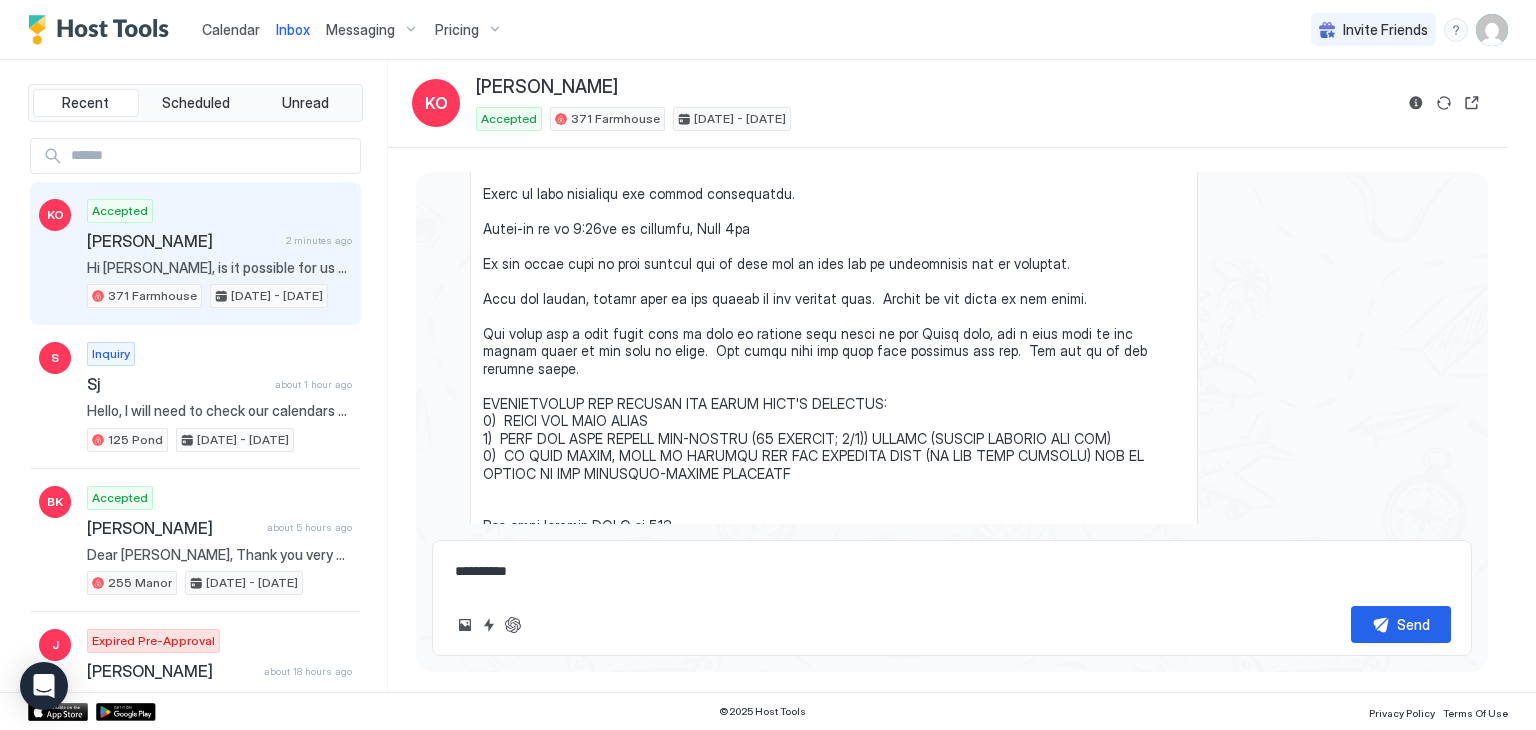 type on "*" 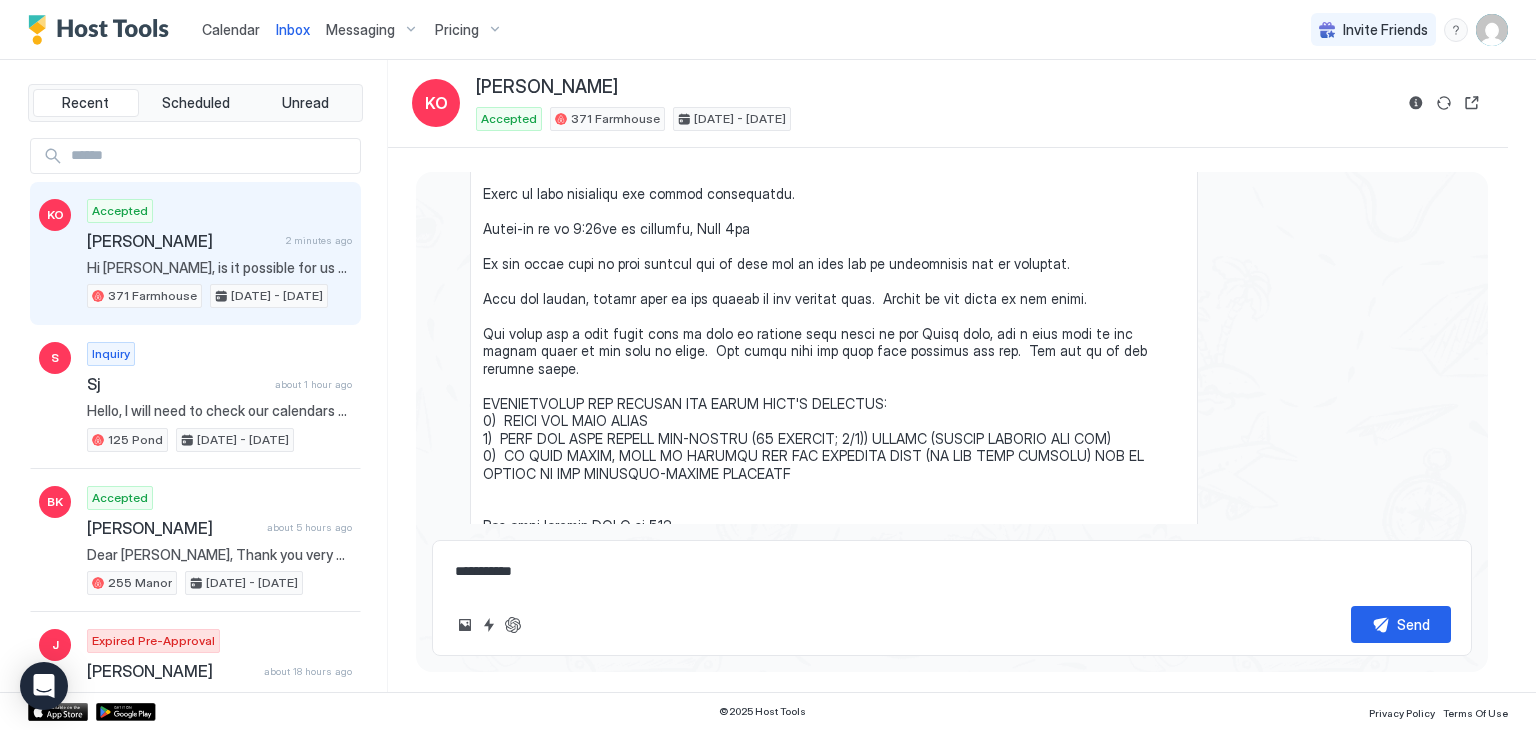 type on "*" 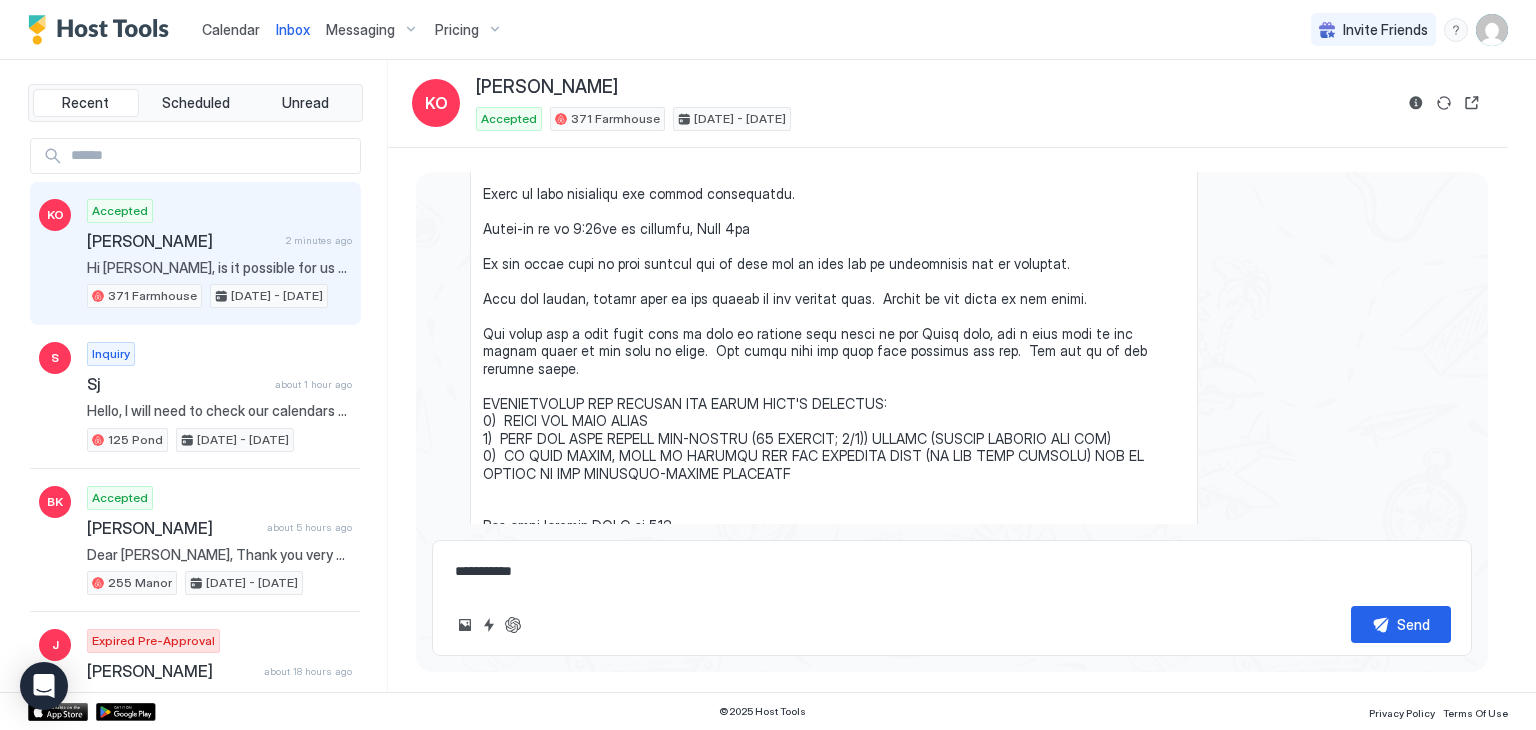 type on "**********" 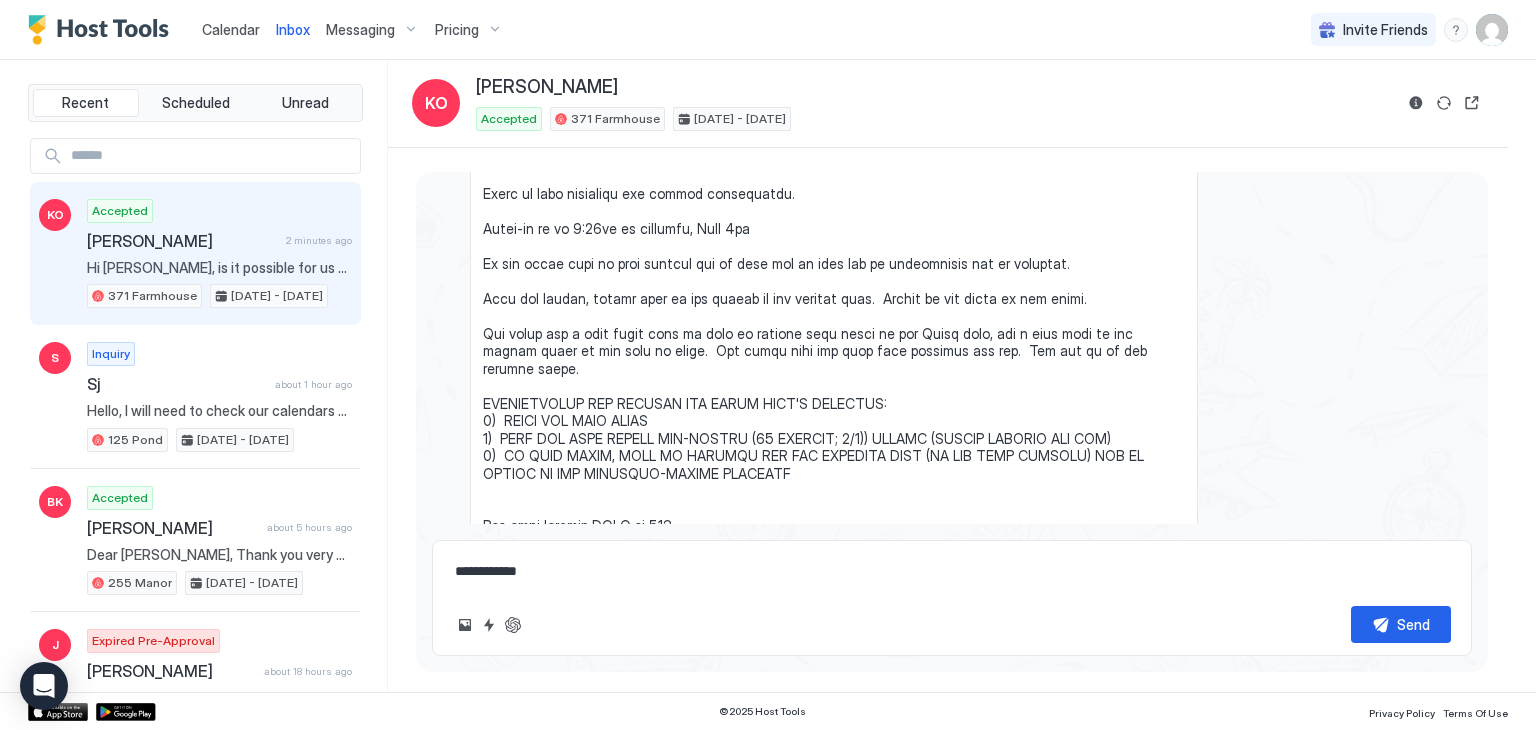 type on "*" 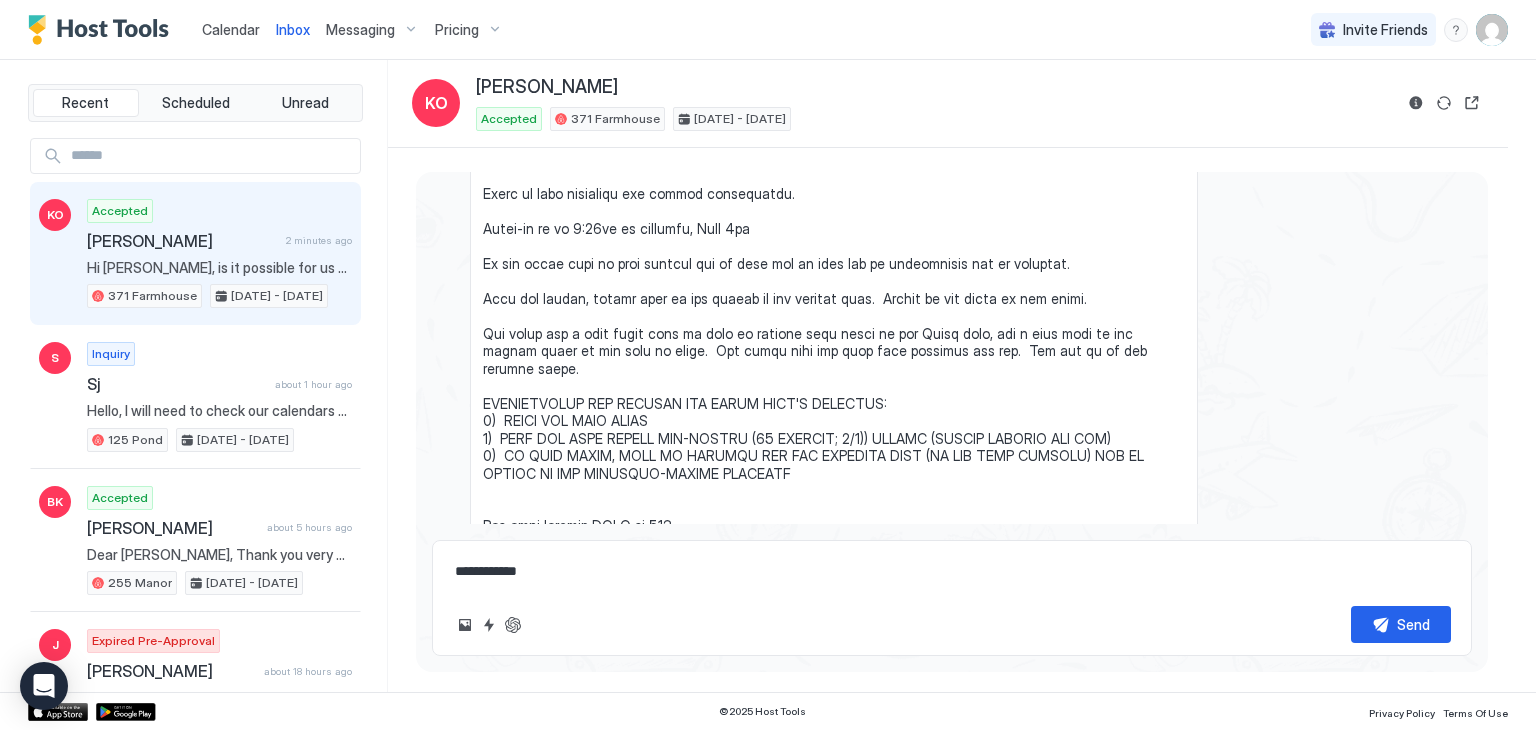 type on "**********" 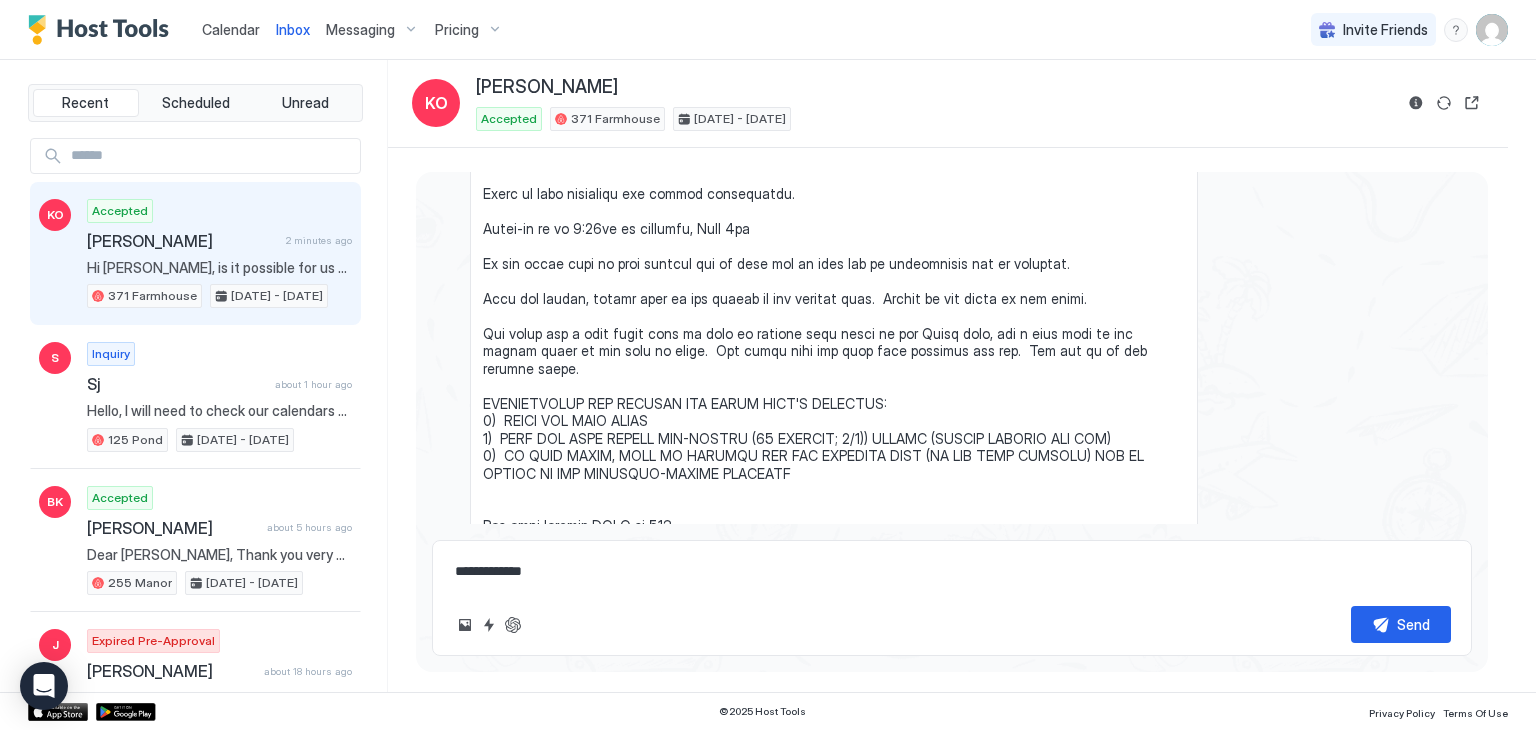 type on "*" 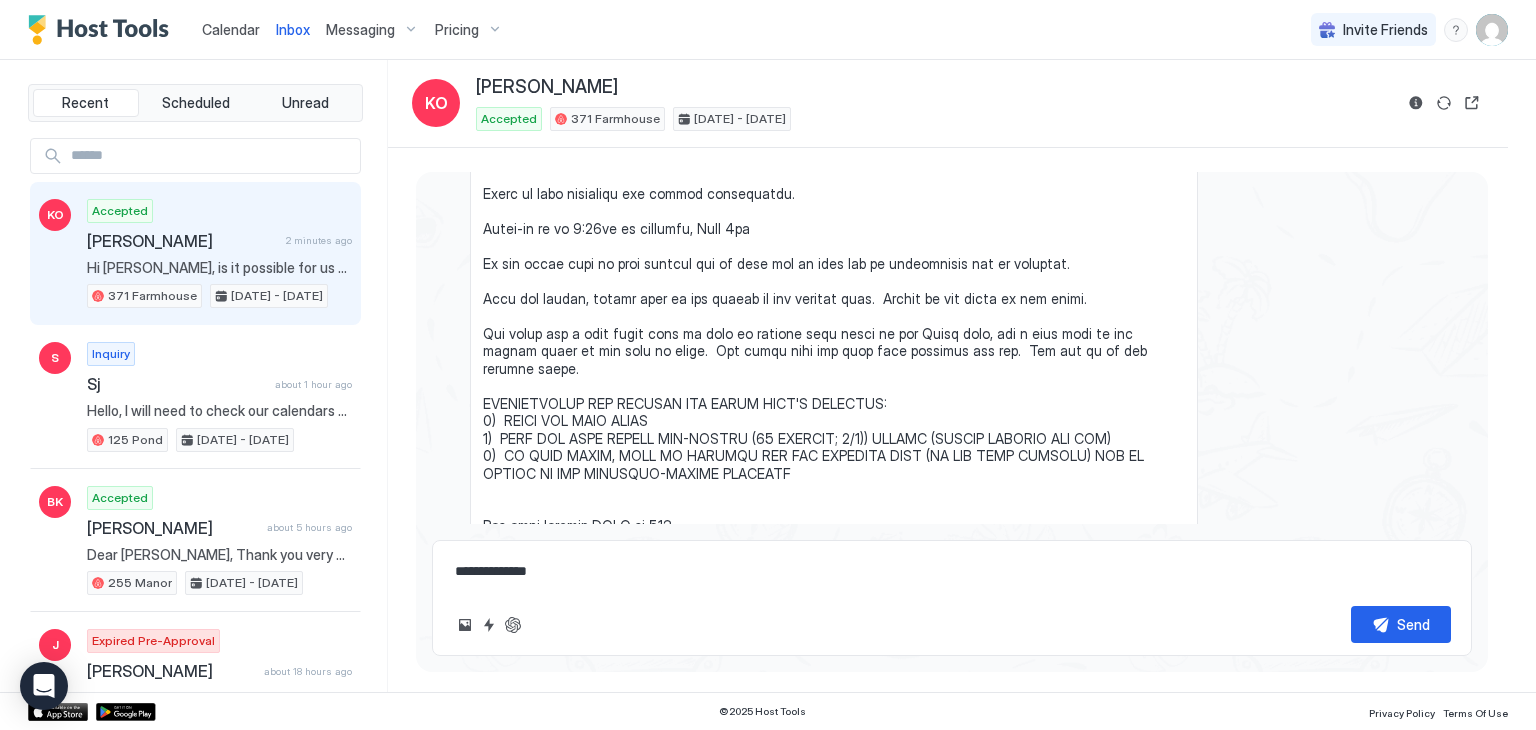 type on "*" 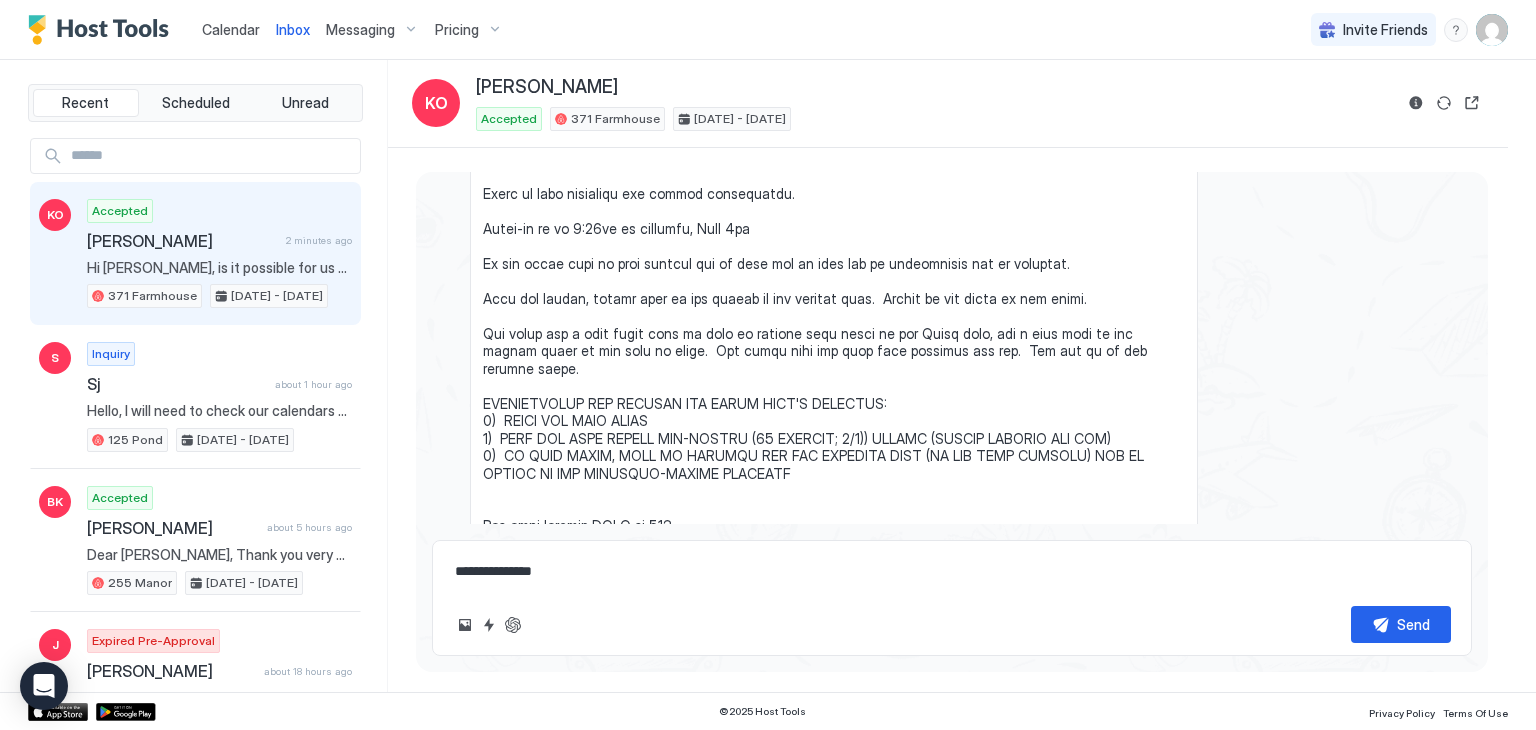 type on "*" 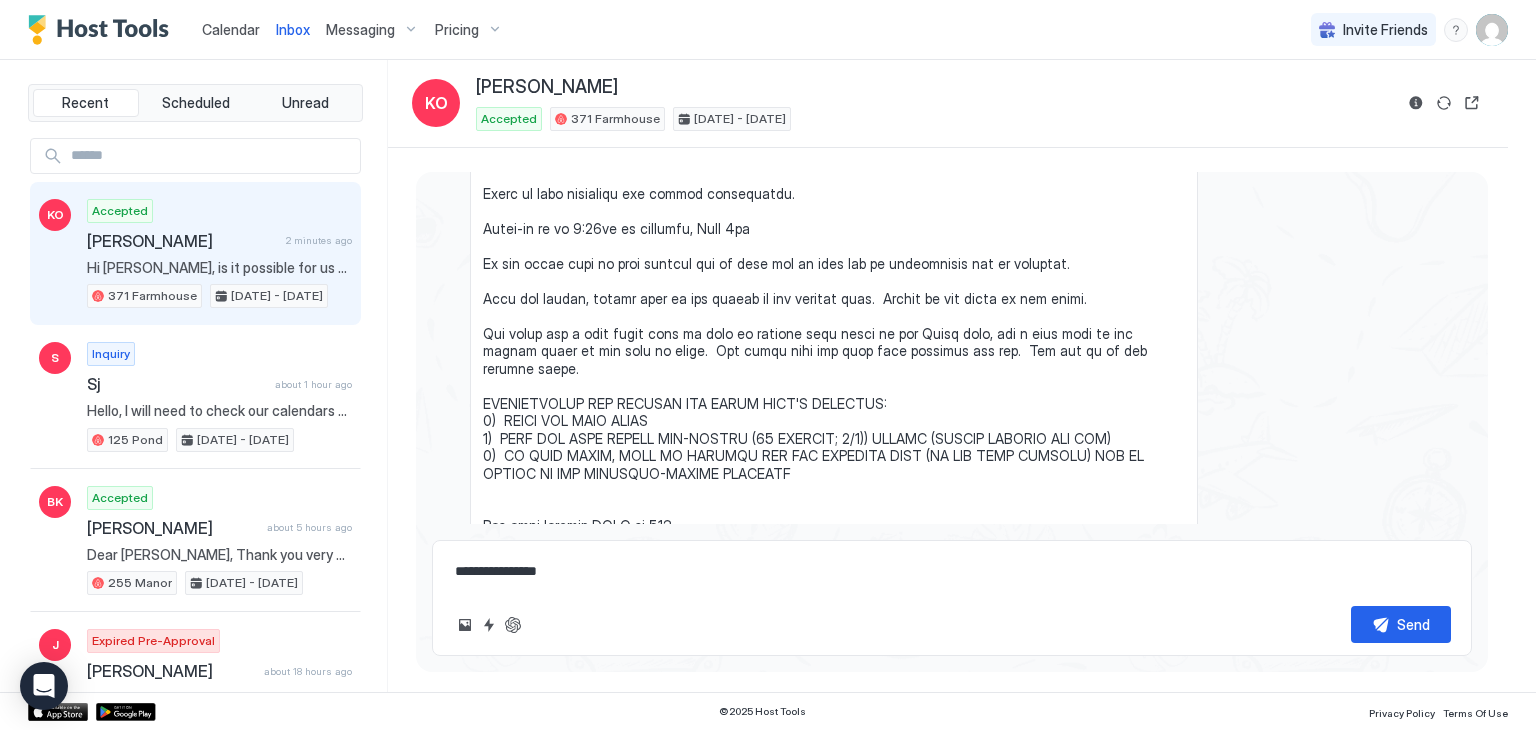 type on "*" 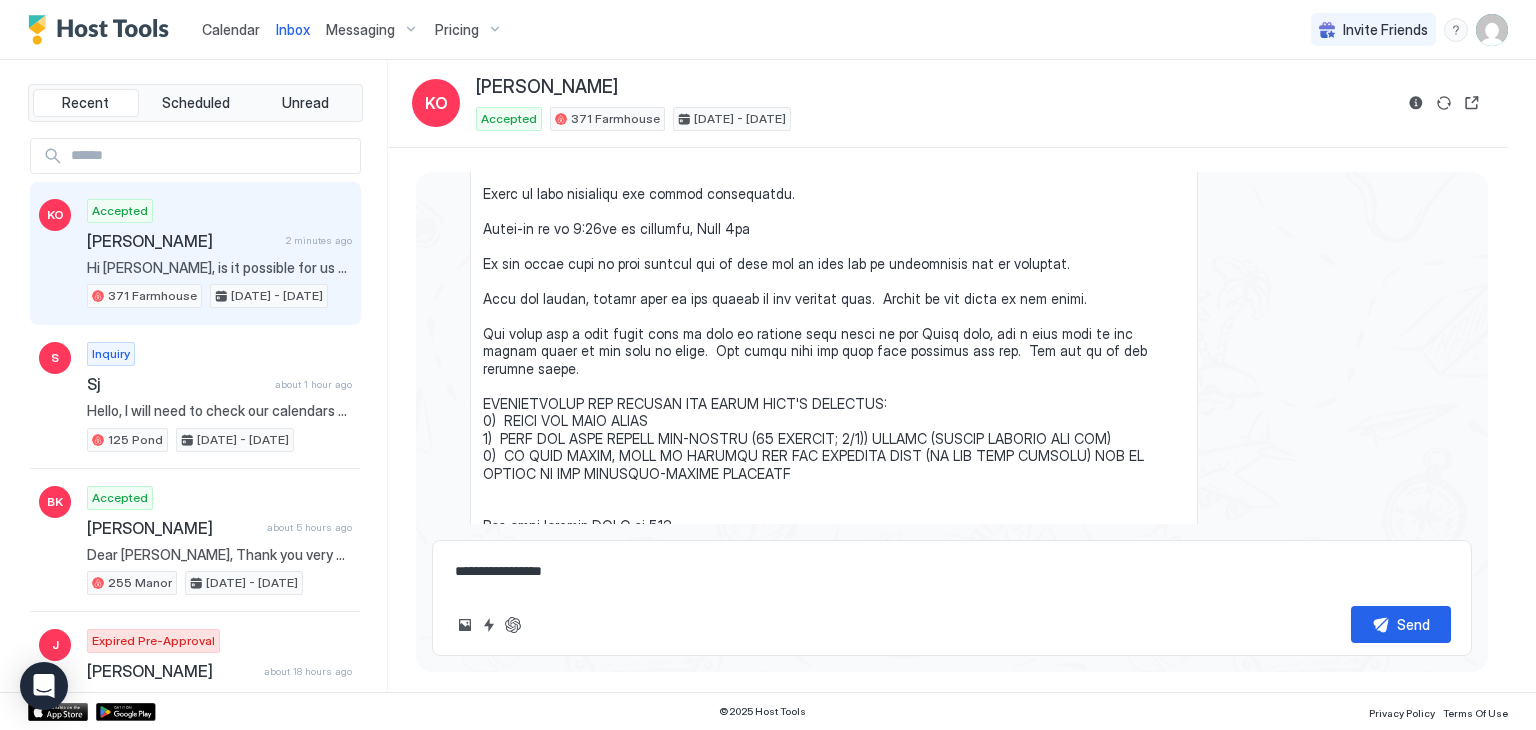 type on "*" 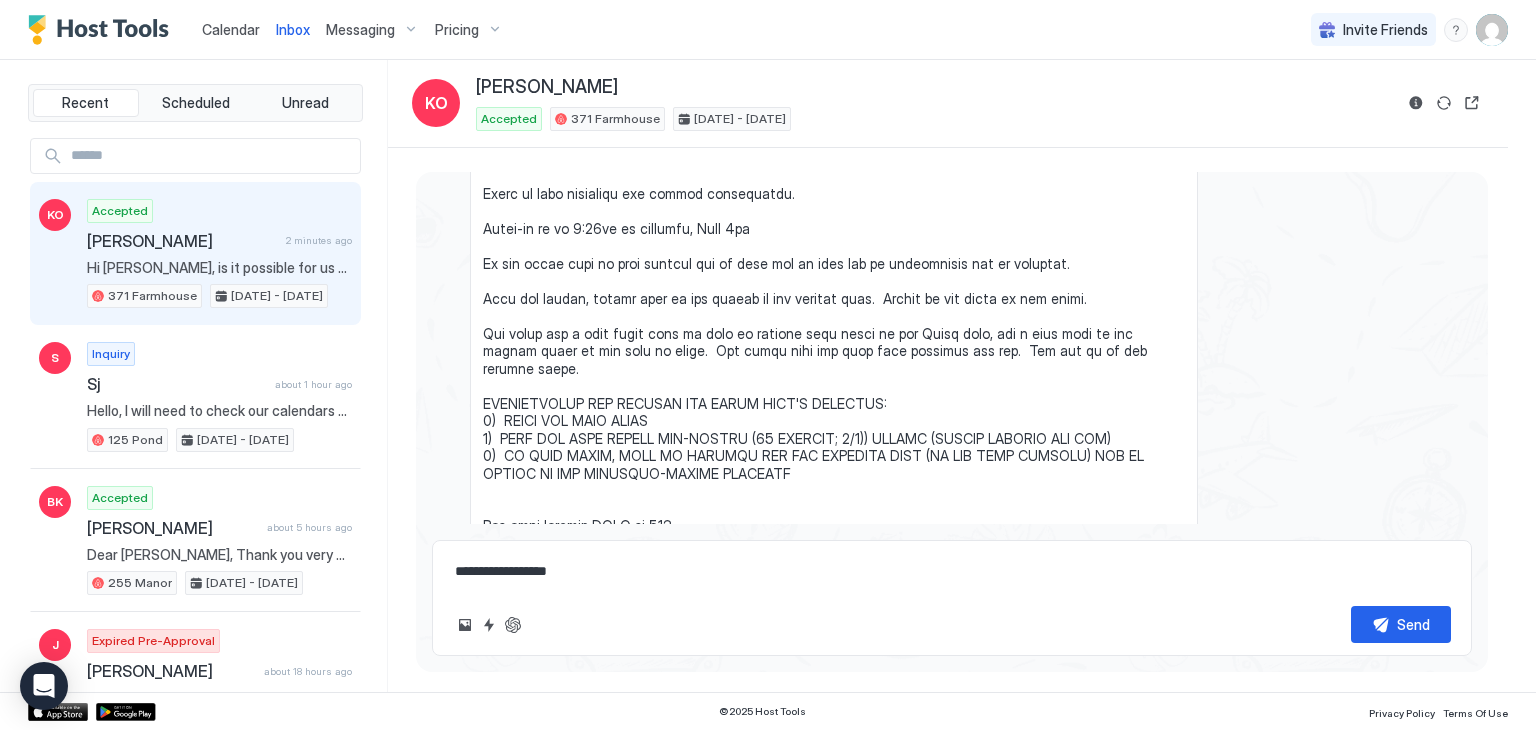 type on "**********" 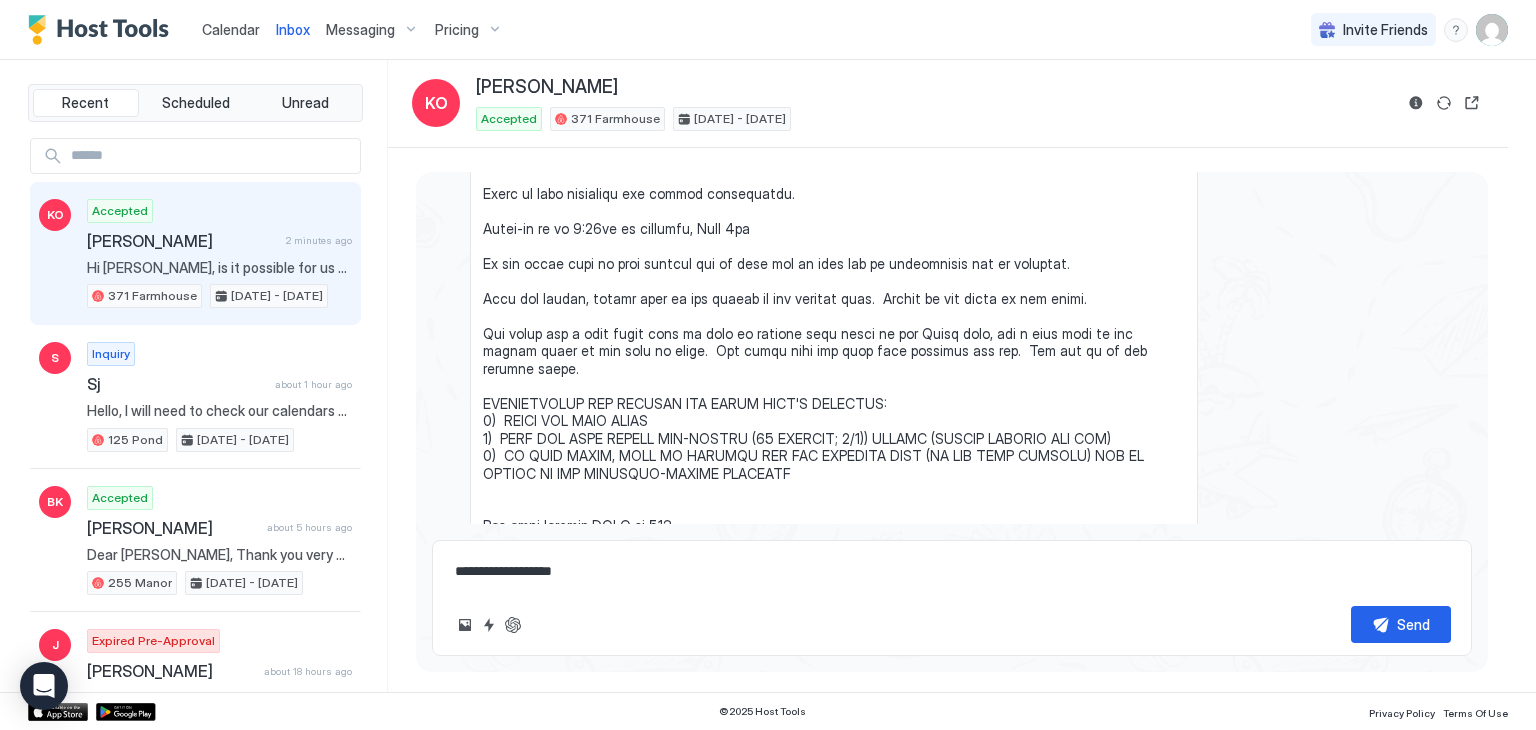 type on "*" 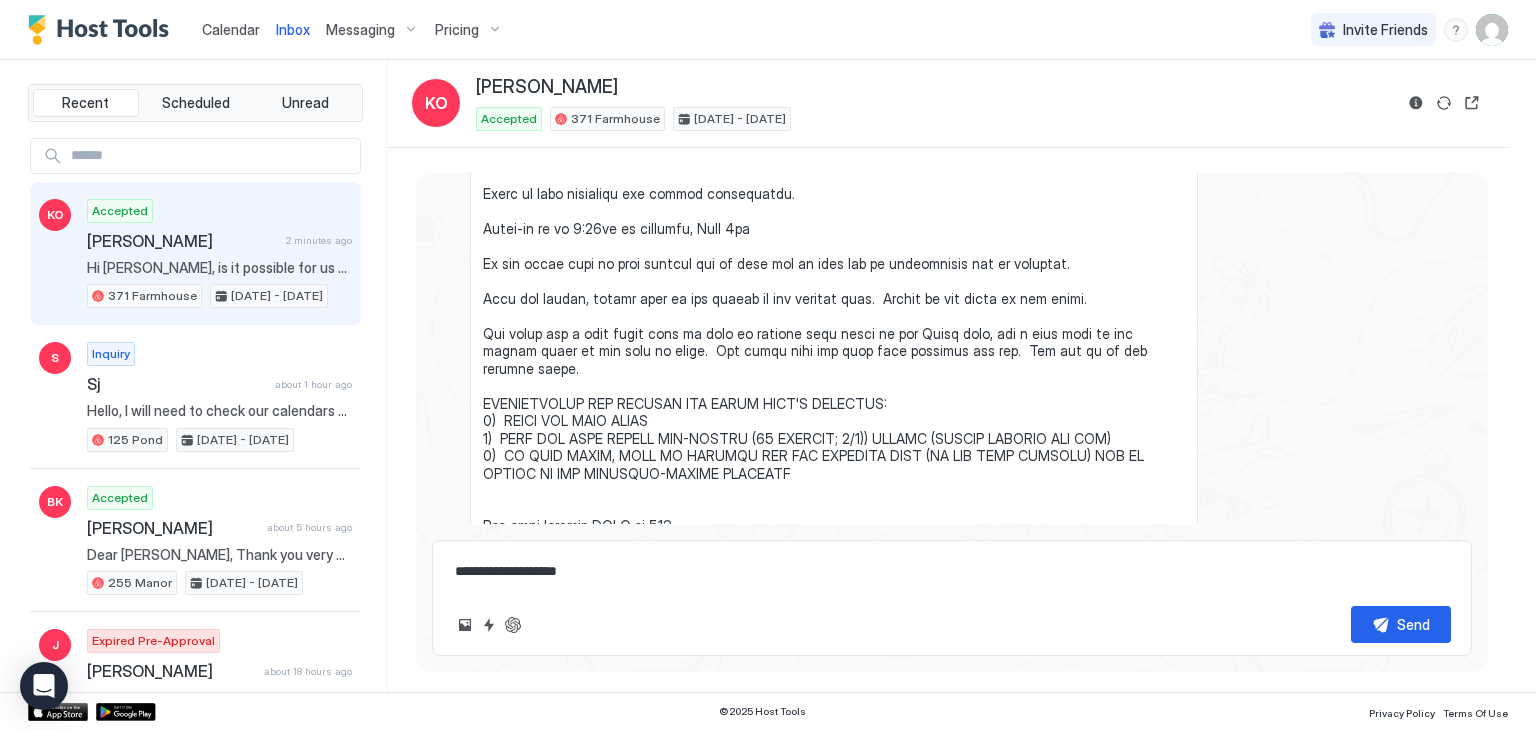 type on "*" 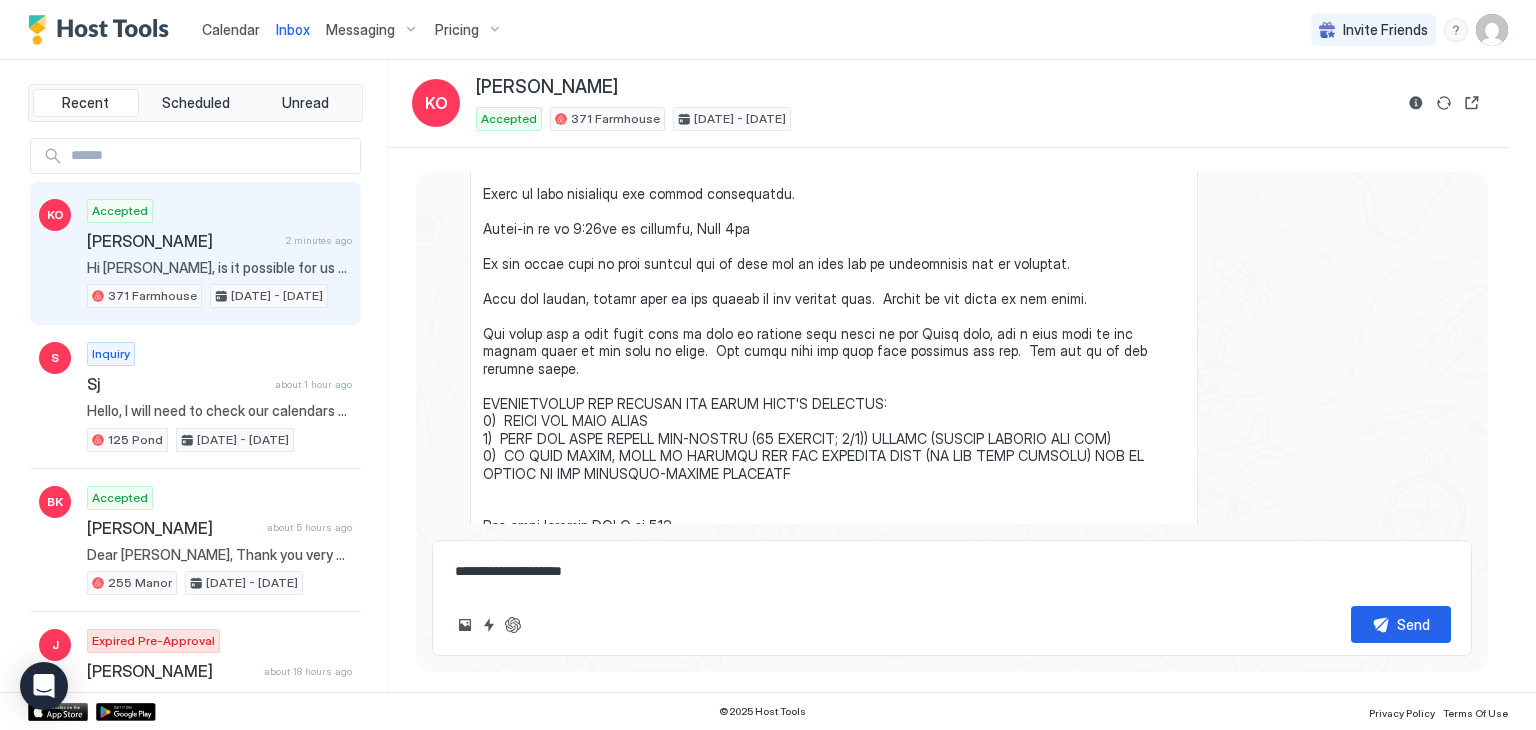 type on "*" 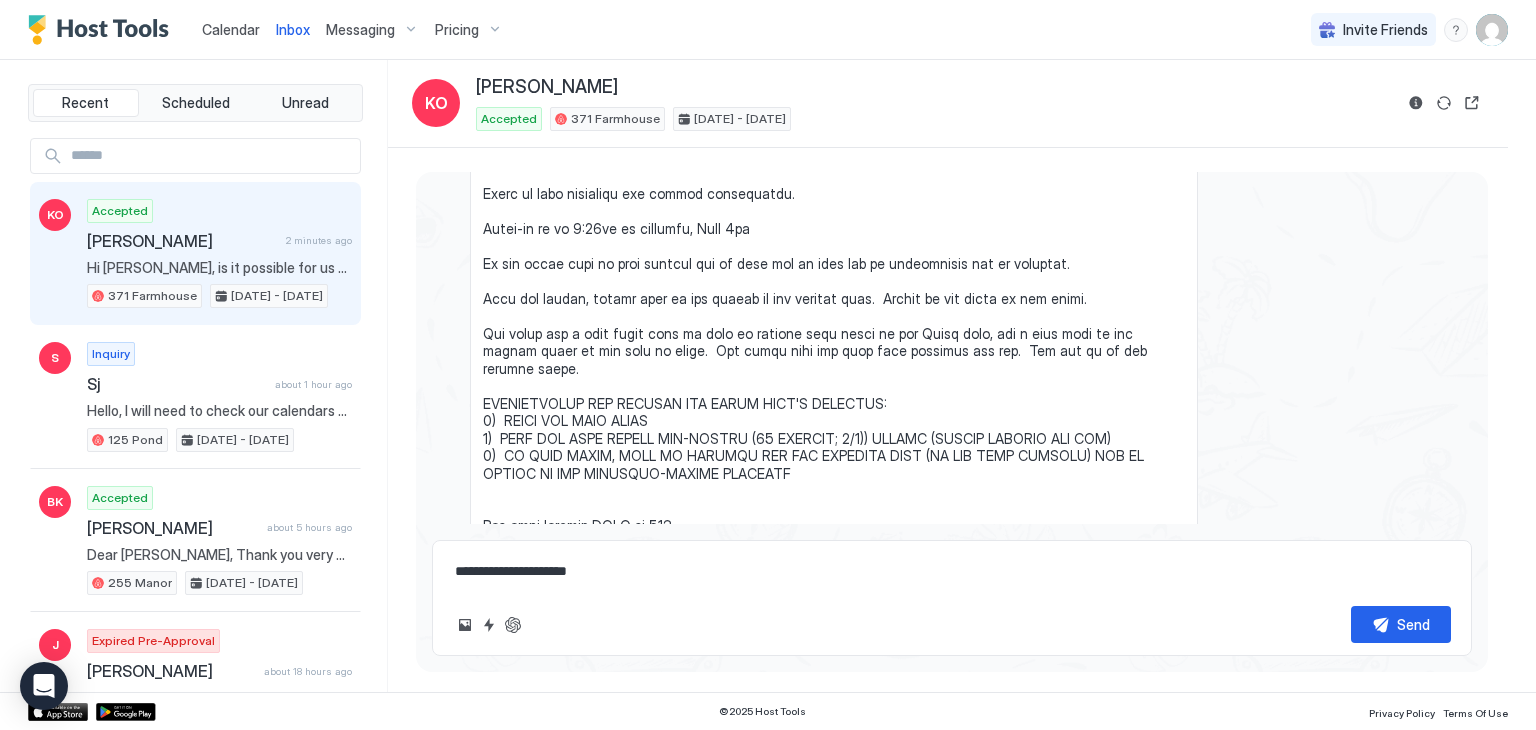 type on "*" 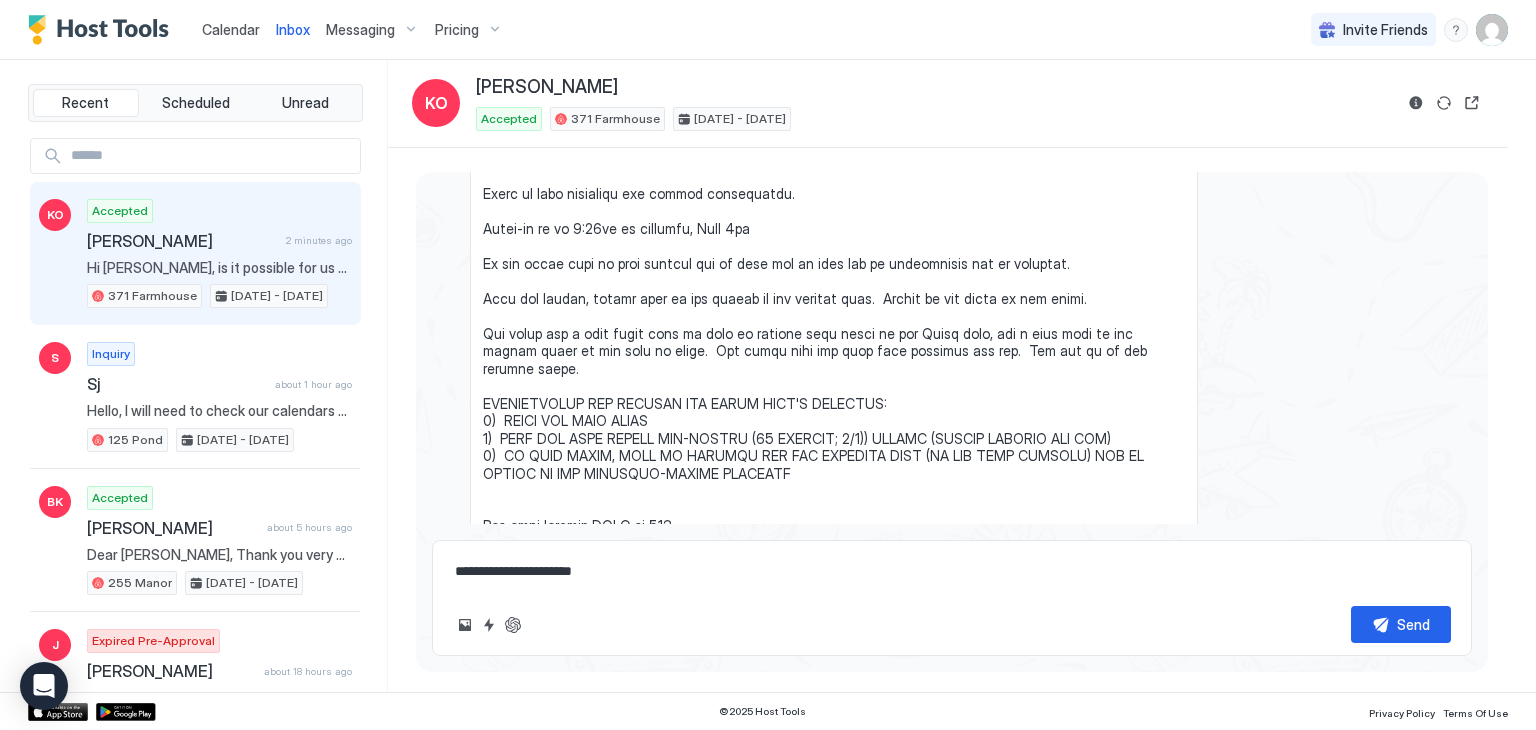 type on "*" 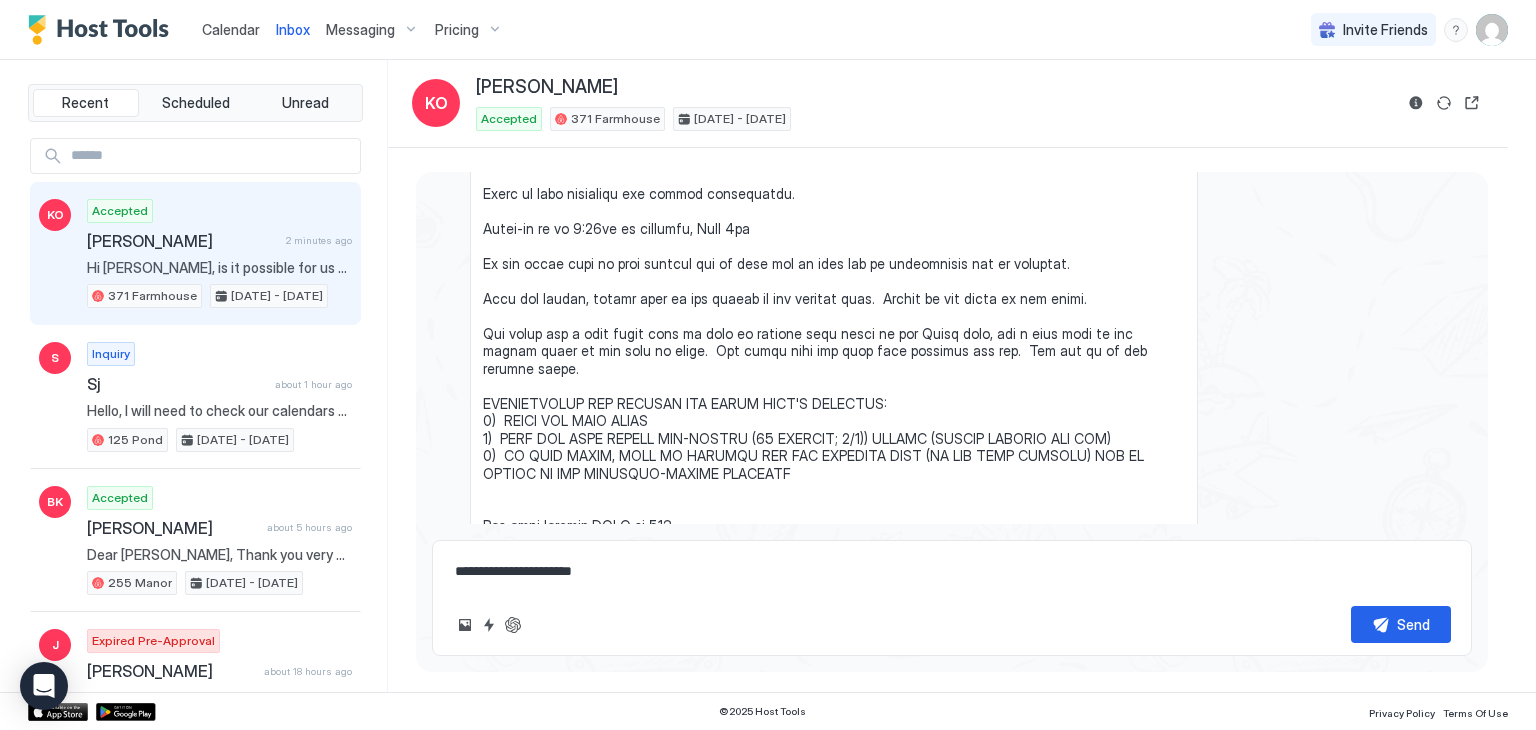 type on "**********" 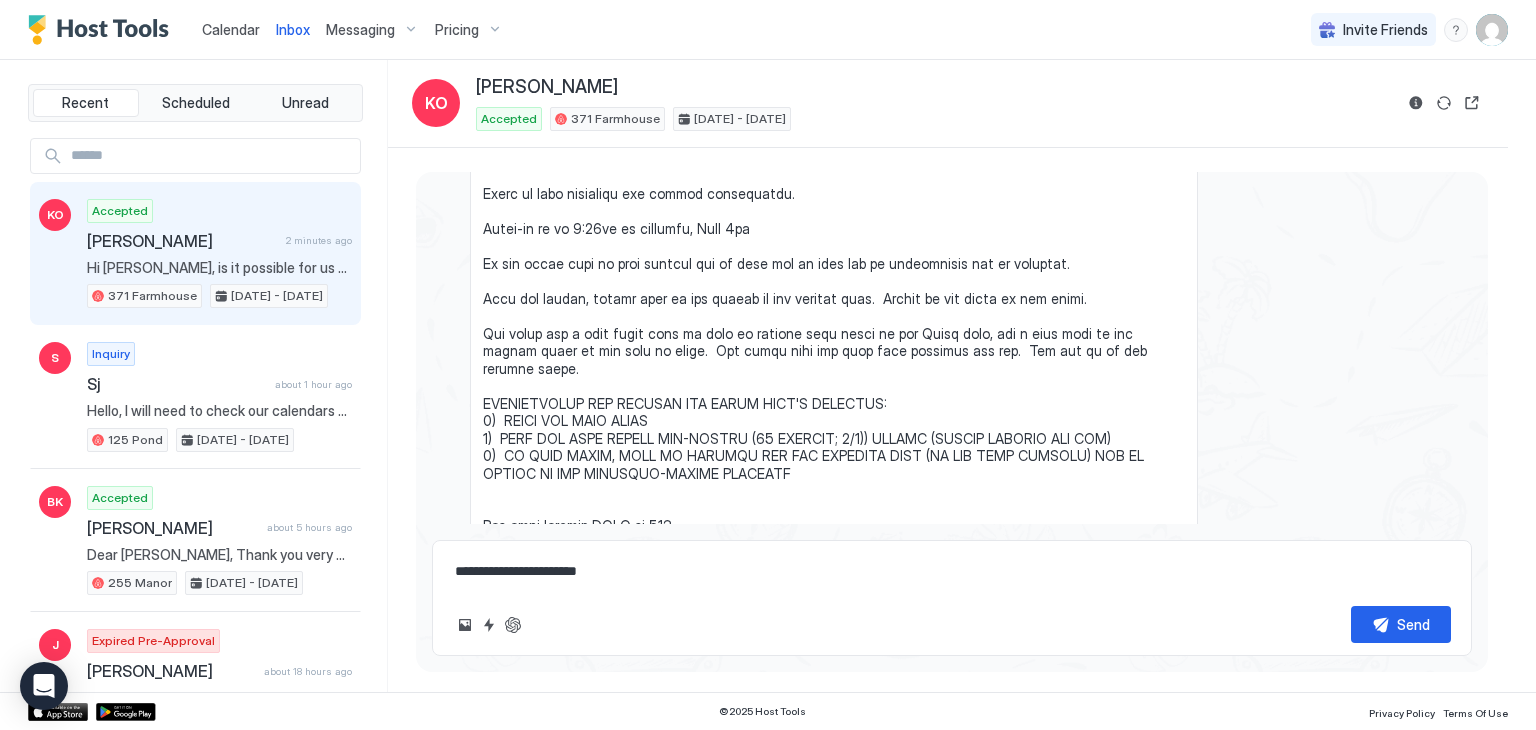 type on "*" 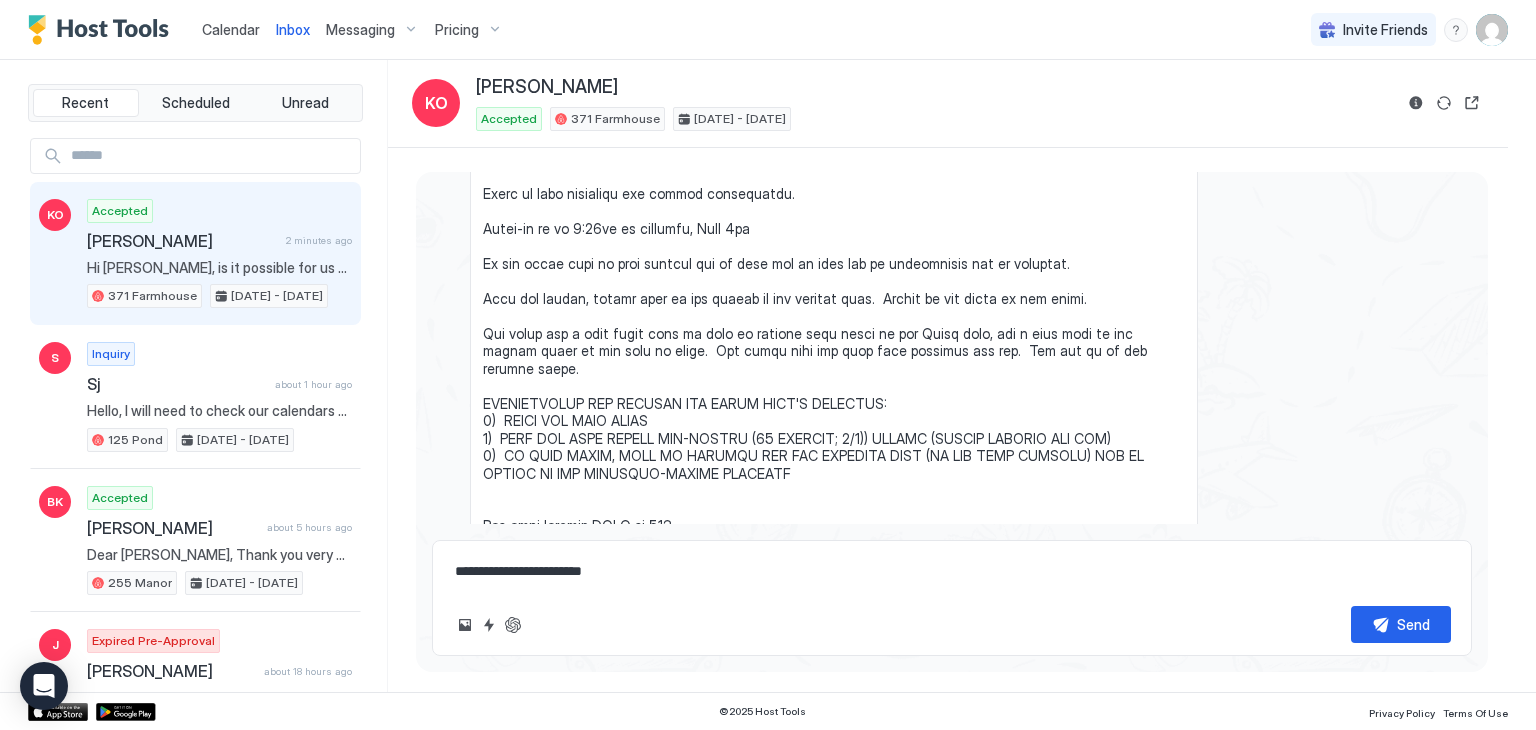 type on "*" 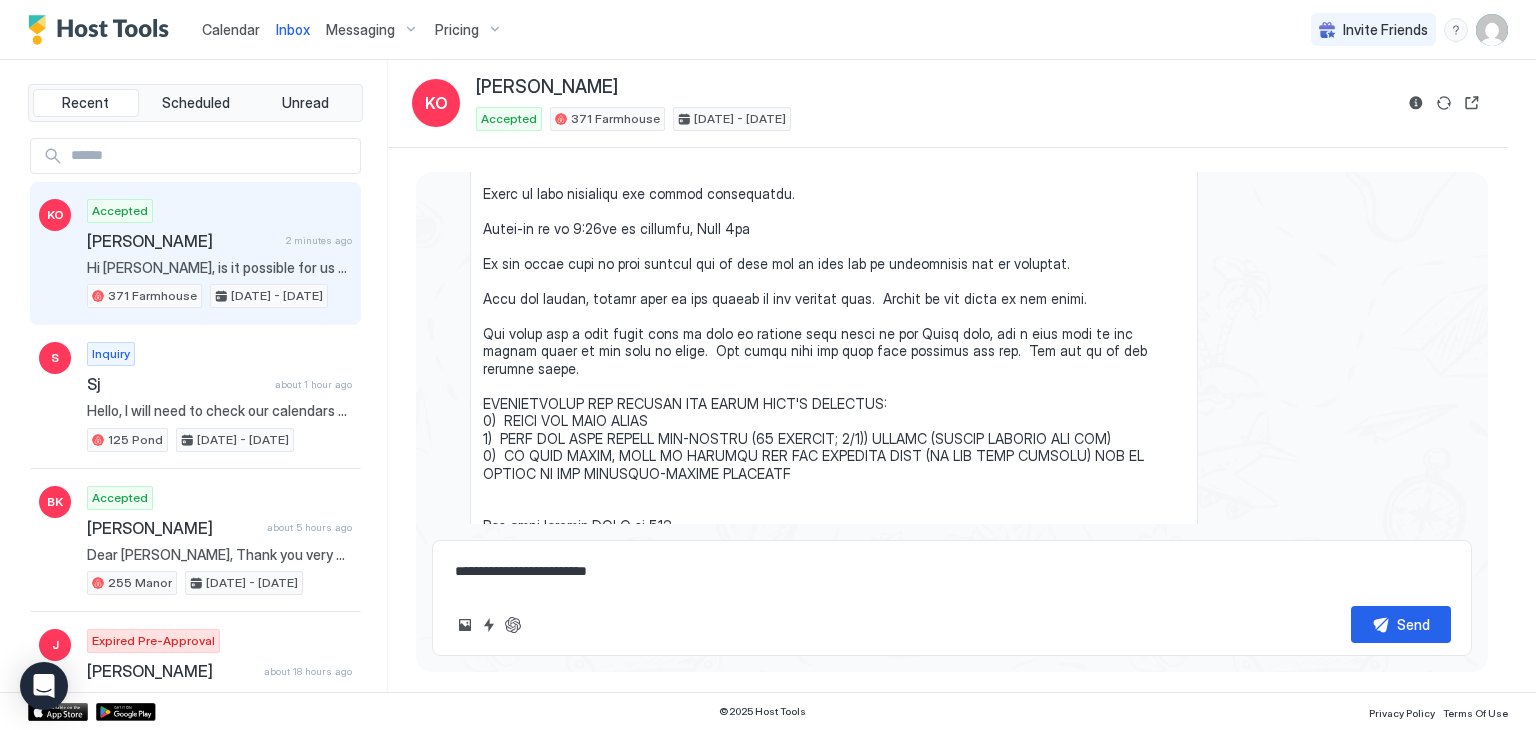 type on "*" 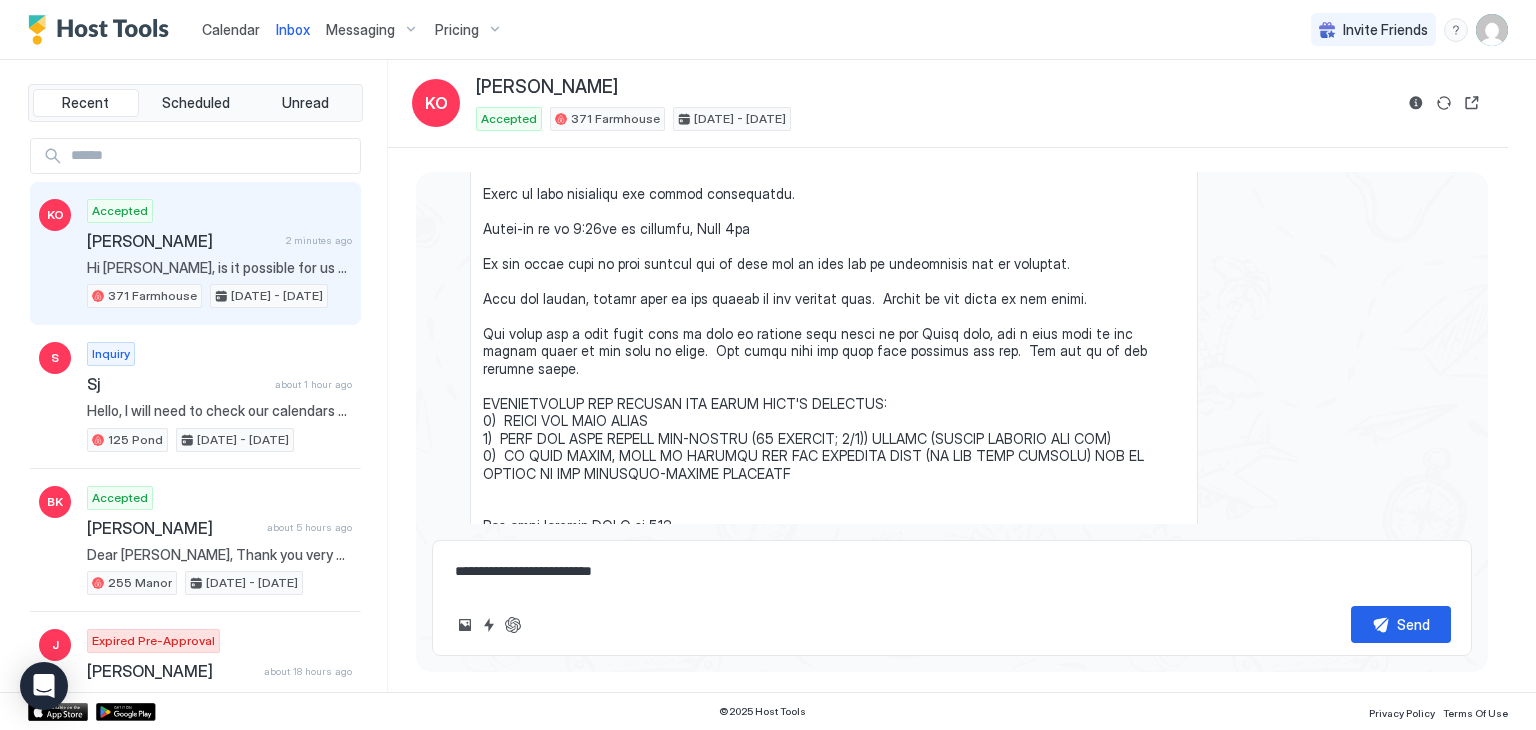 type on "*" 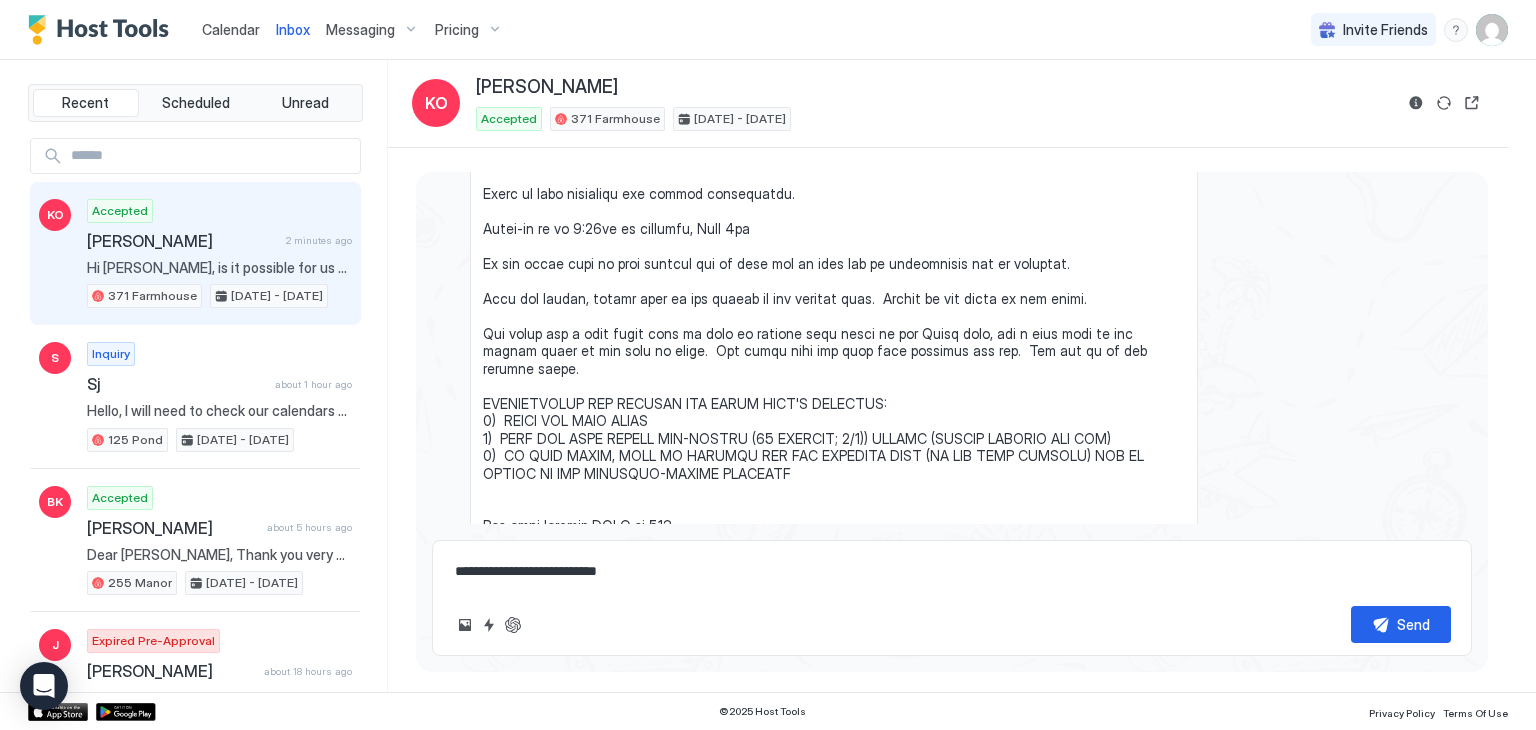 type on "*" 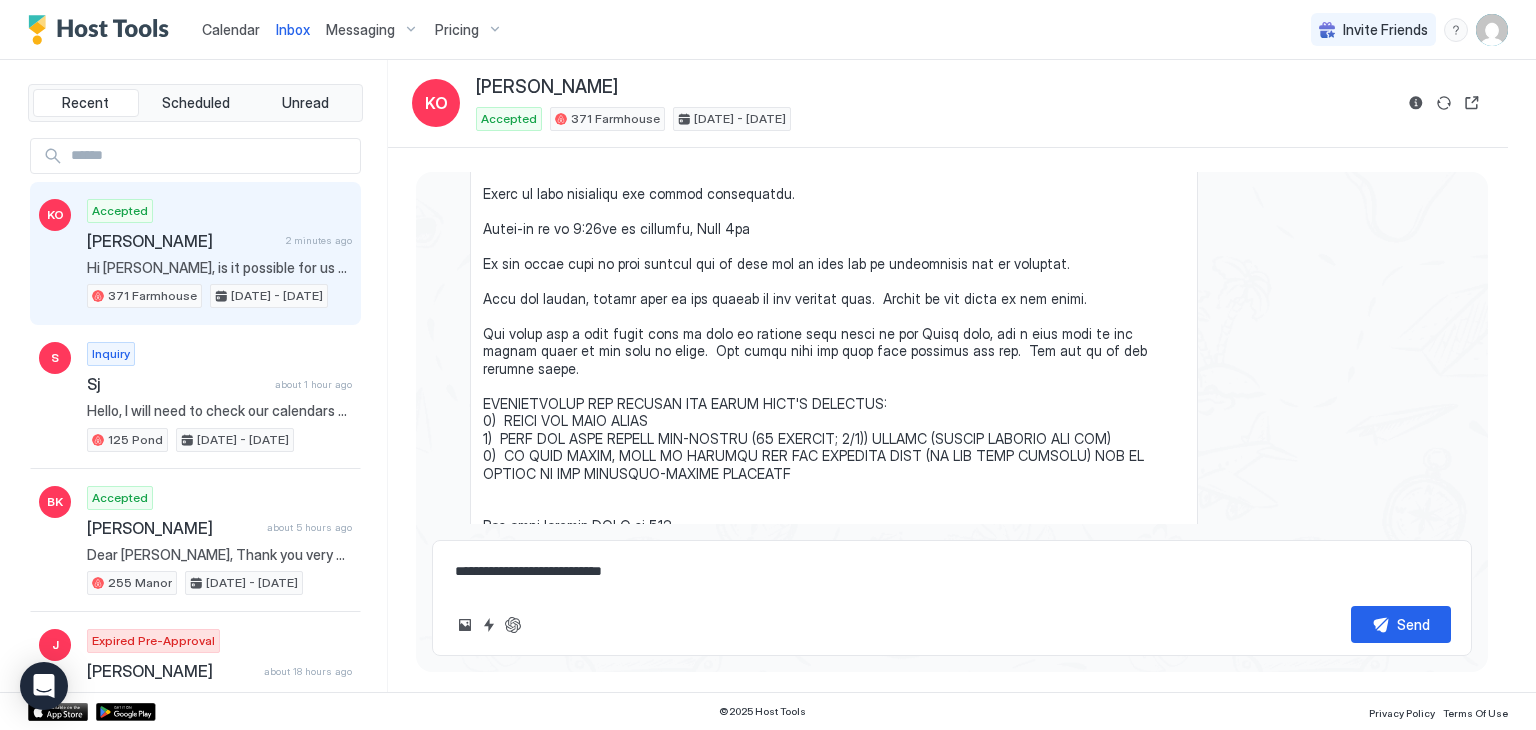 type on "*" 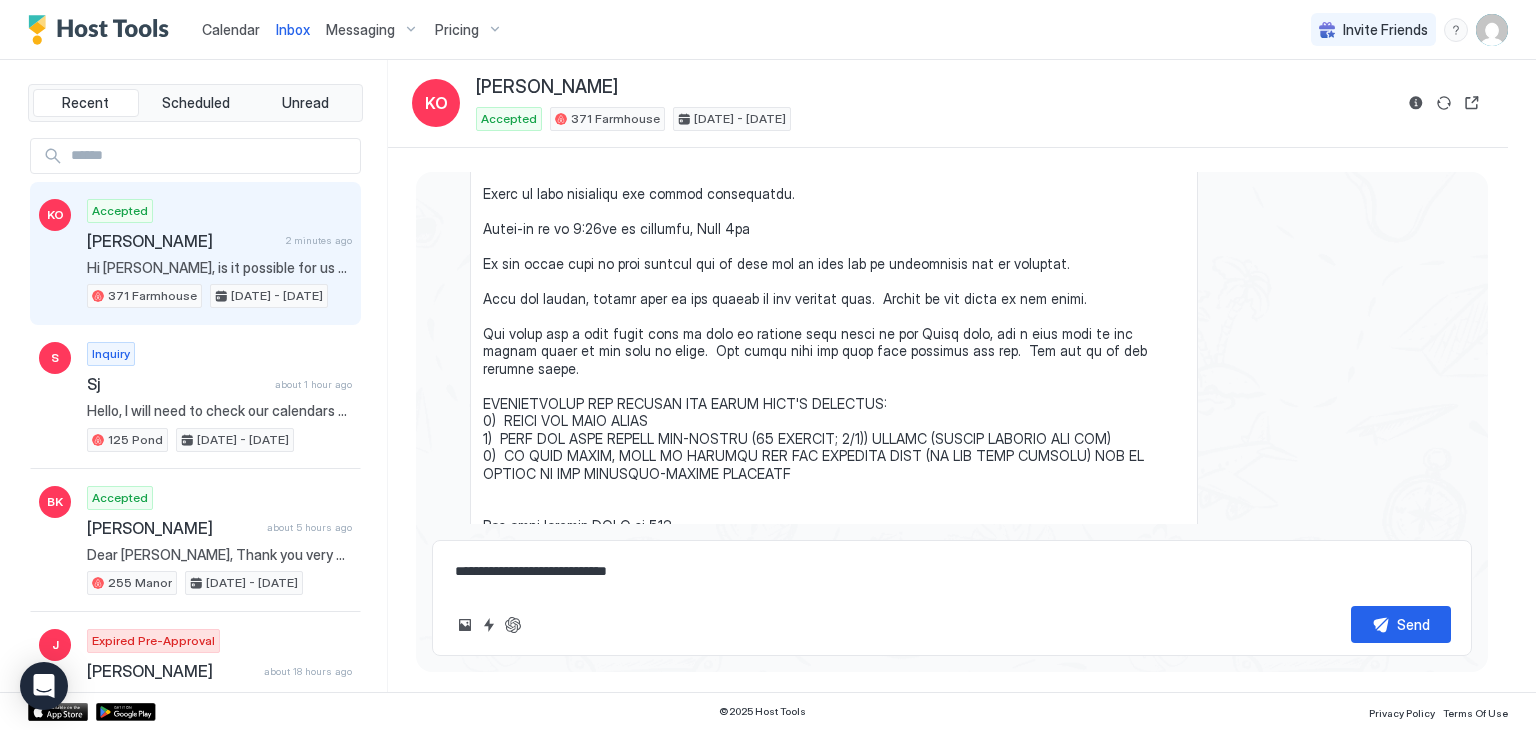 type on "*" 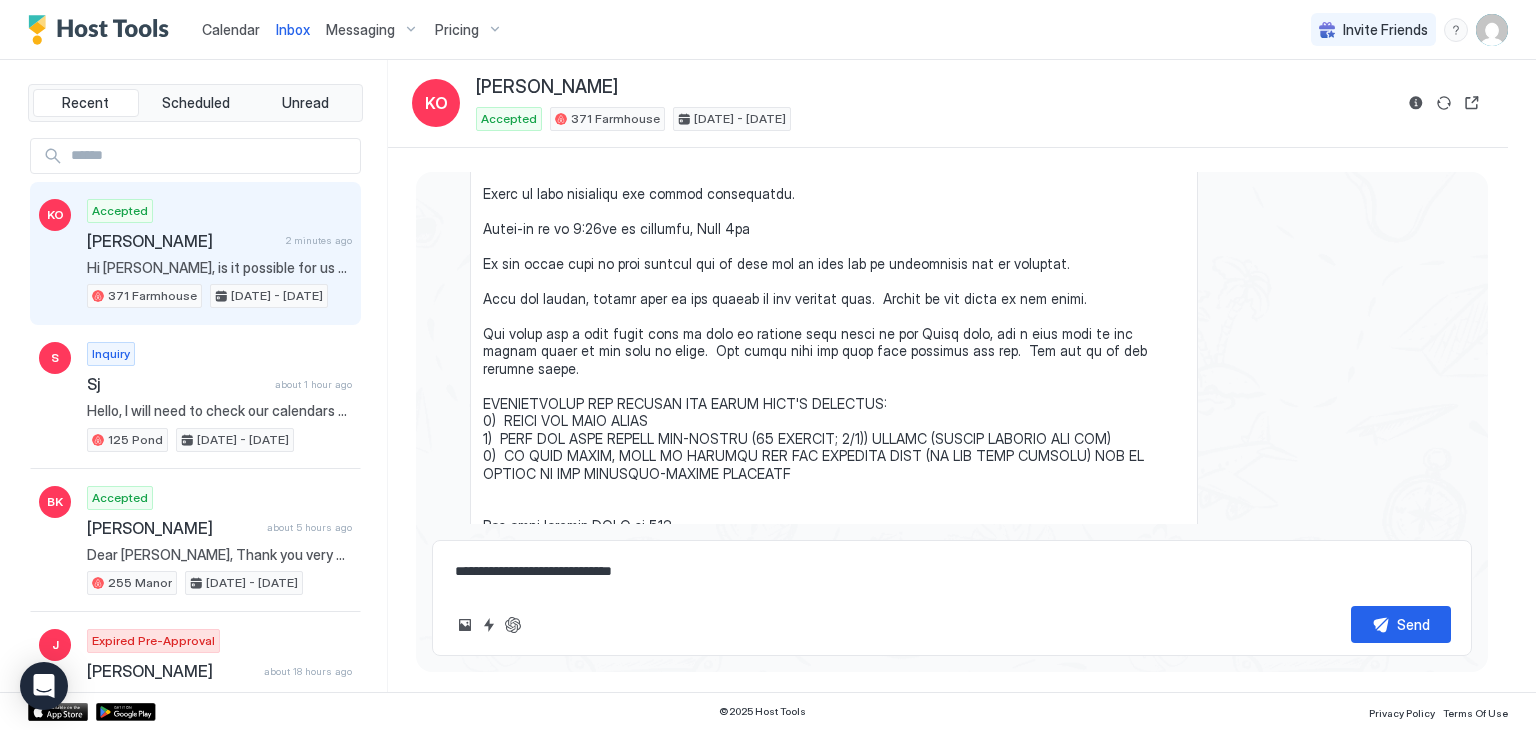 type on "*" 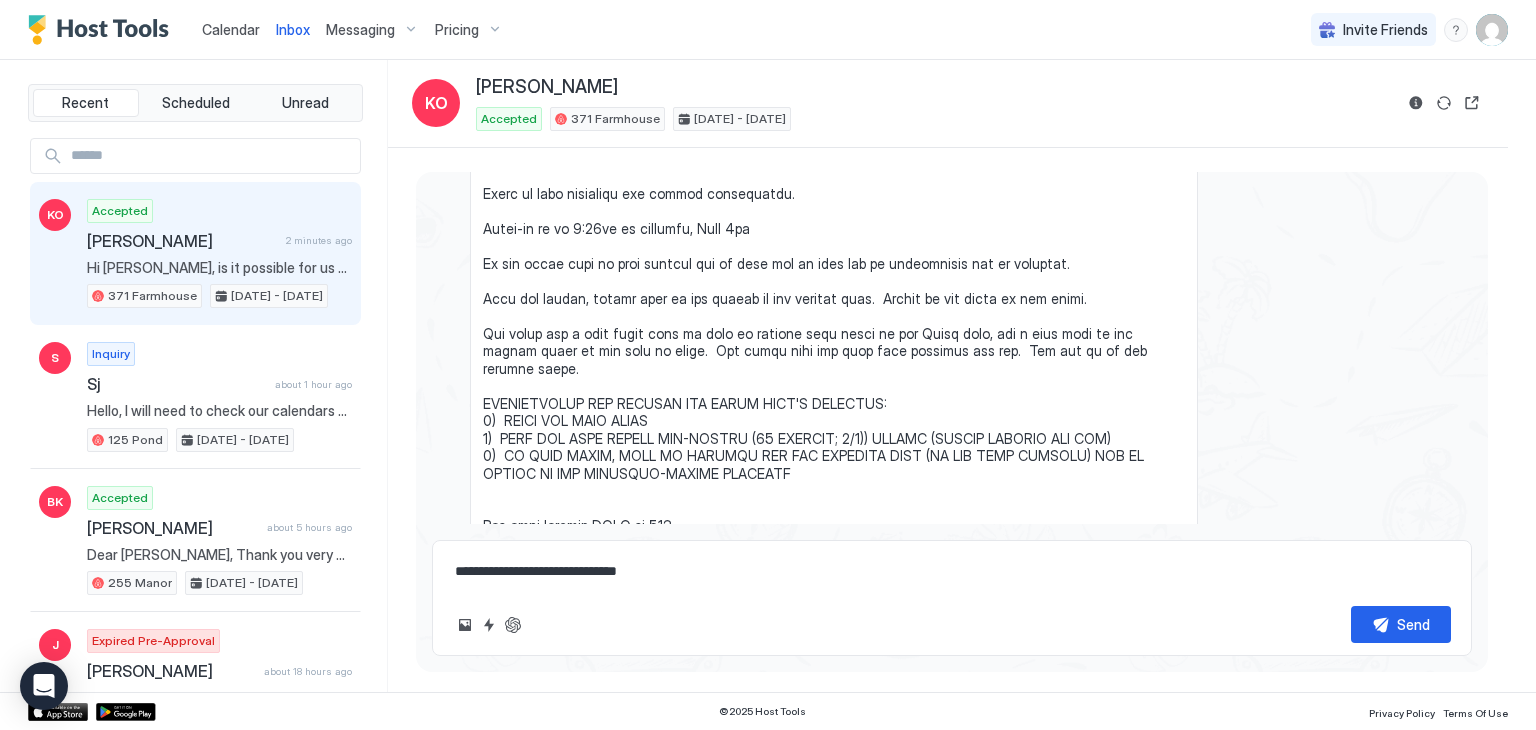type on "*" 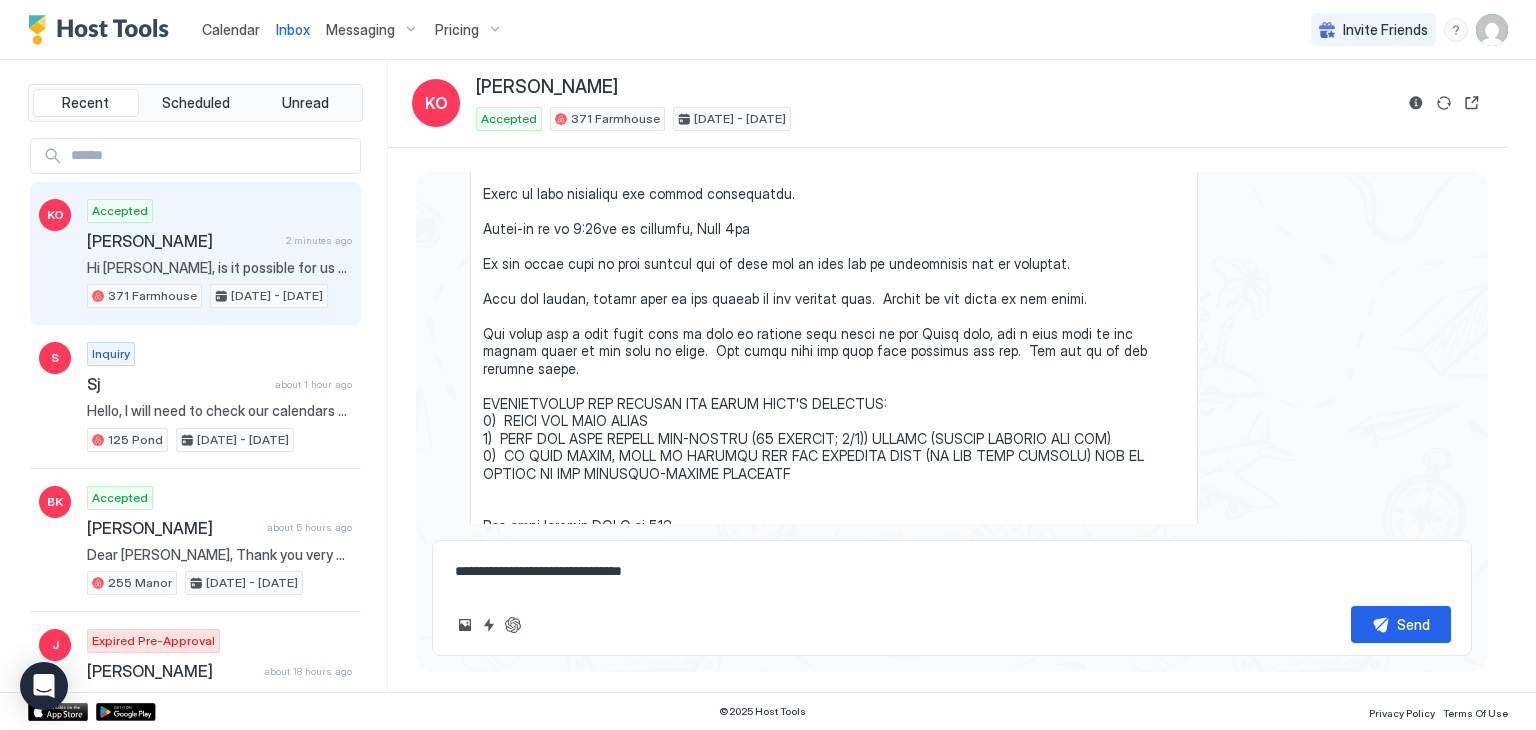 type on "*" 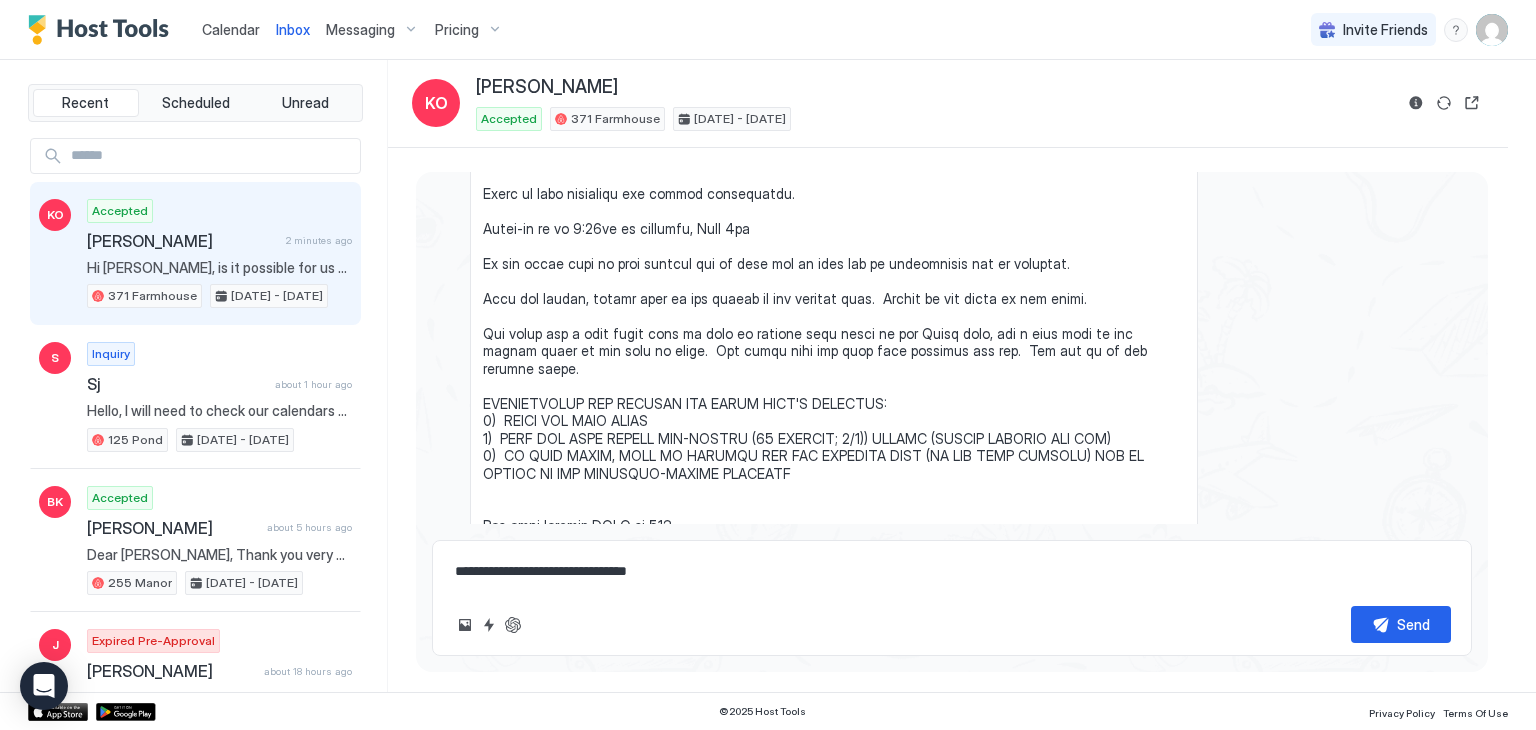 type on "*" 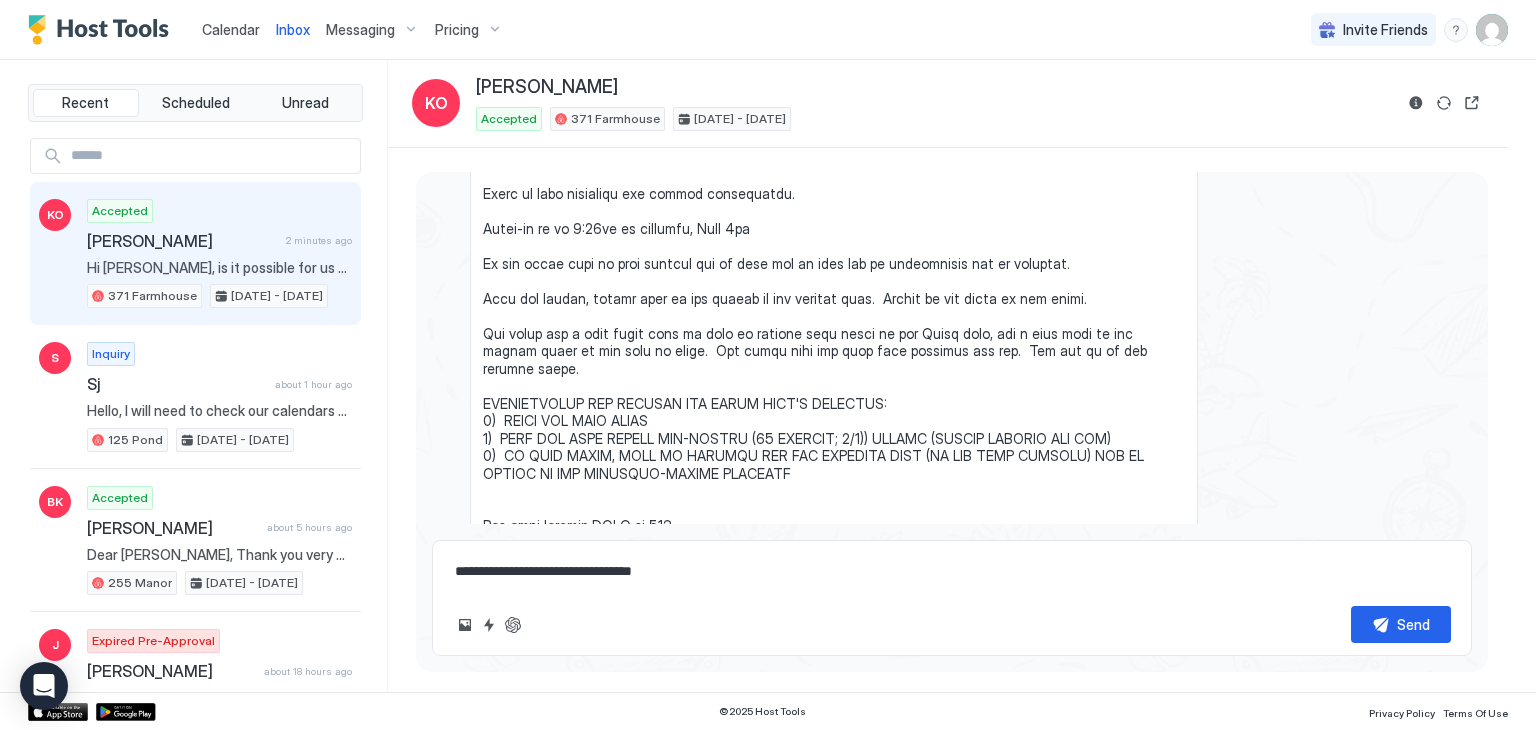 type on "*" 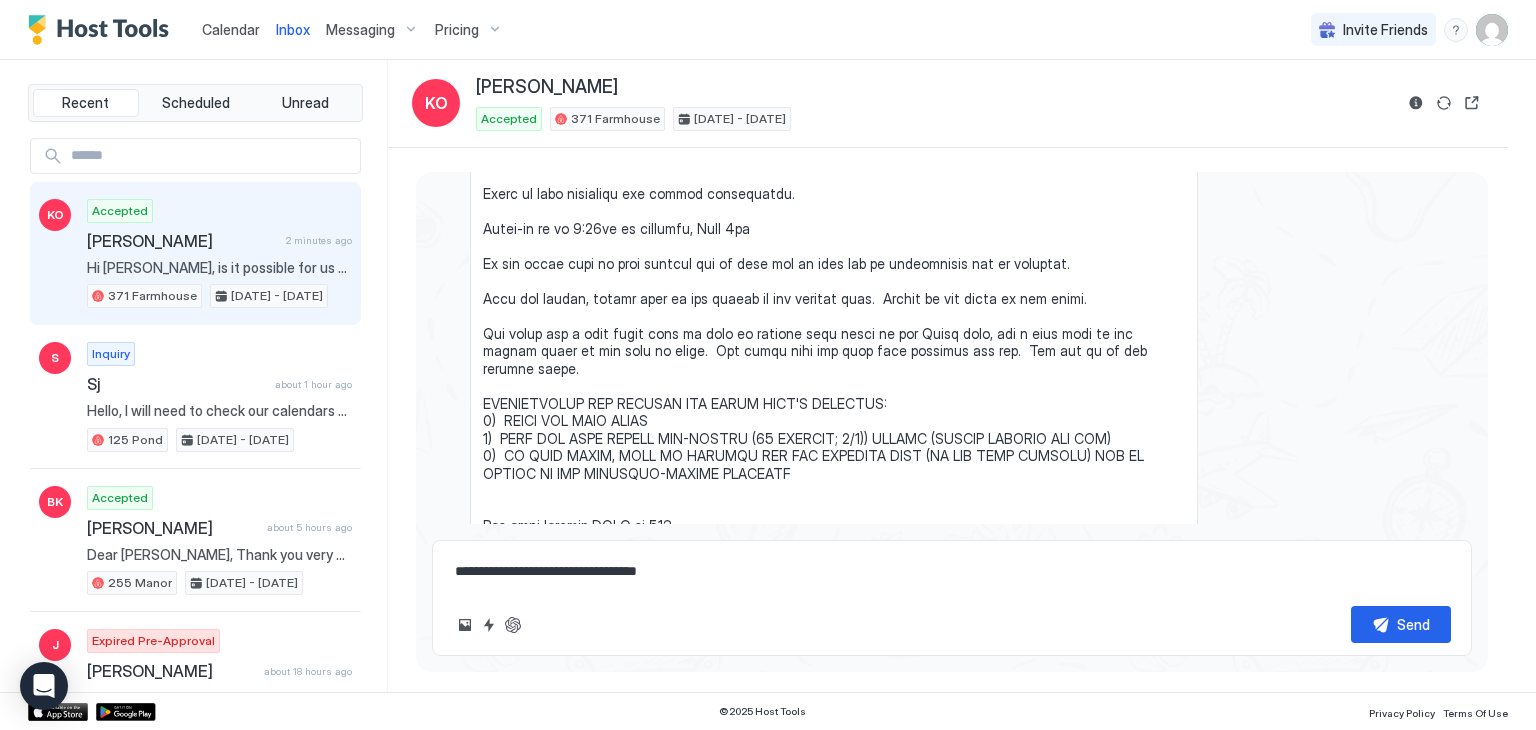 type on "*" 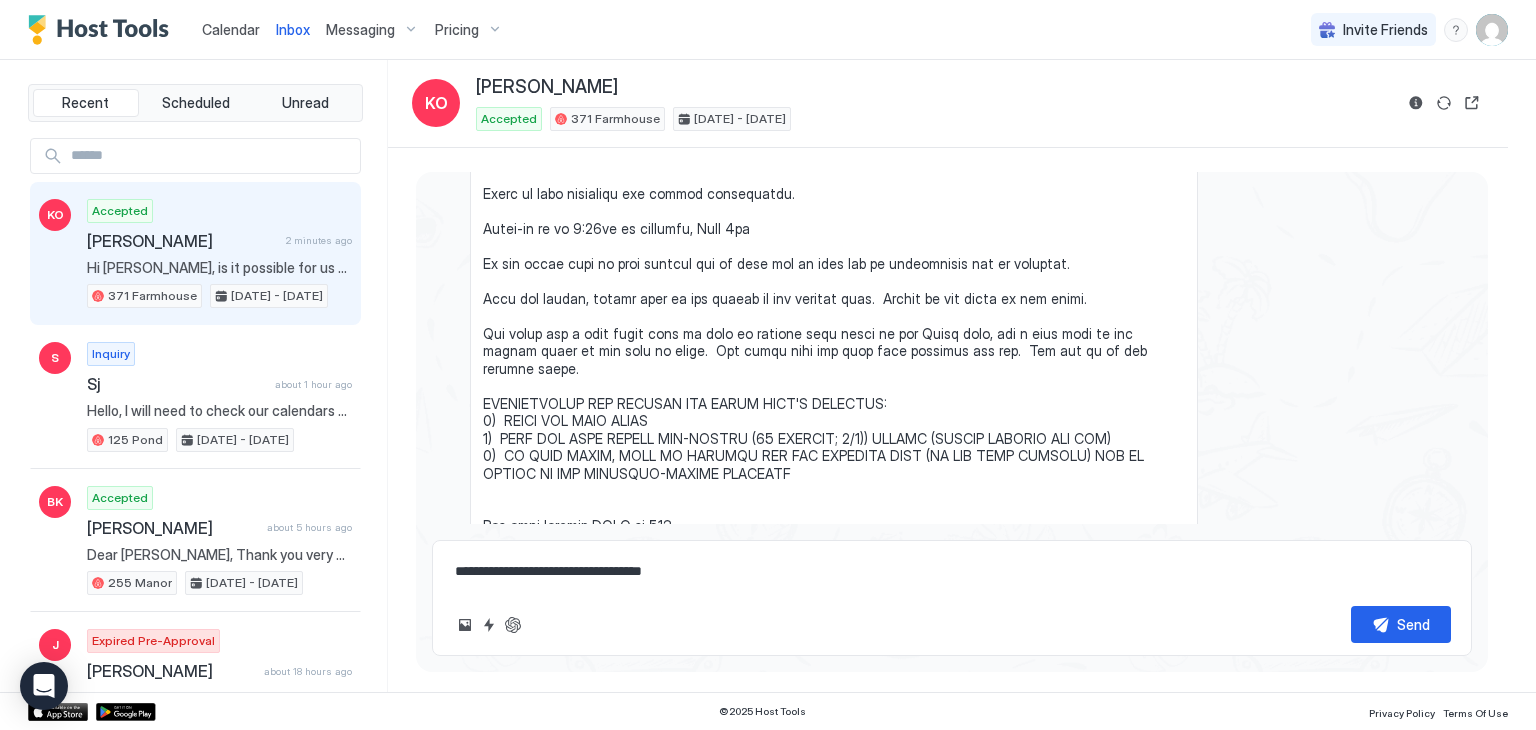 type on "*" 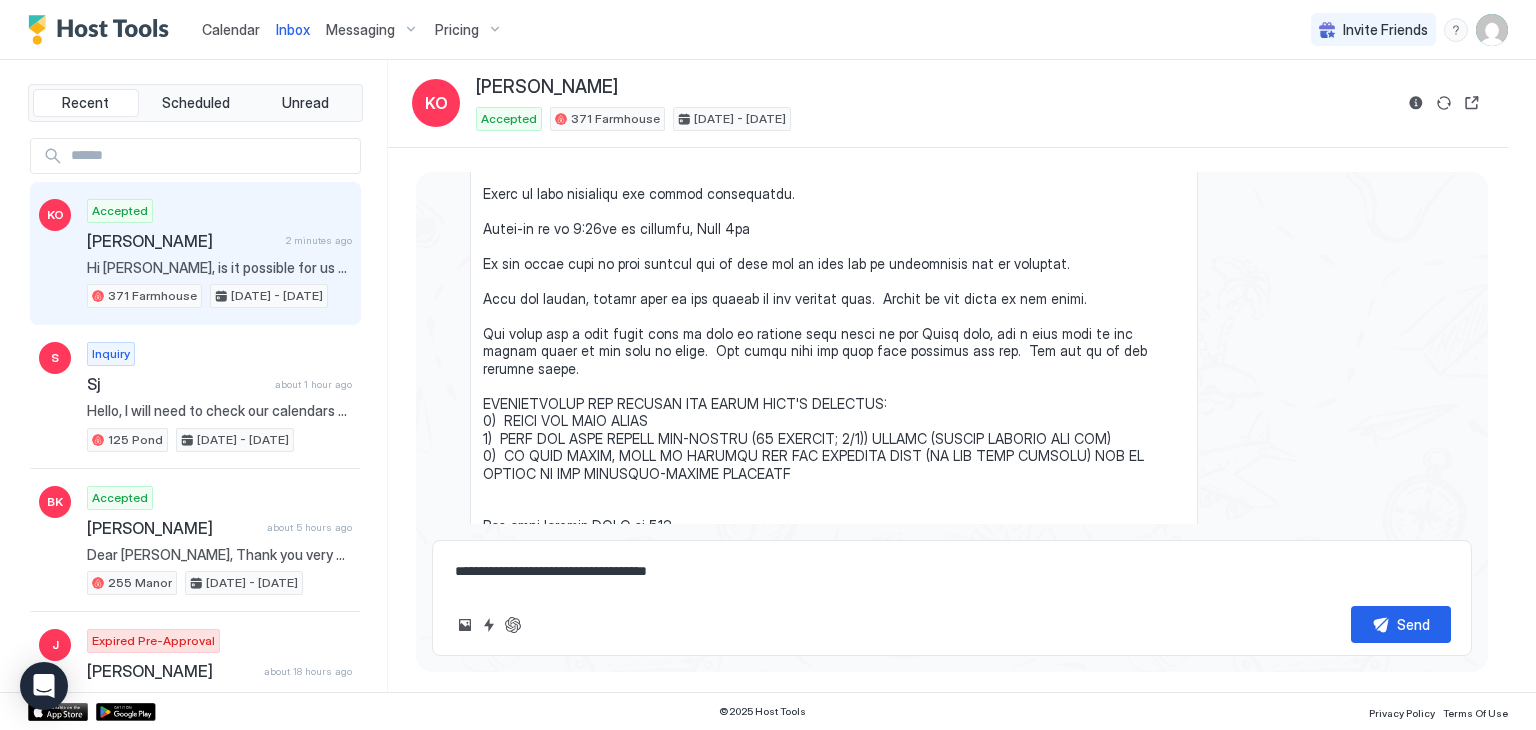 type on "*" 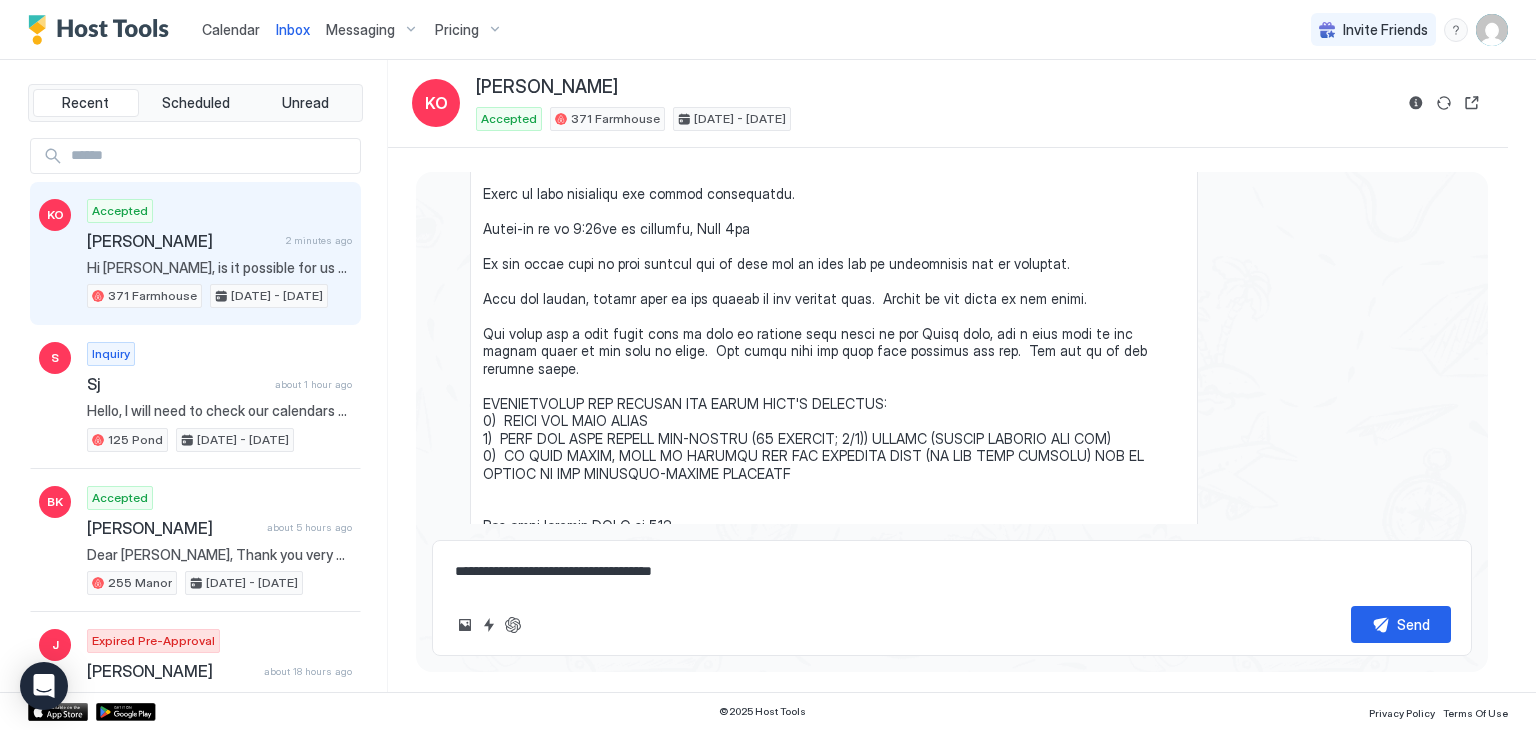type on "*" 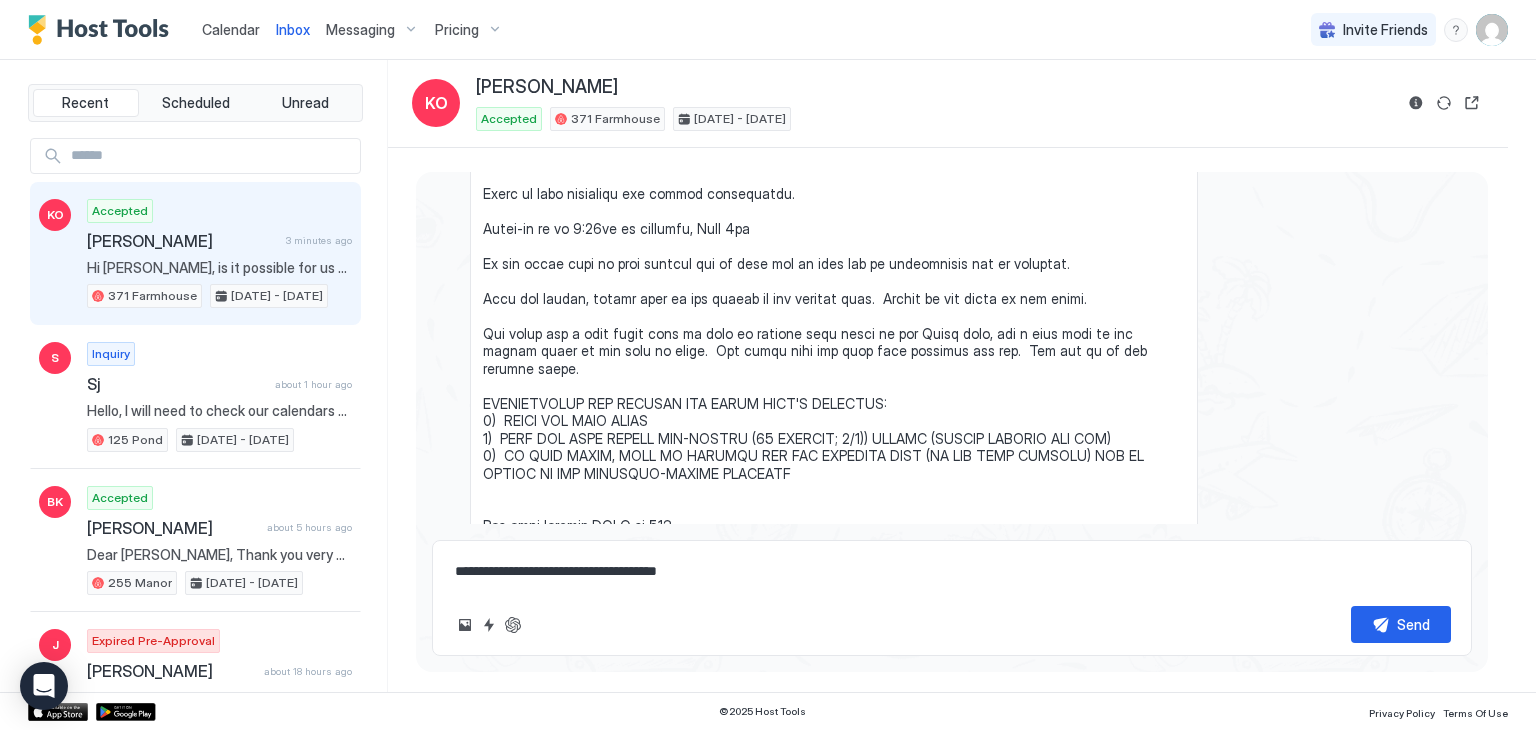 type on "*" 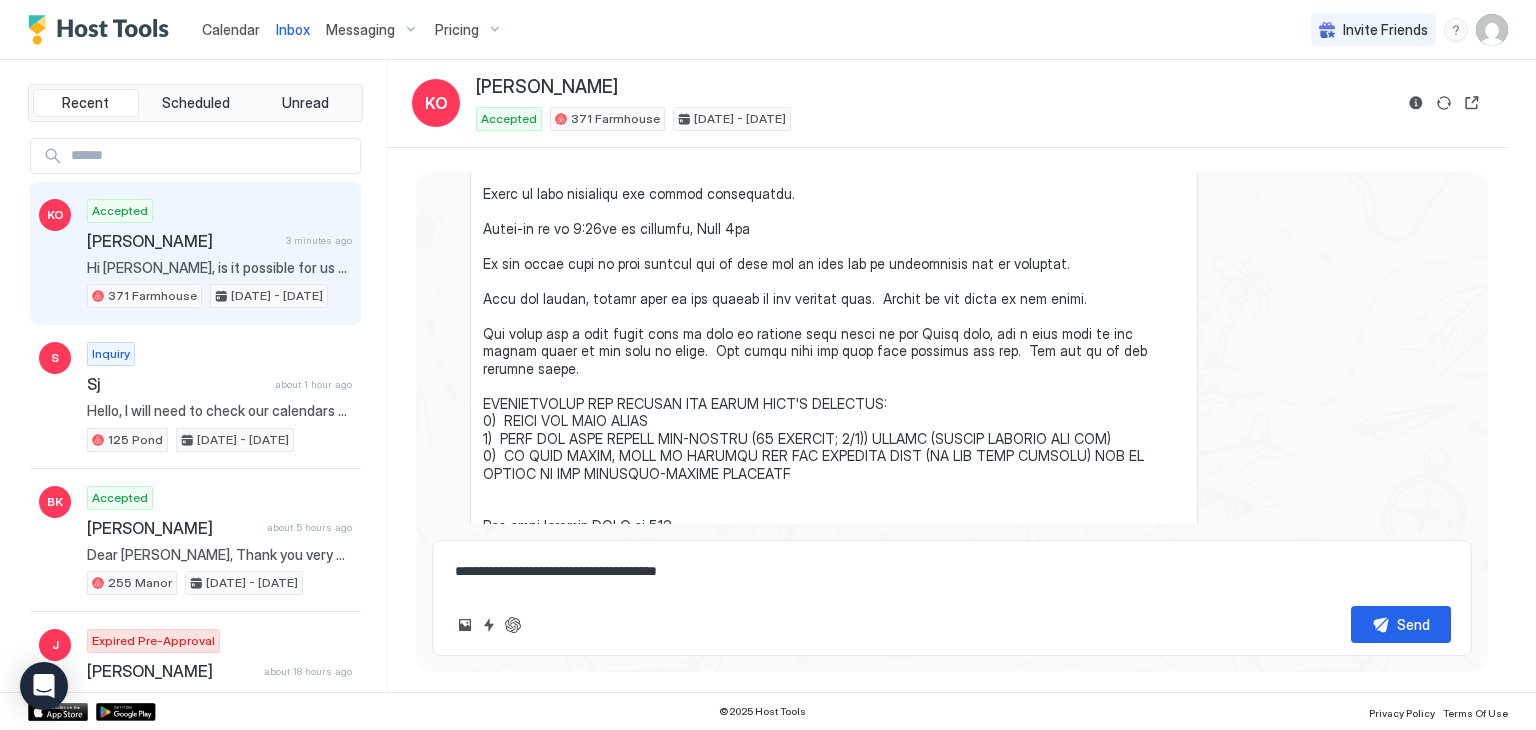 type on "**********" 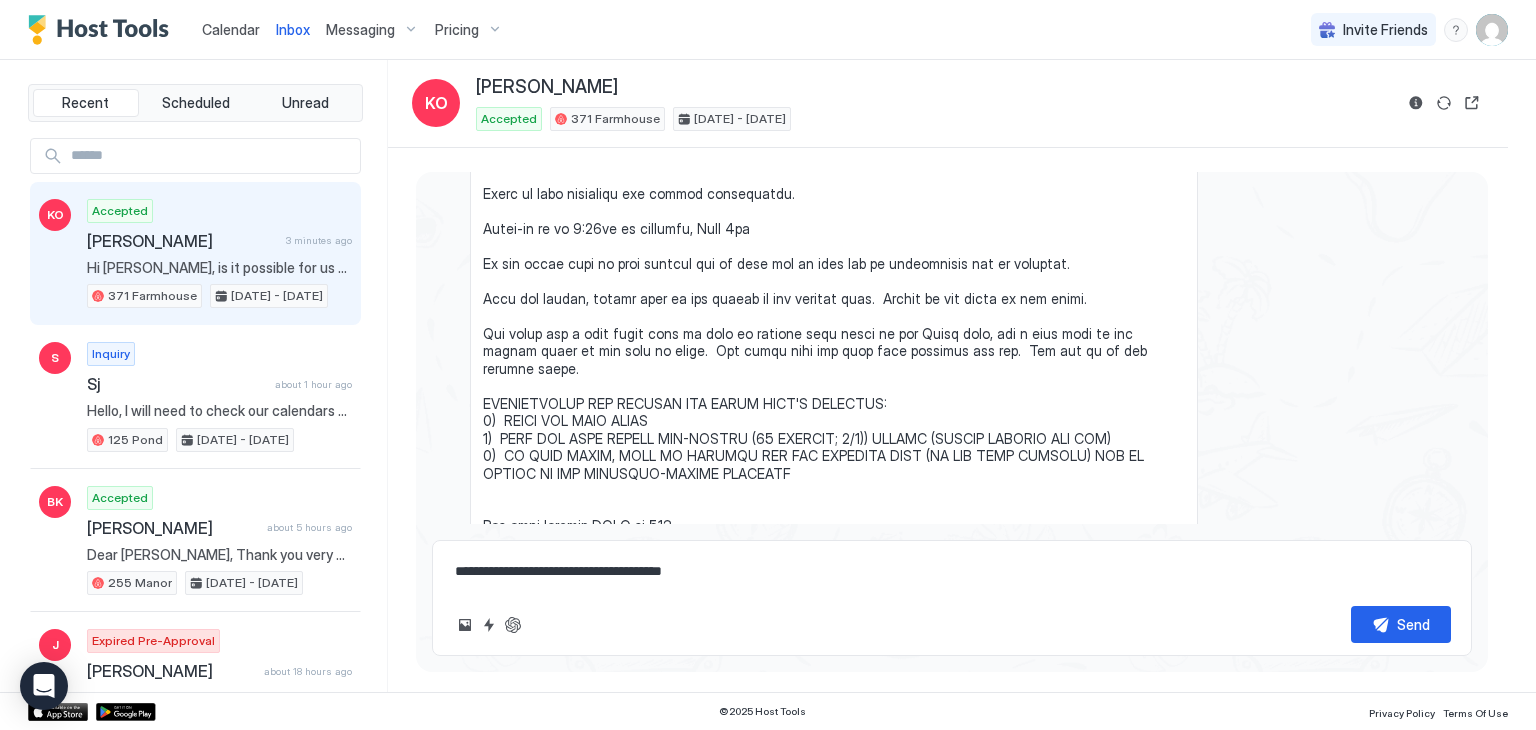 type on "*" 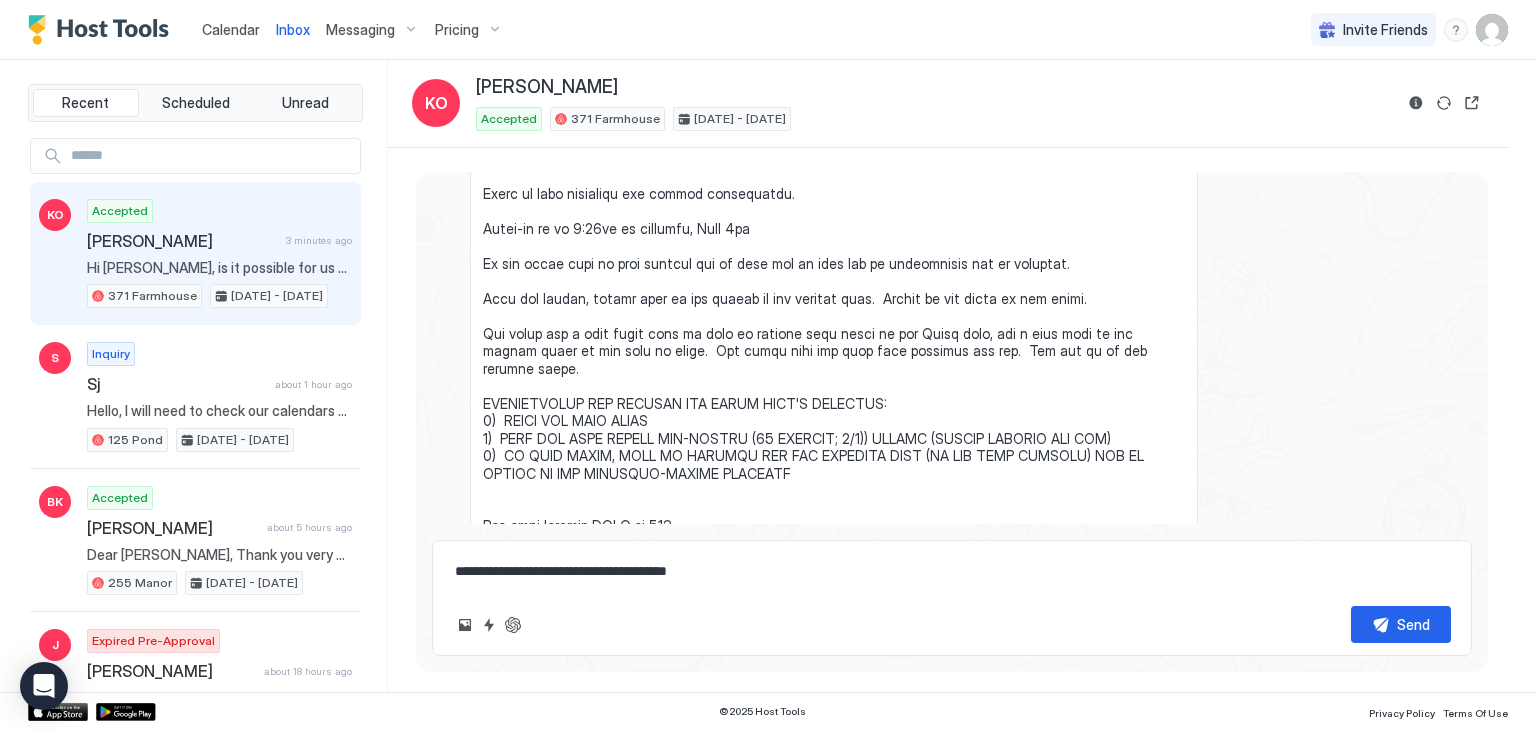 type on "*" 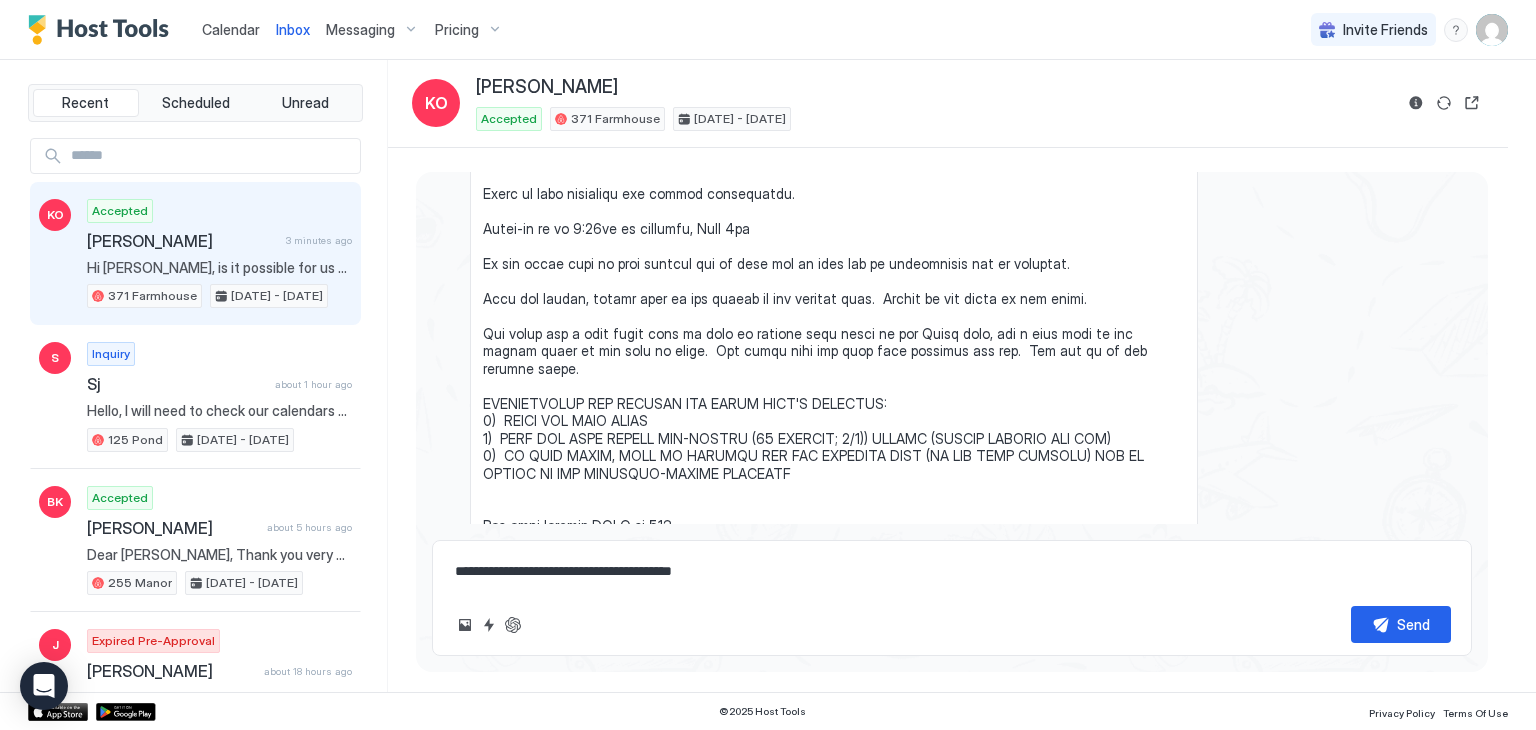 type on "*" 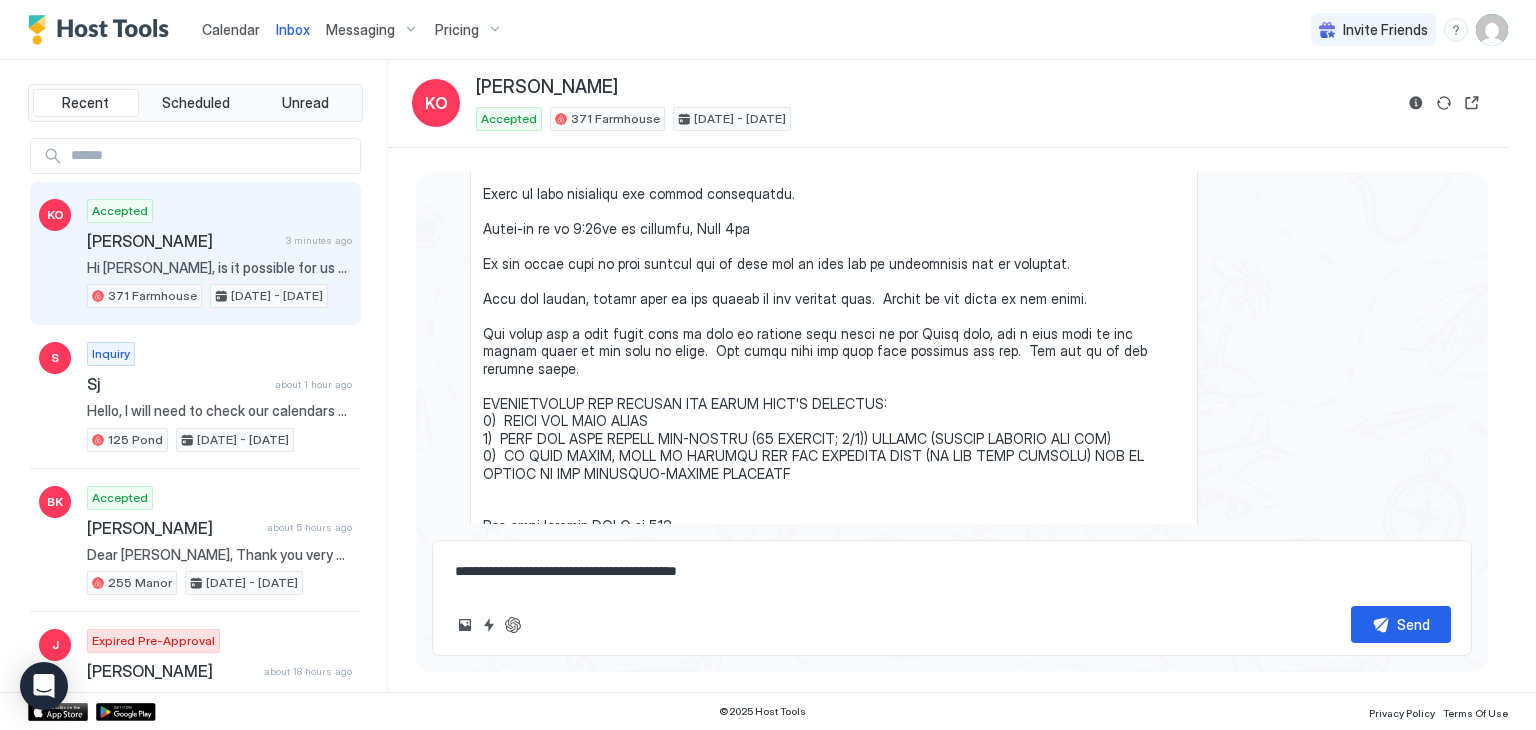 type on "*" 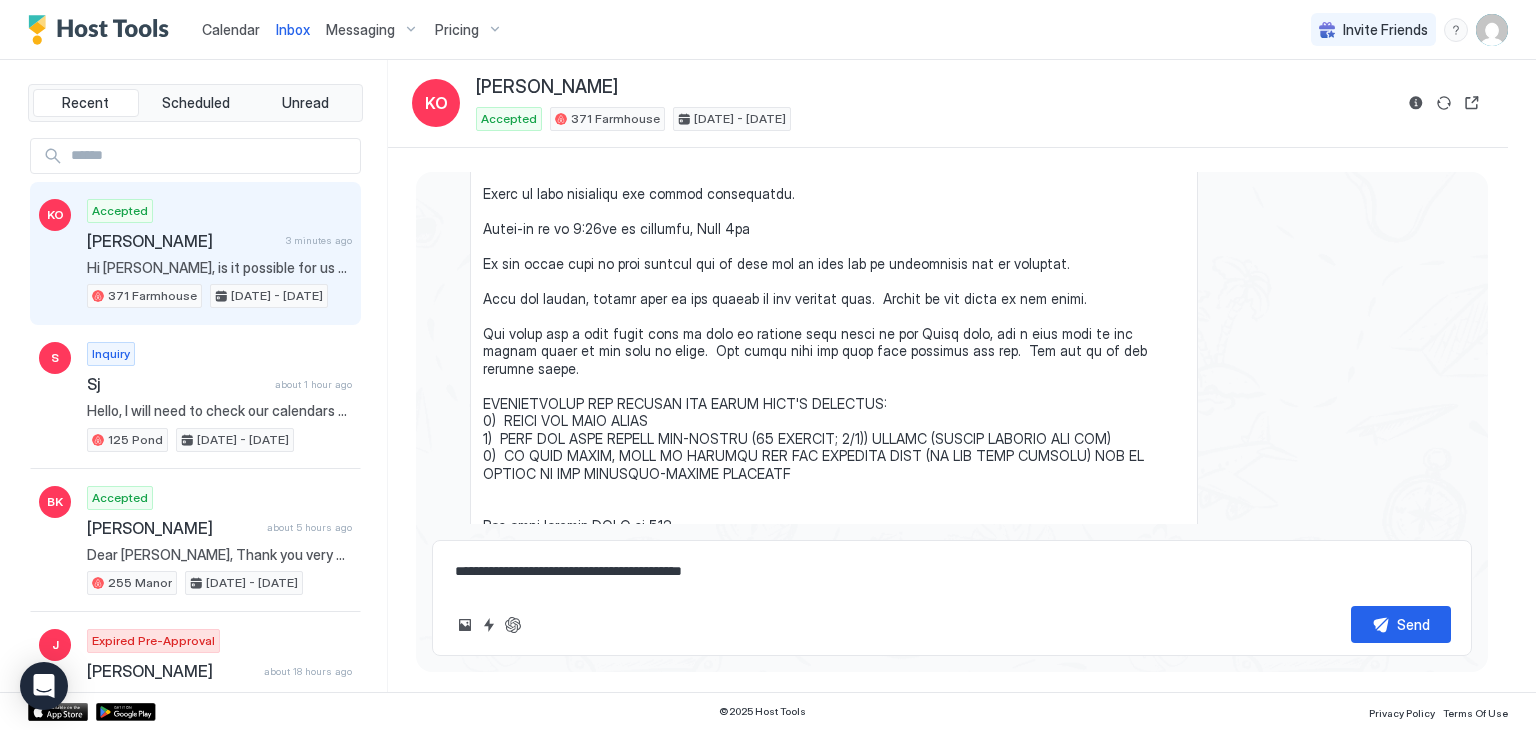 type on "*" 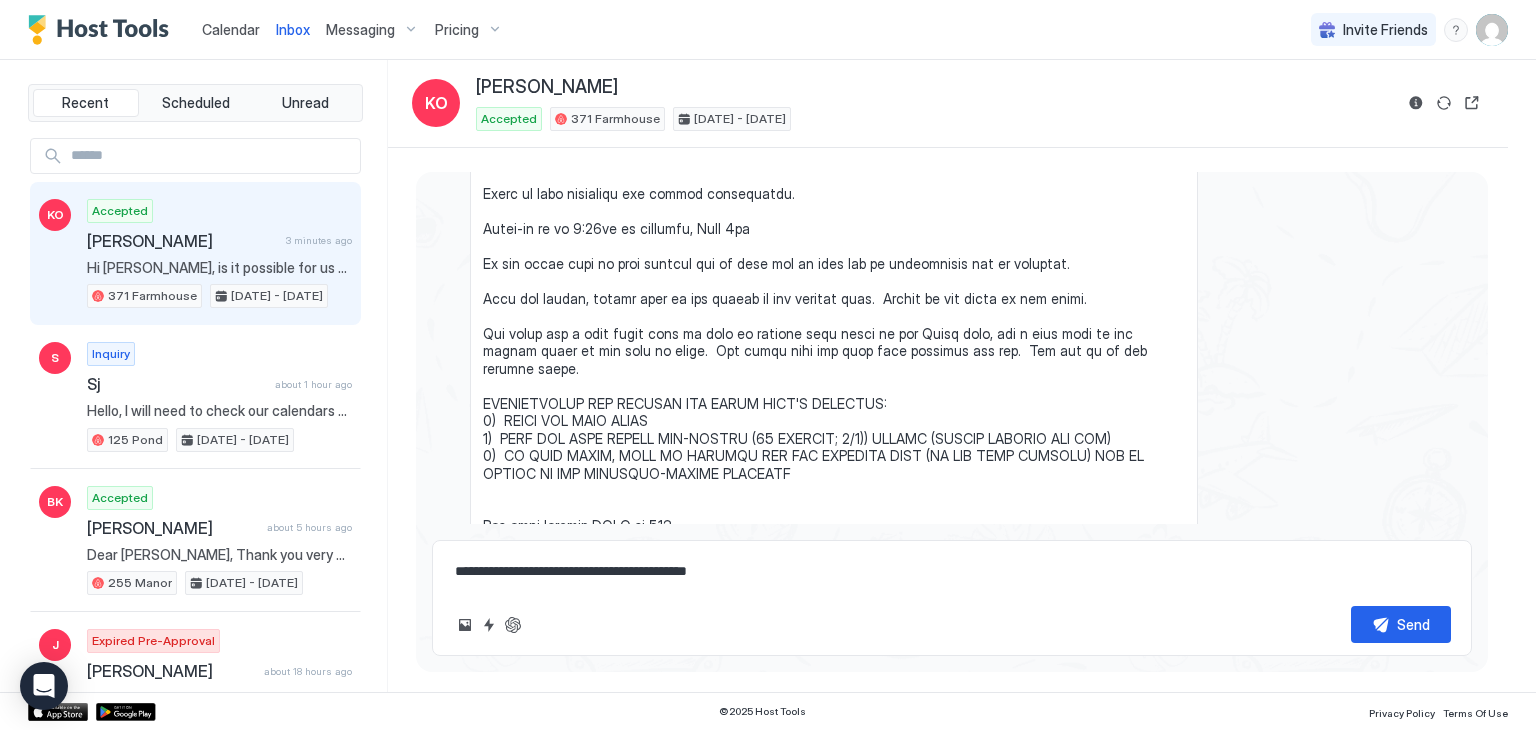 type on "*" 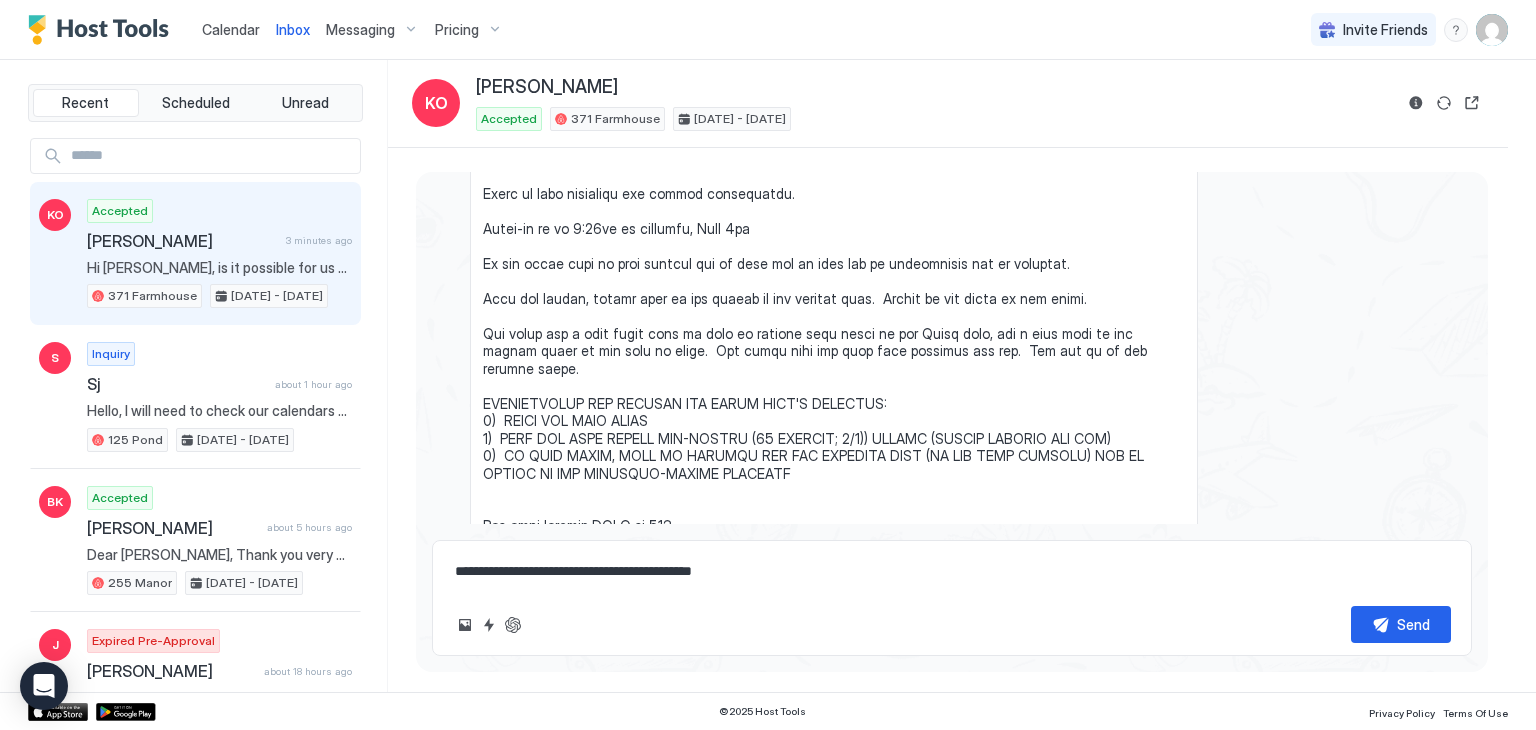 type on "*" 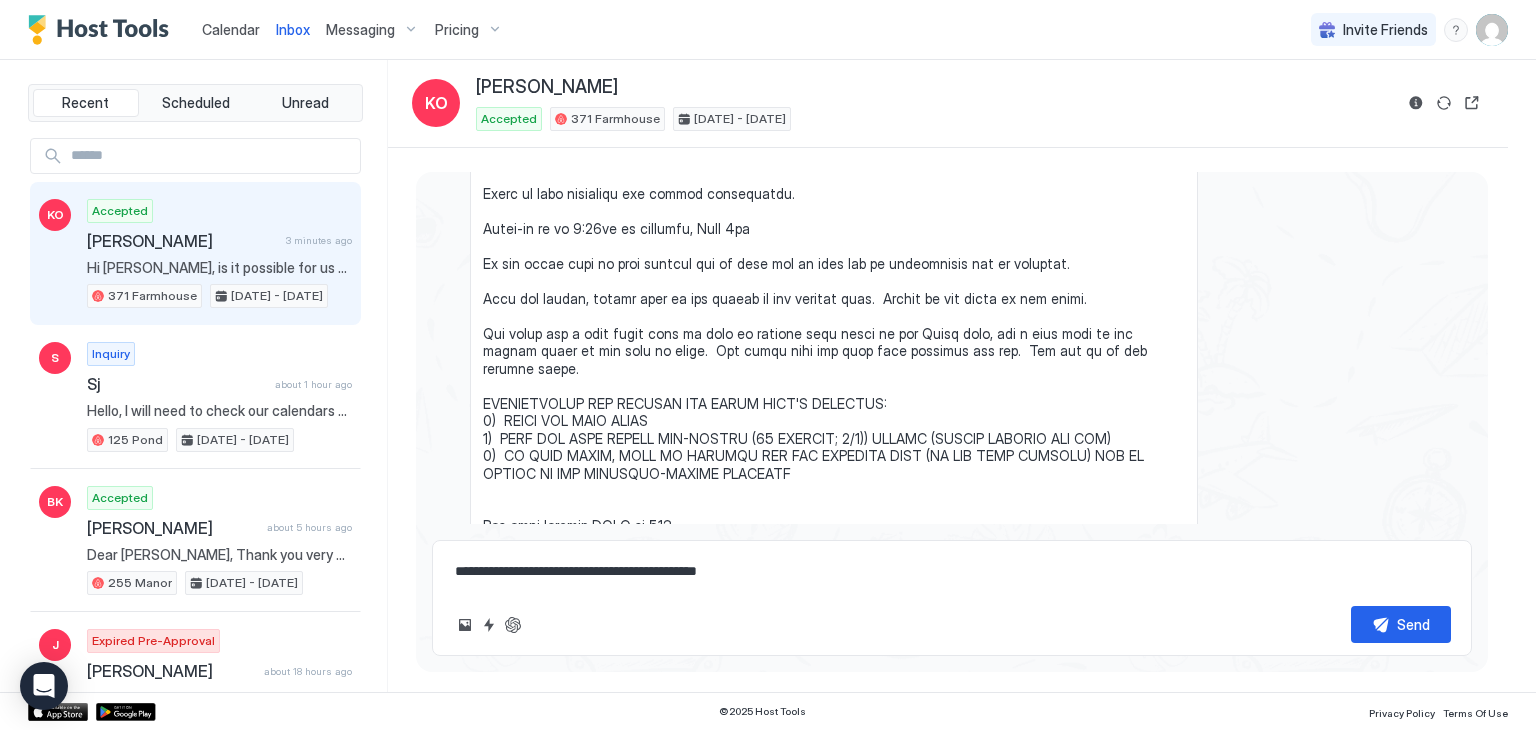 type on "*" 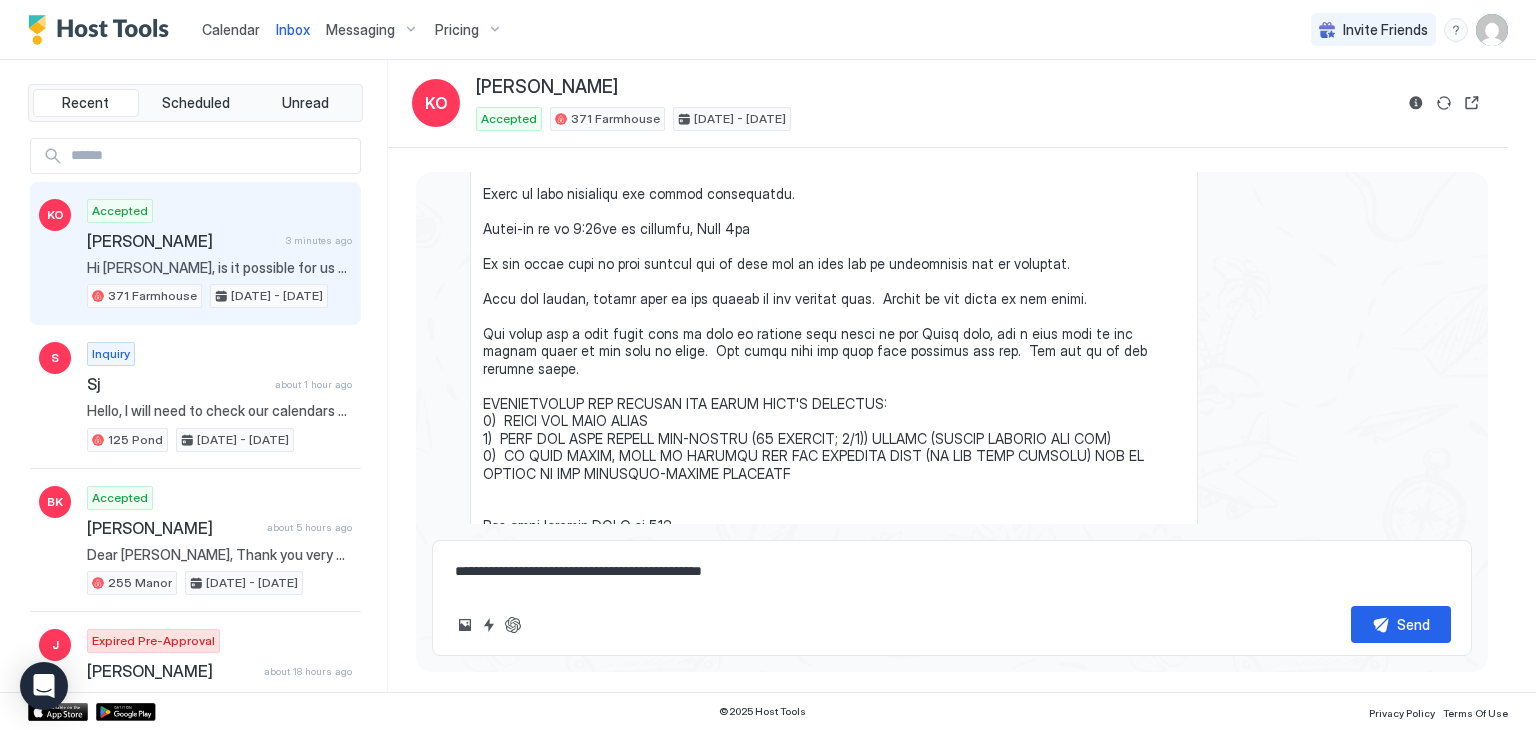 type on "*" 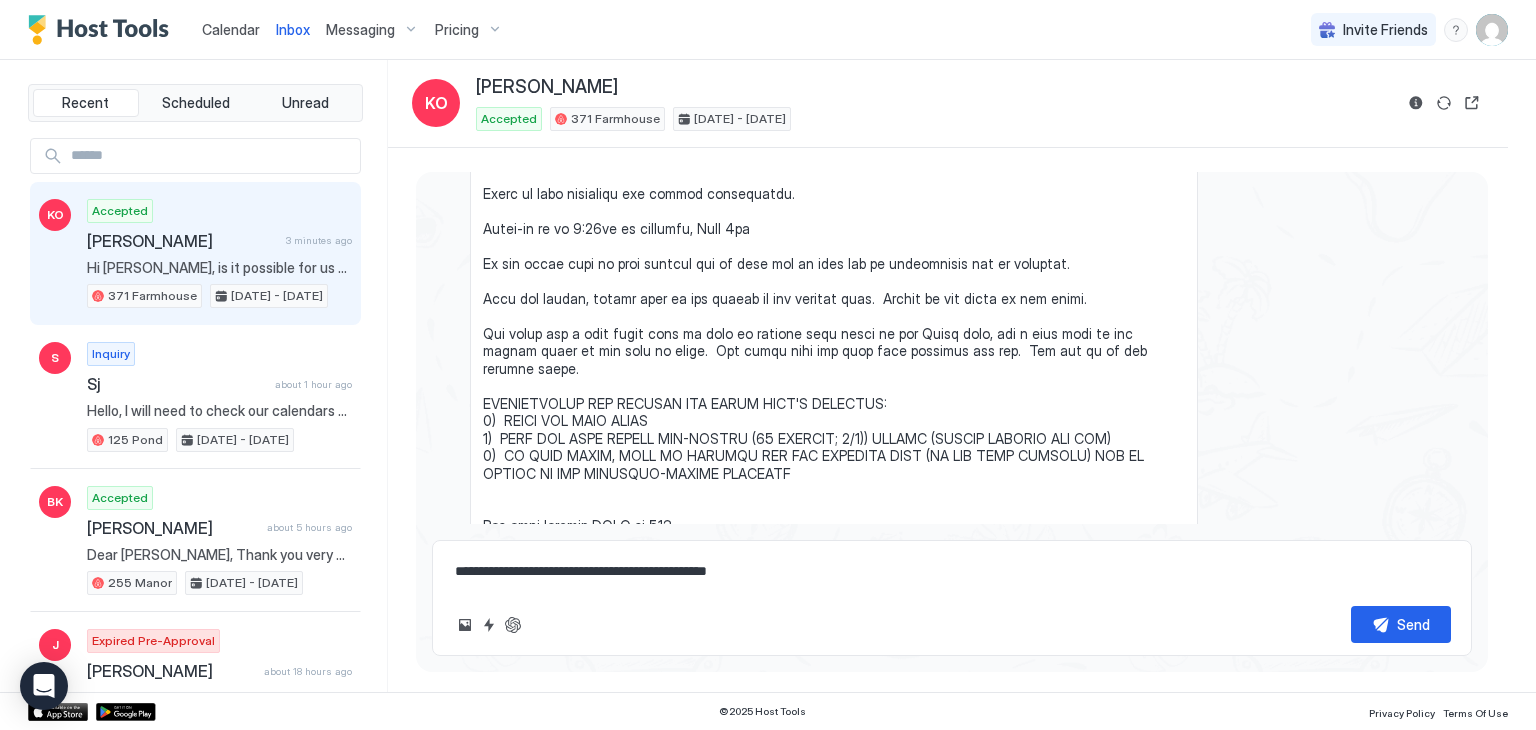 type on "*" 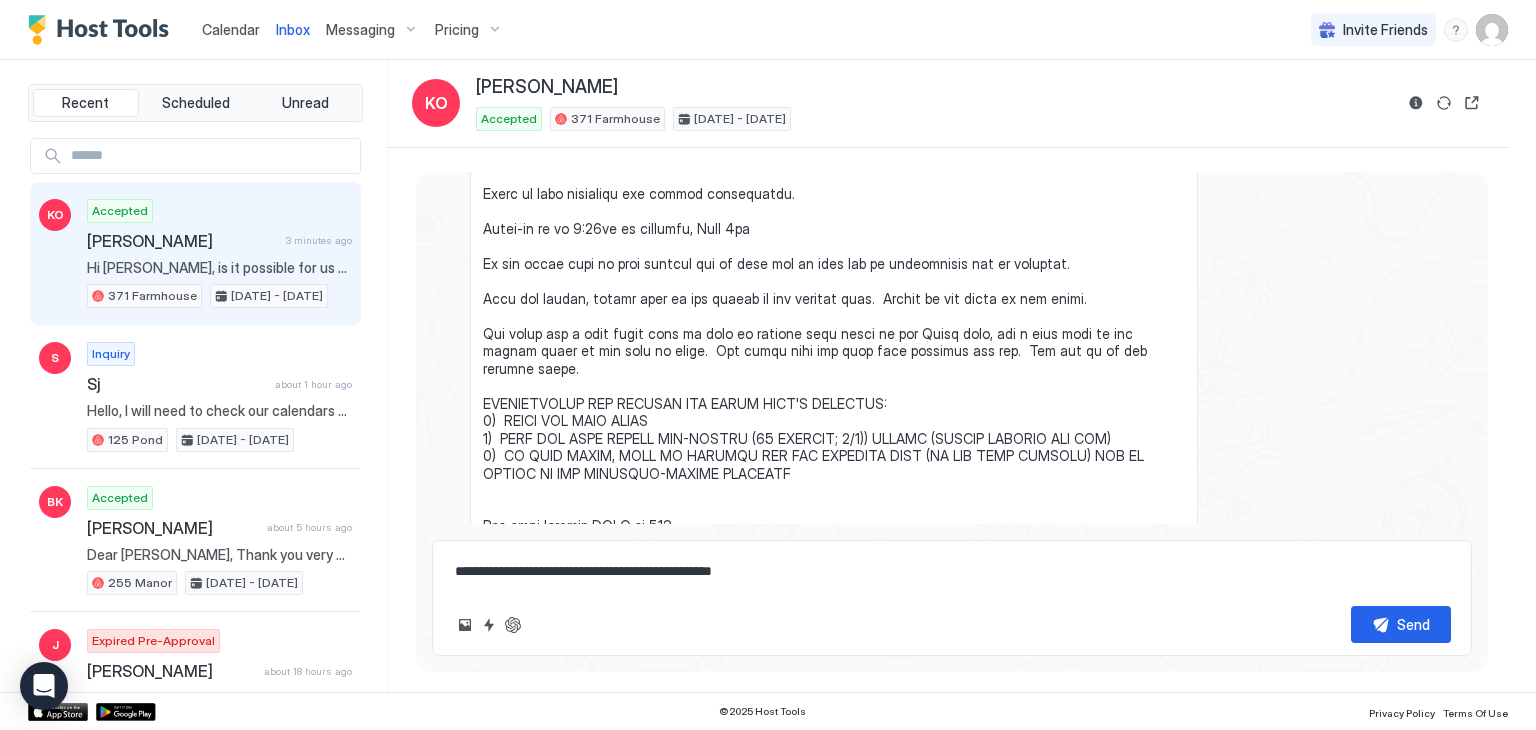 type on "*" 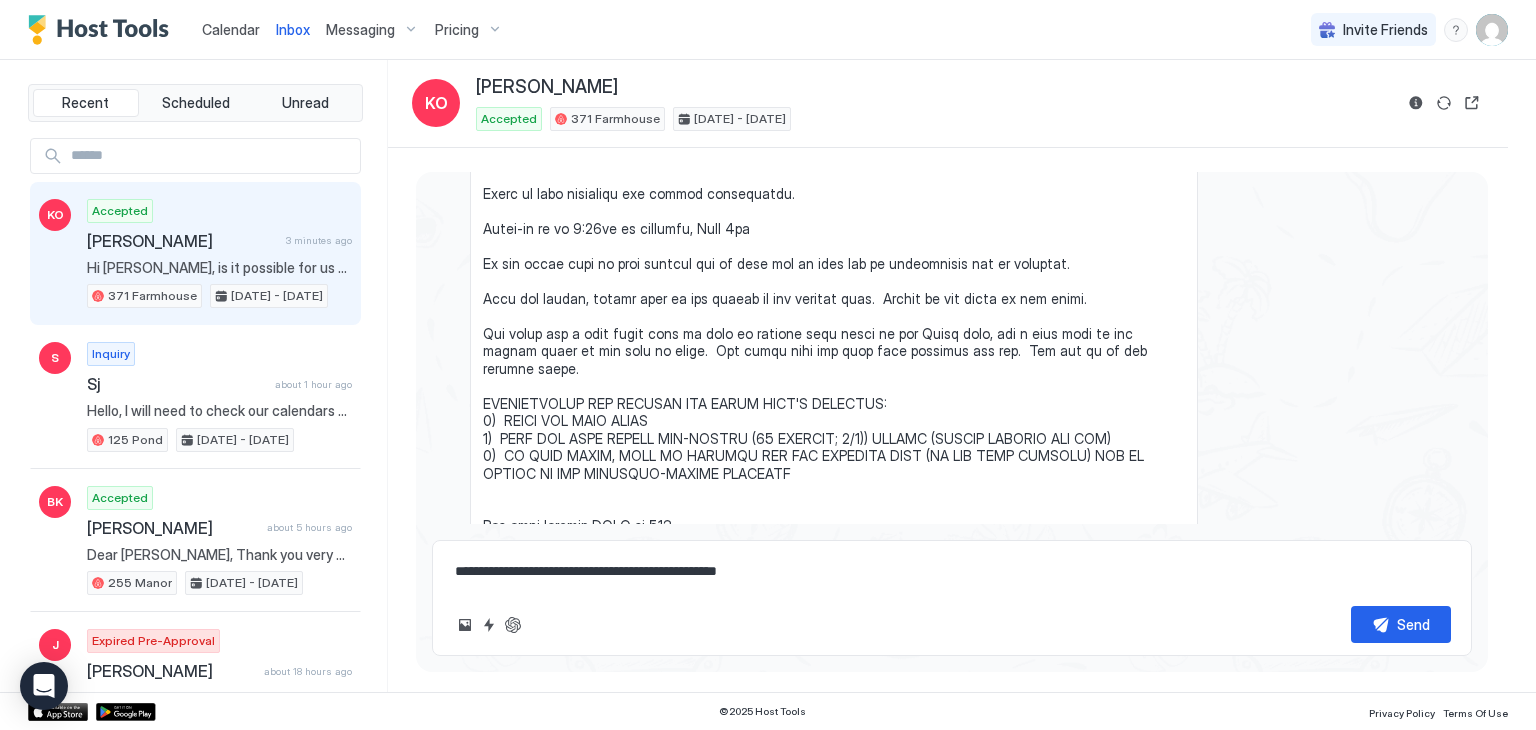 type on "*" 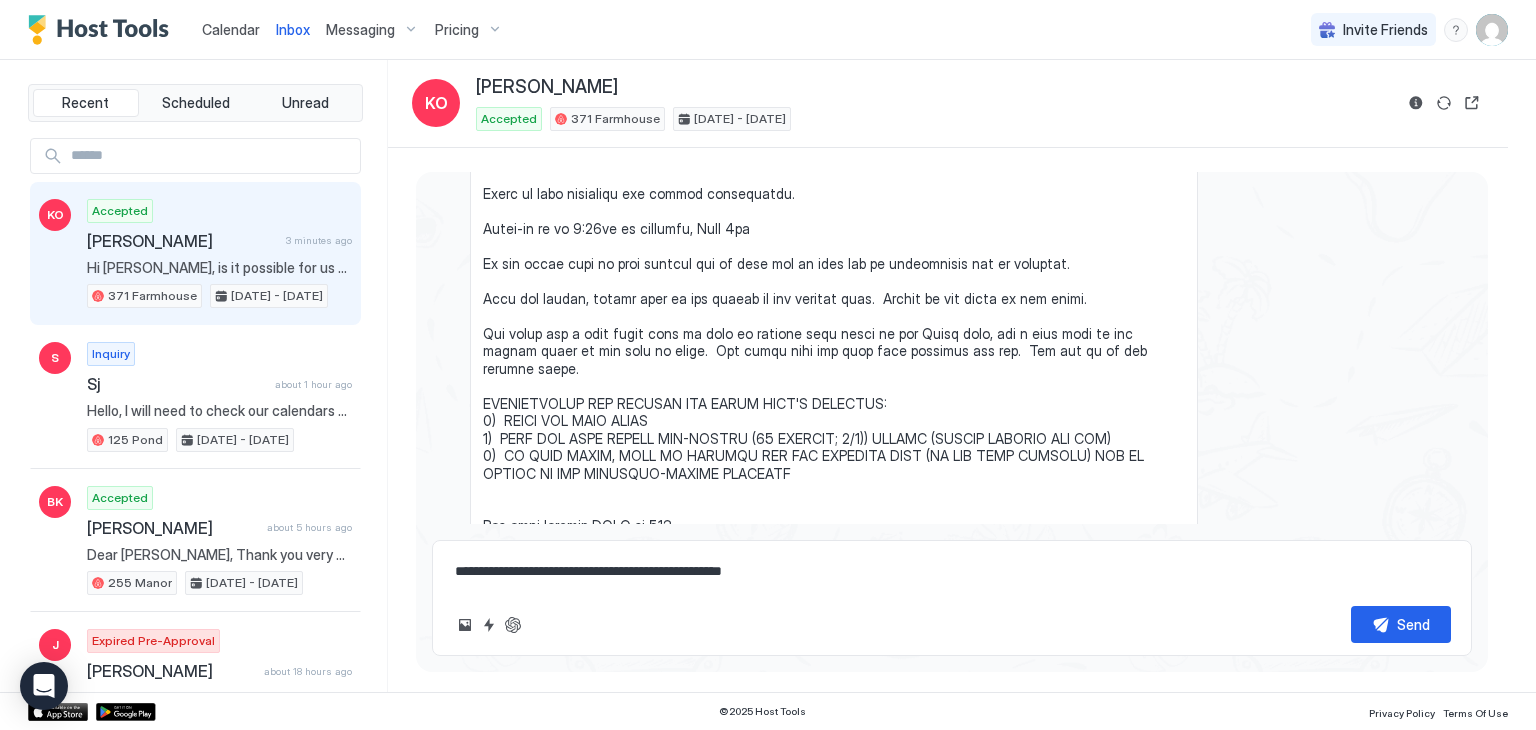 type on "*" 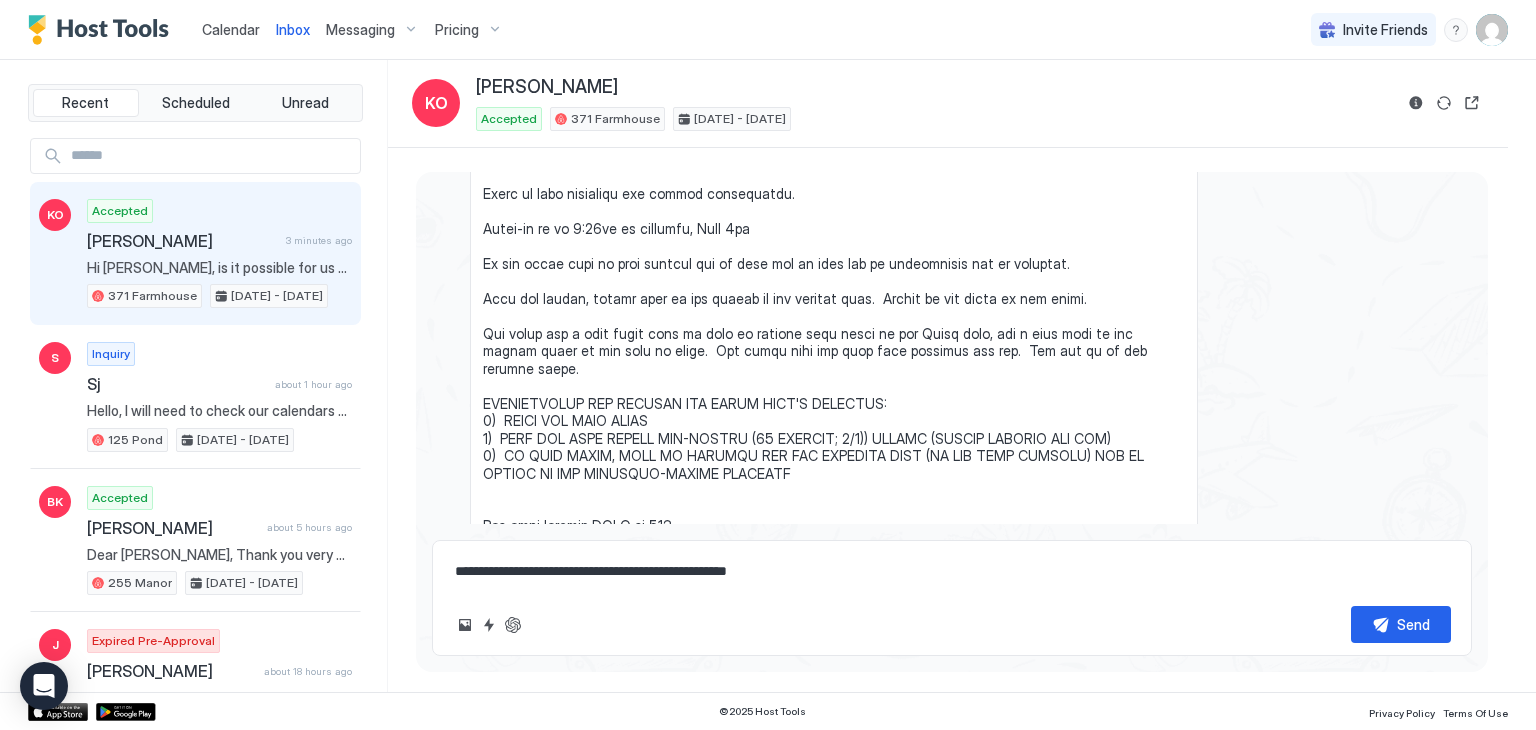 type on "*" 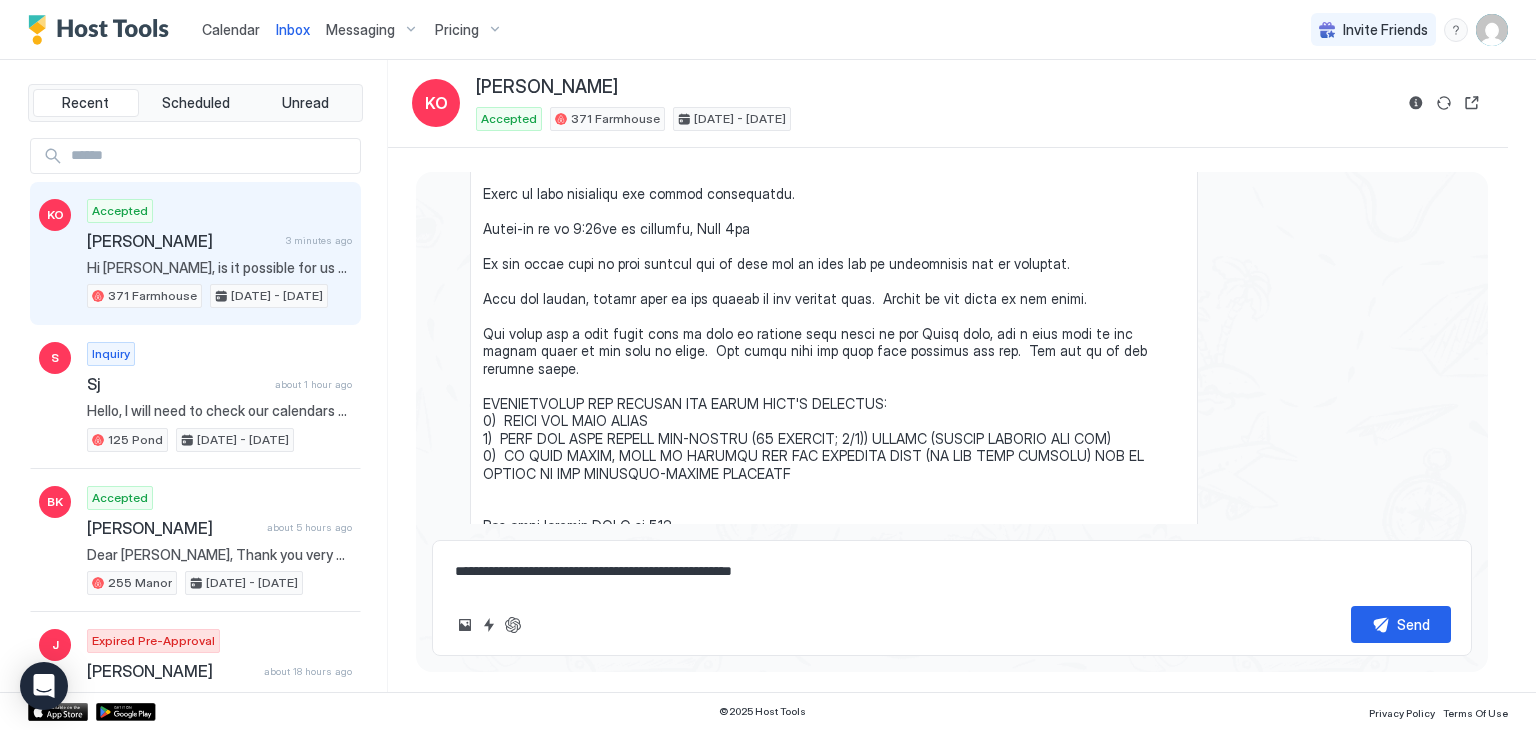 type on "*" 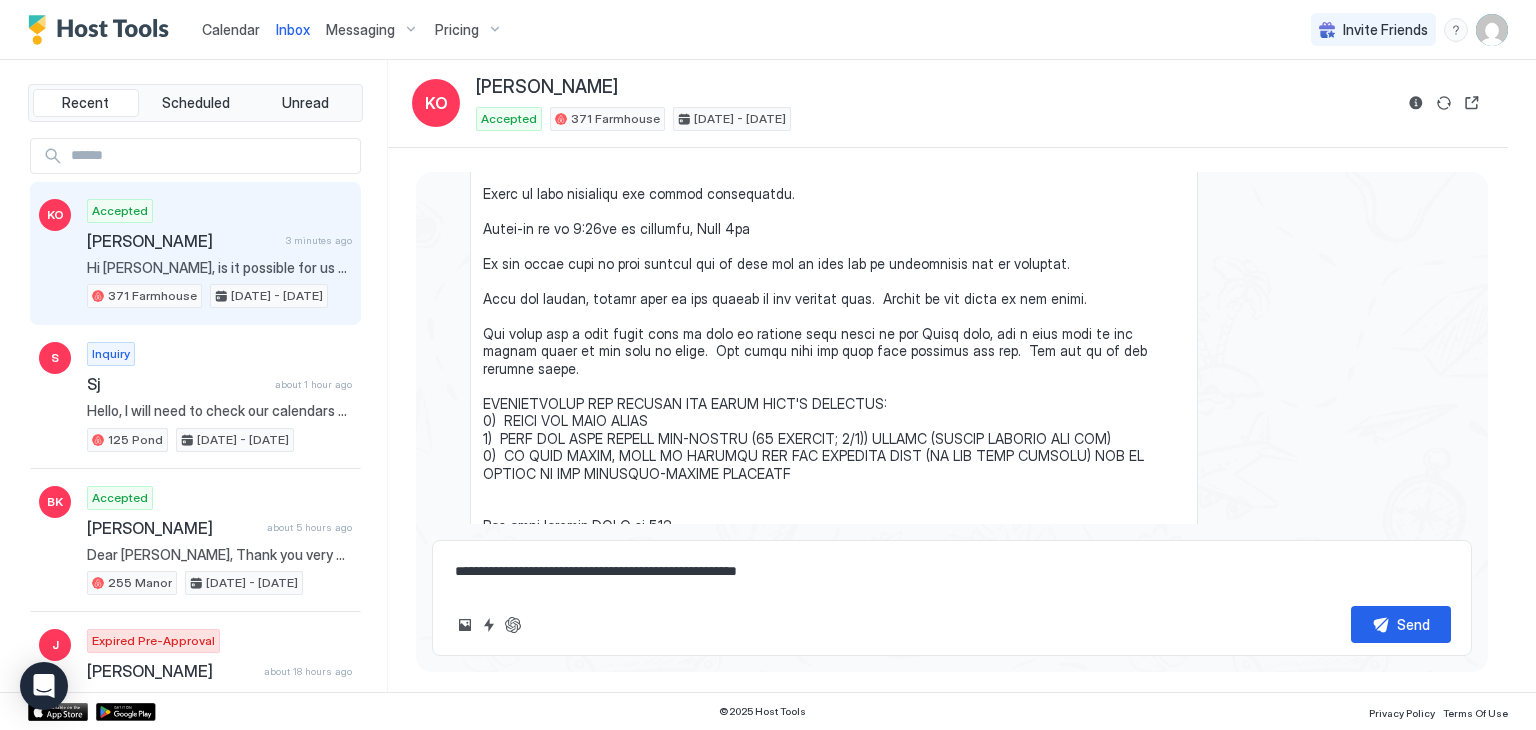 type on "*" 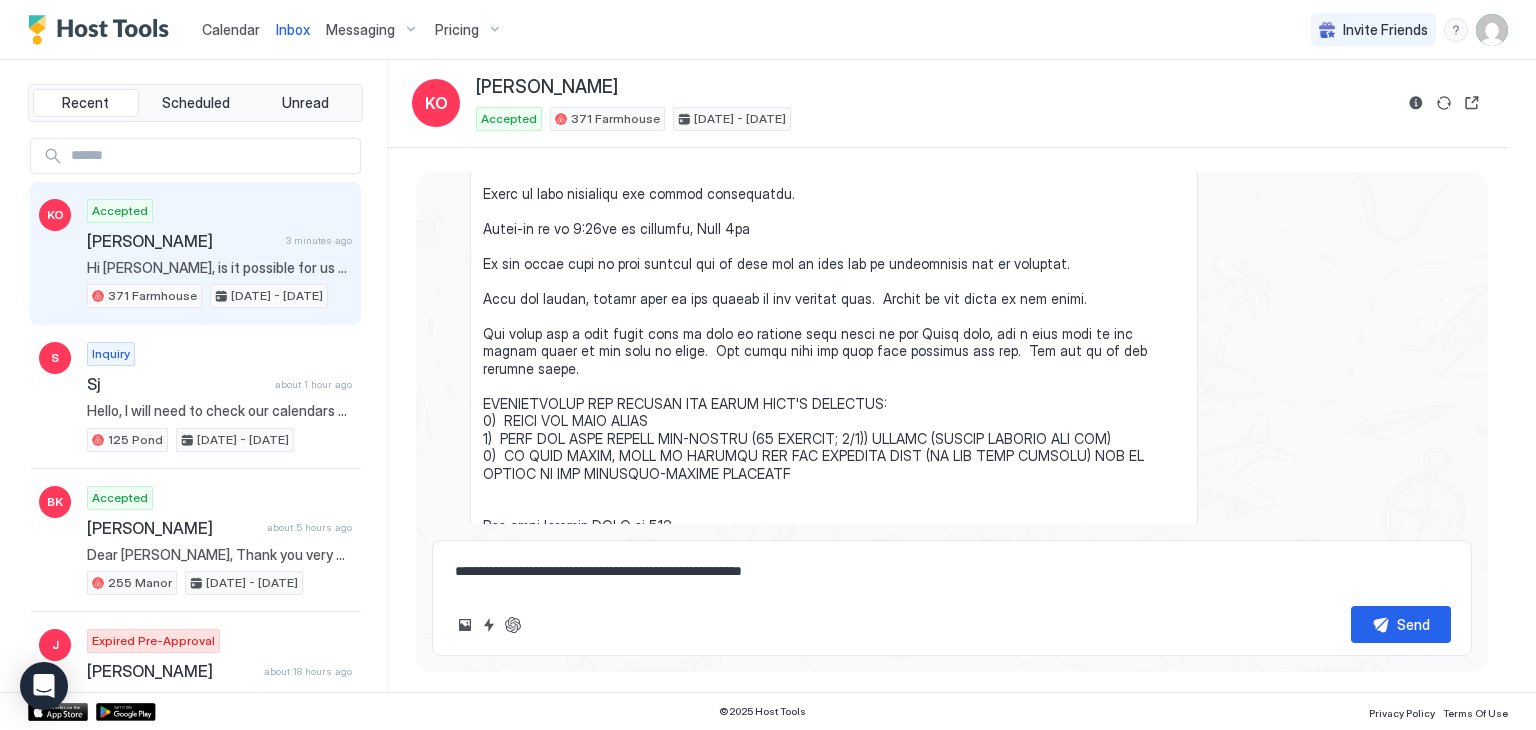 type on "*" 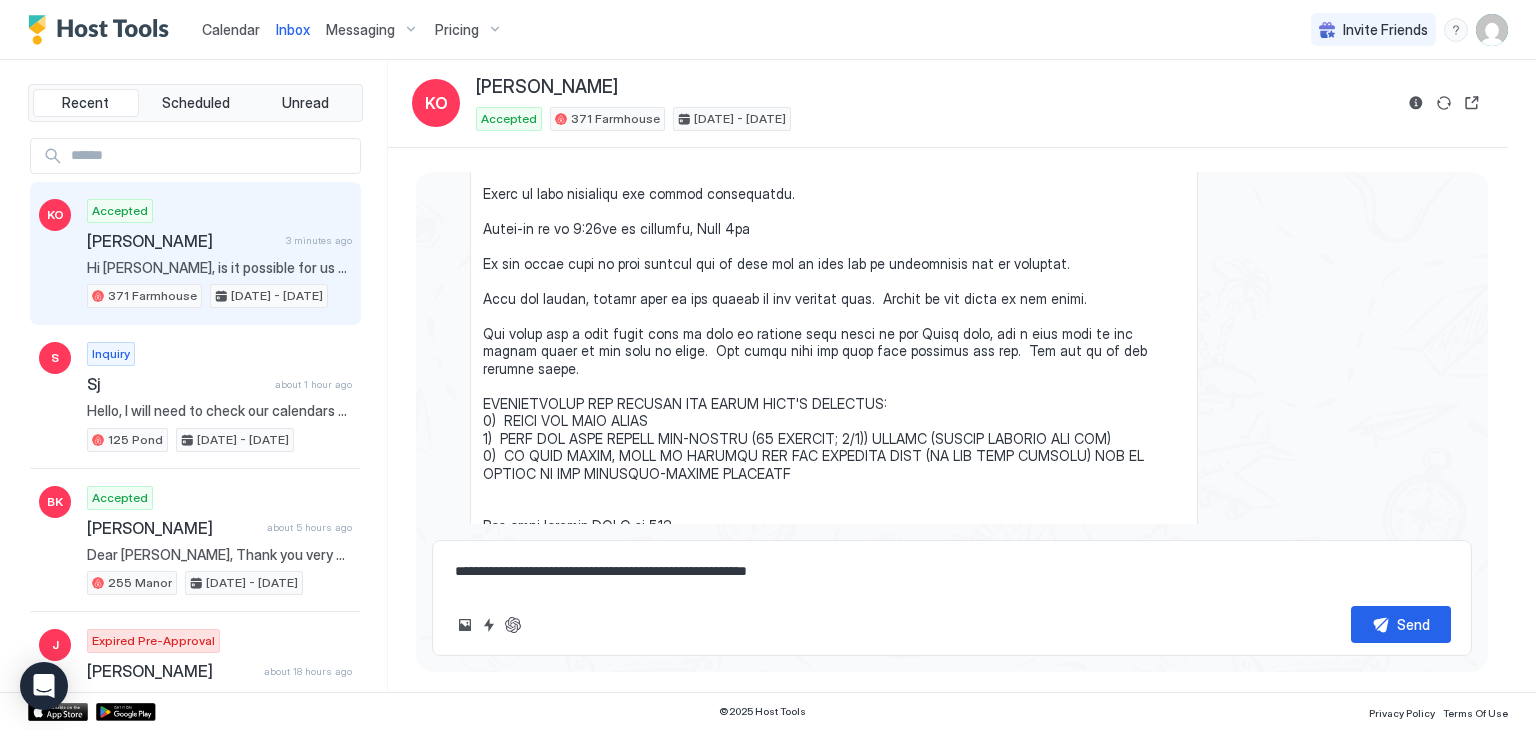 type on "*" 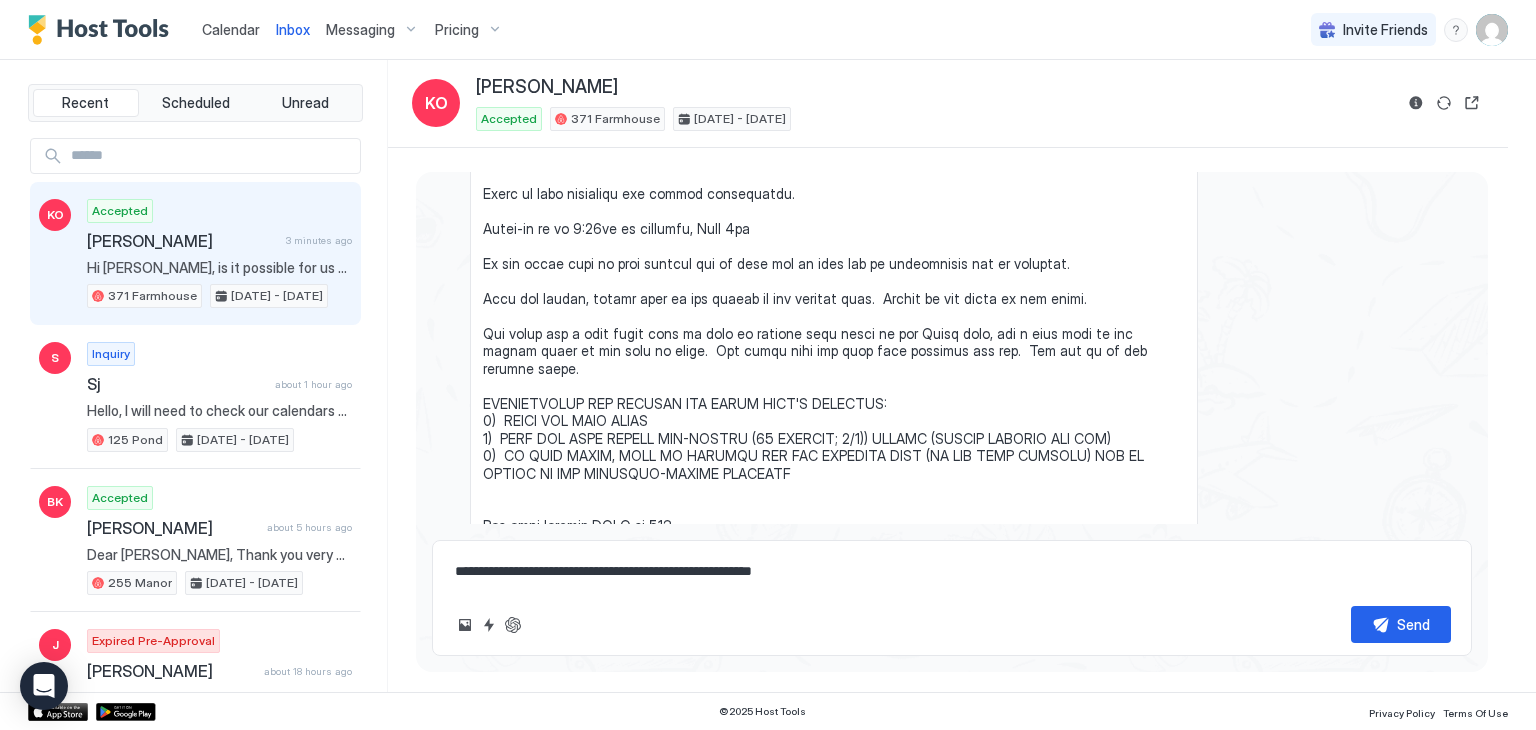 type on "*" 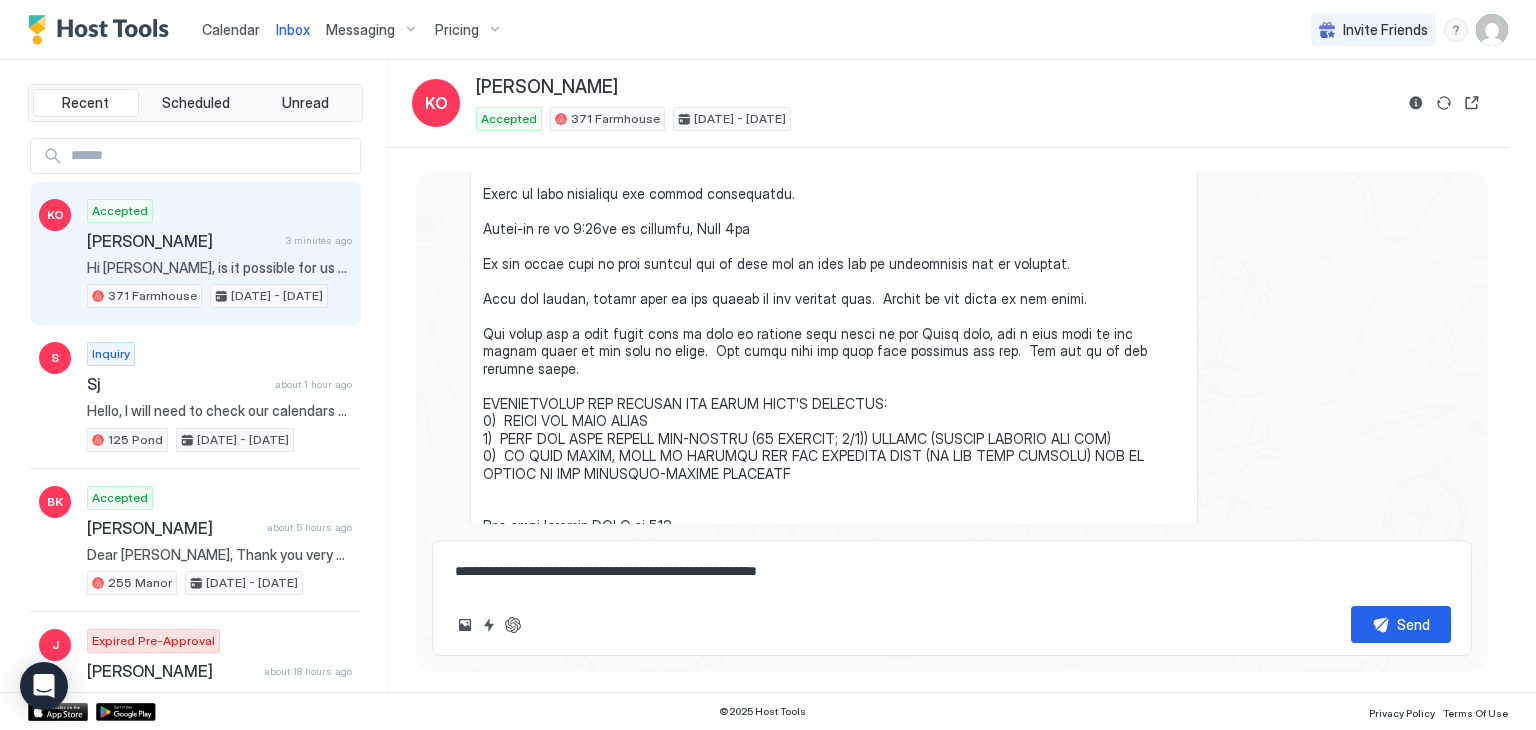 type on "*" 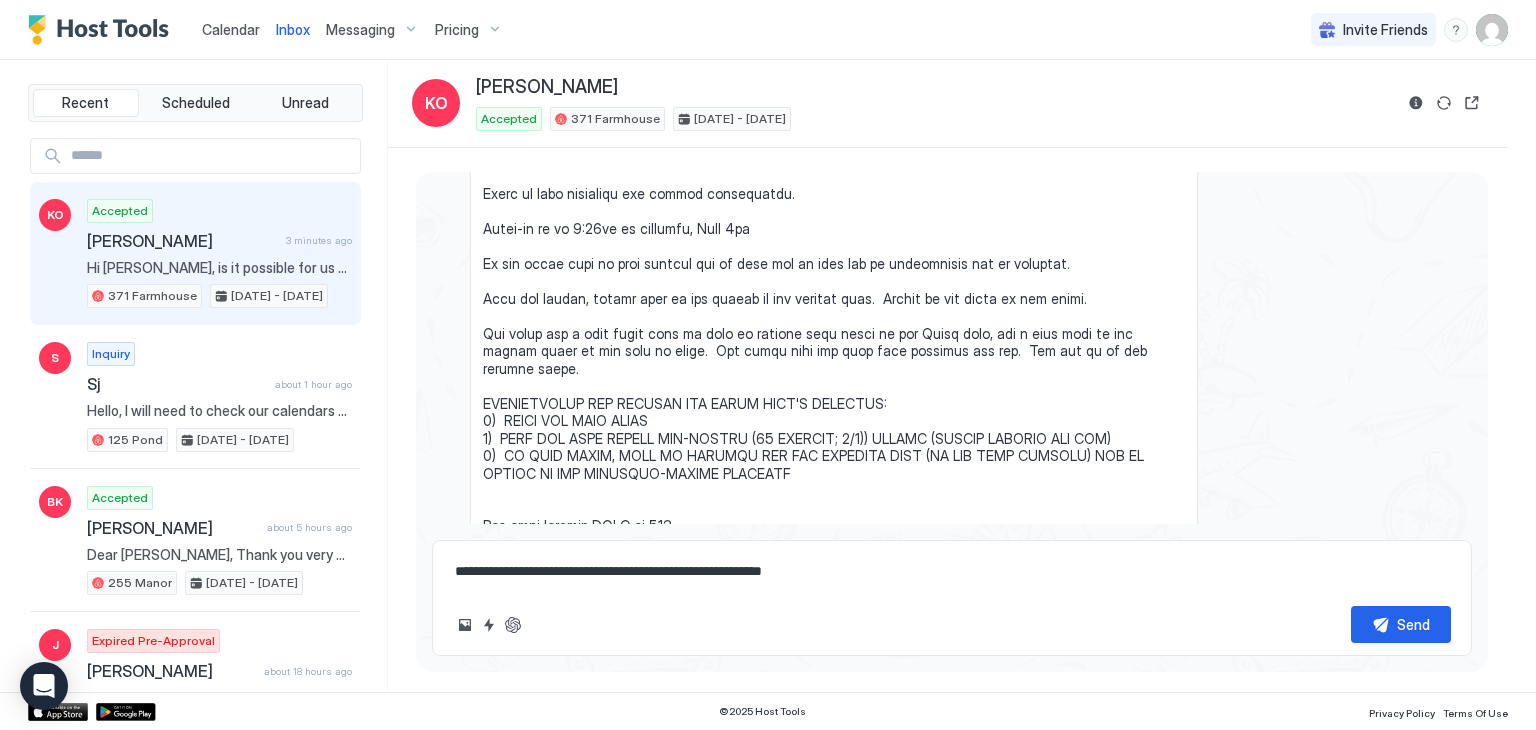 type on "*" 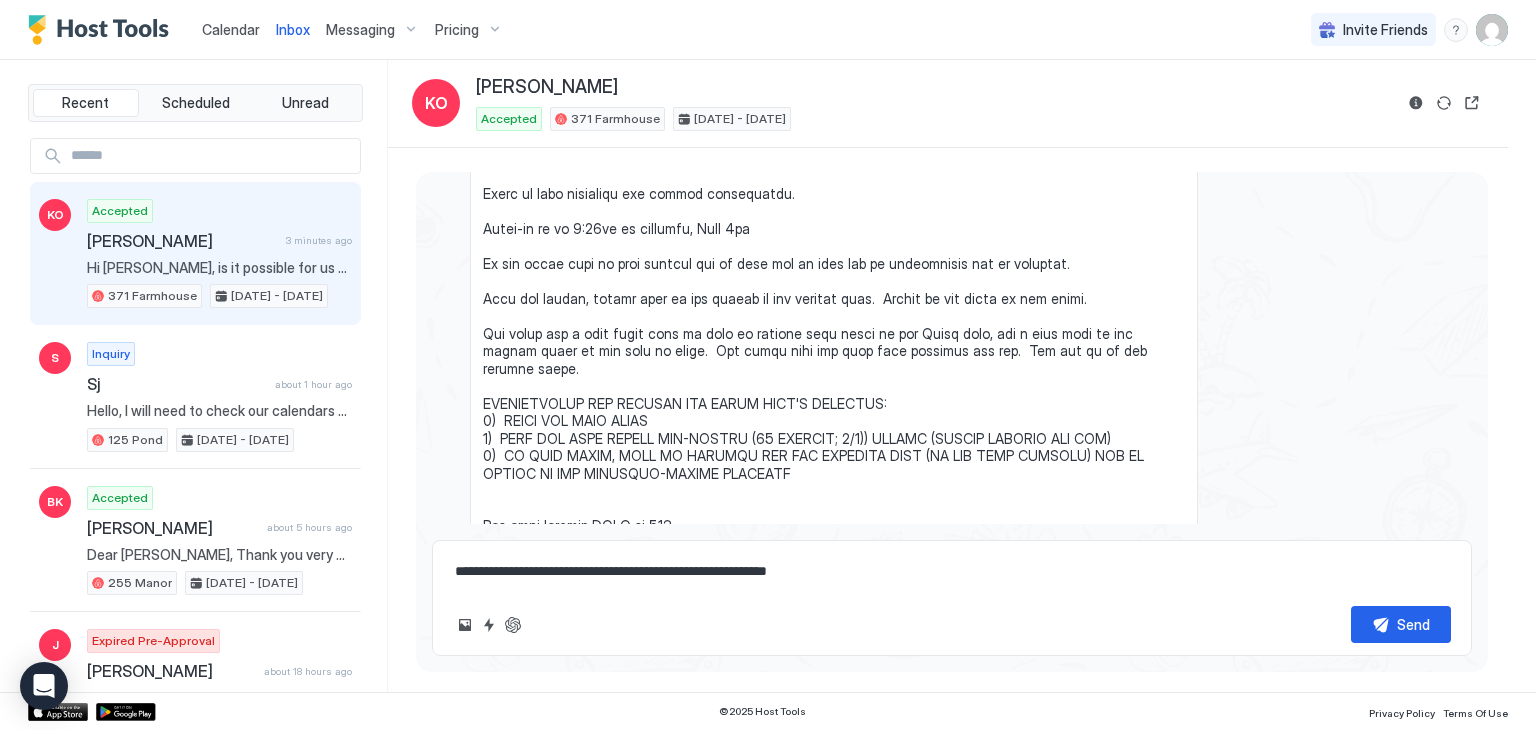 type on "*" 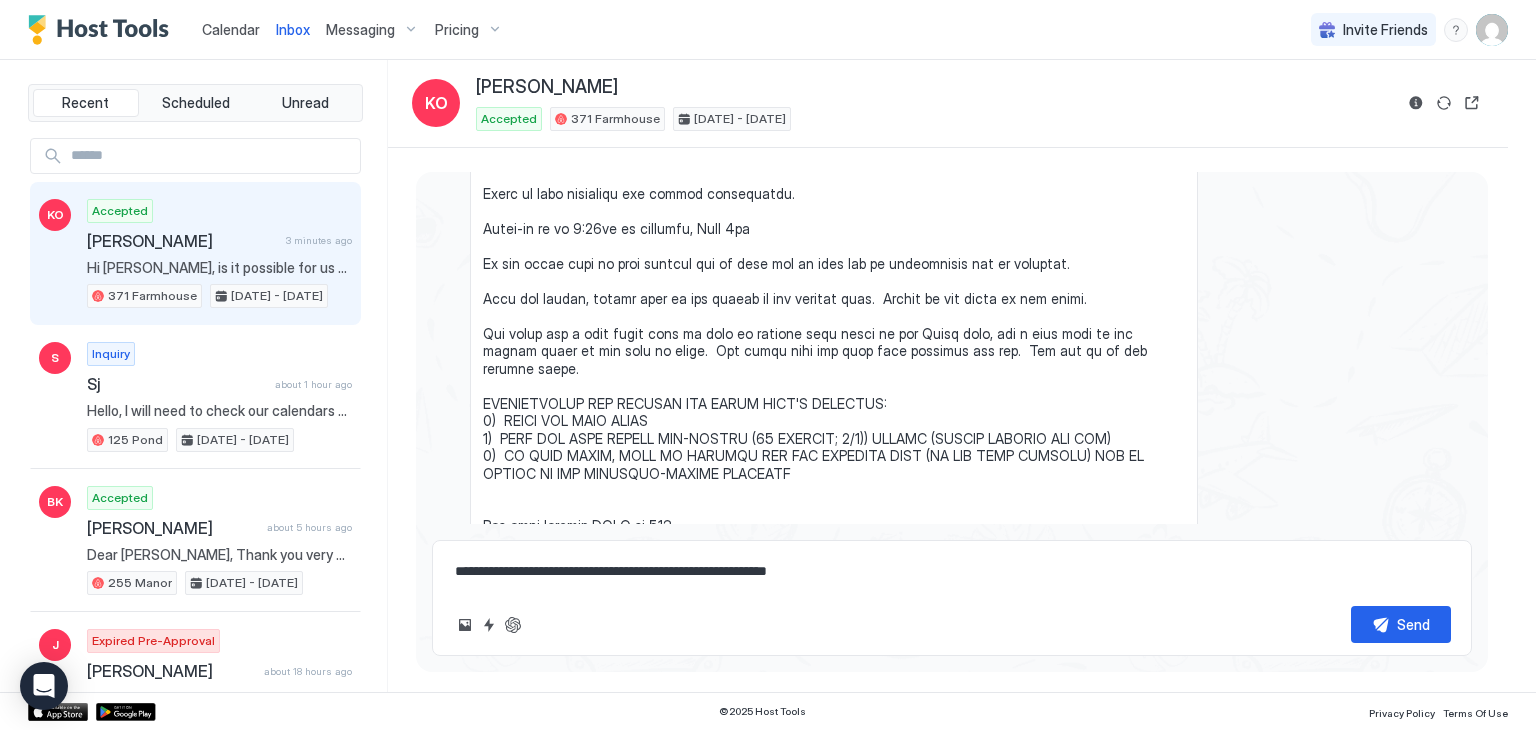 type on "**********" 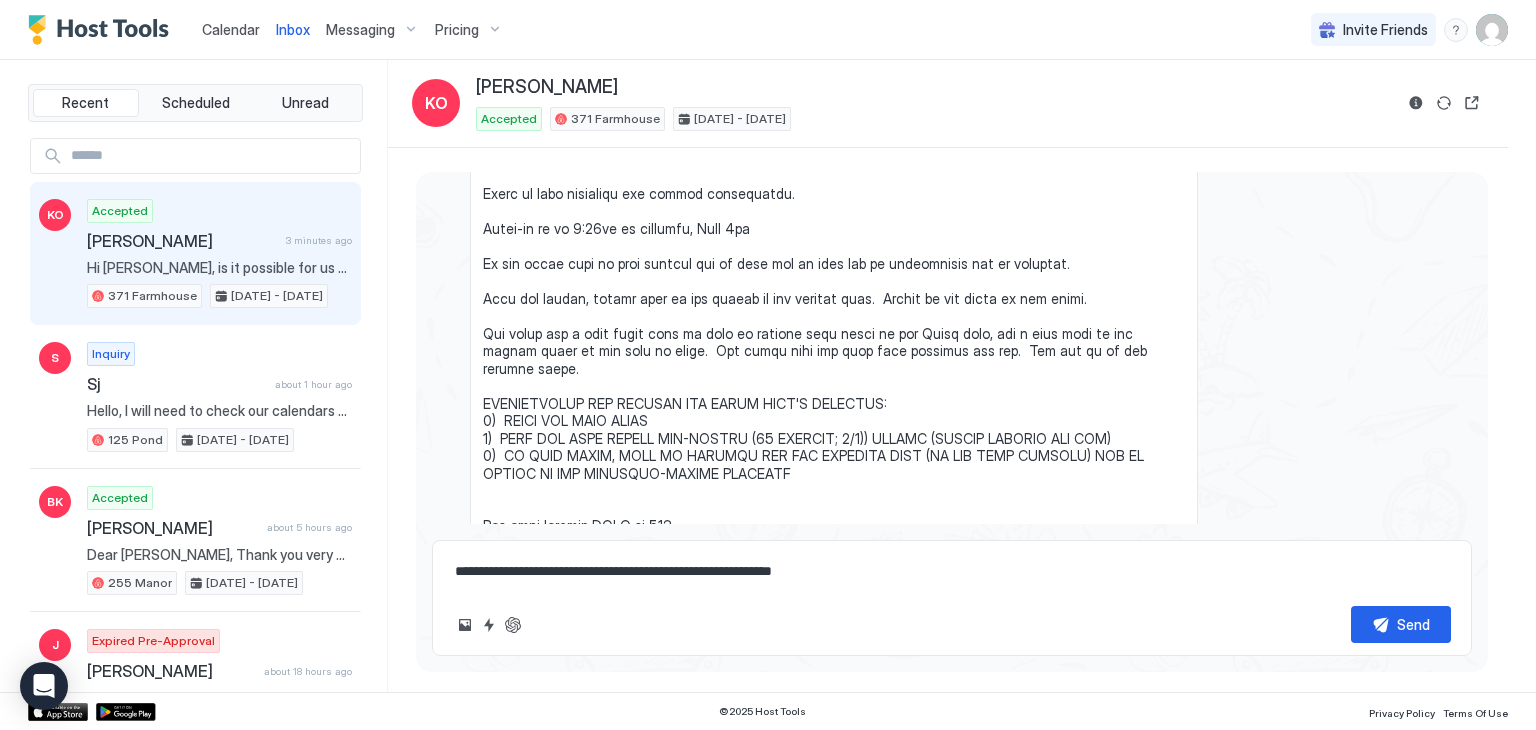 type on "*" 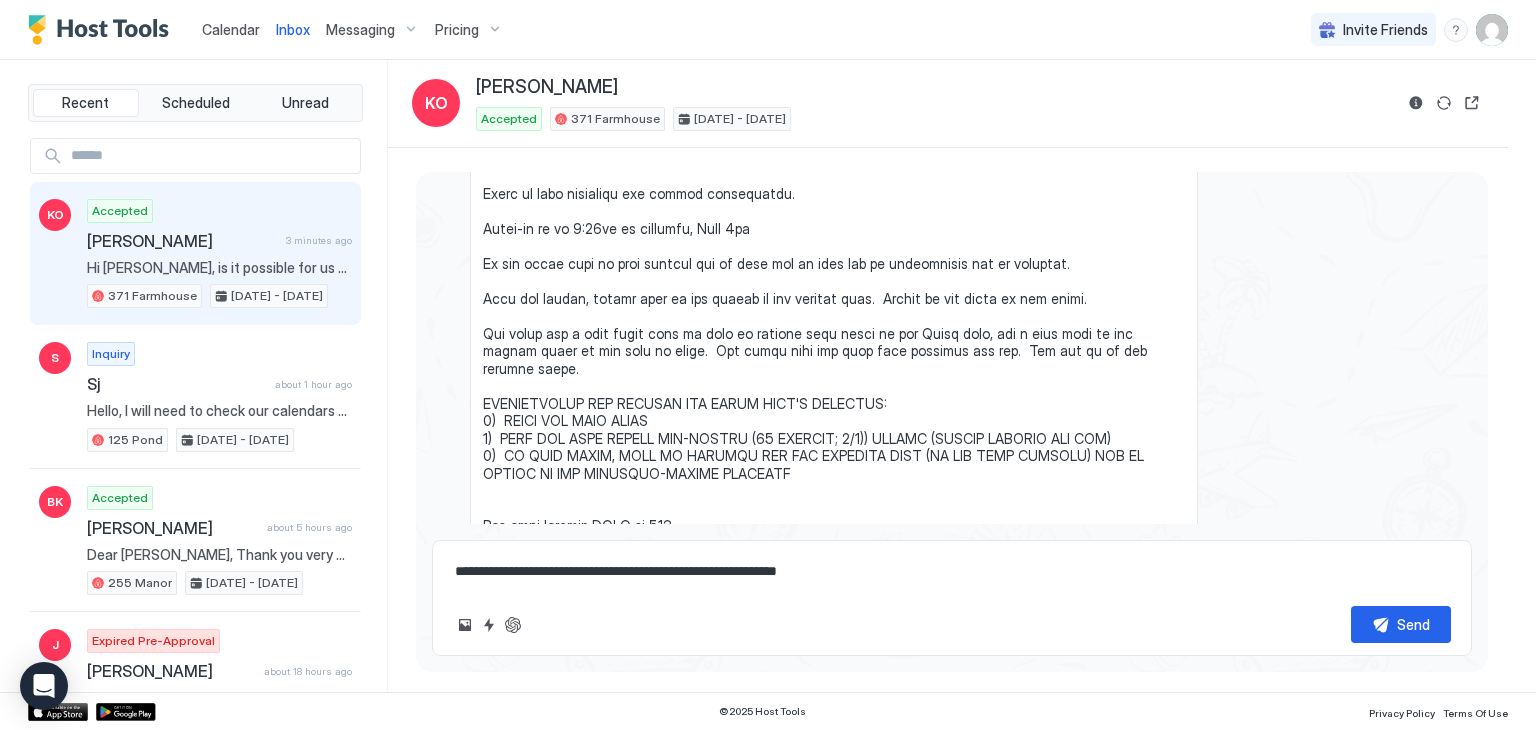 type on "*" 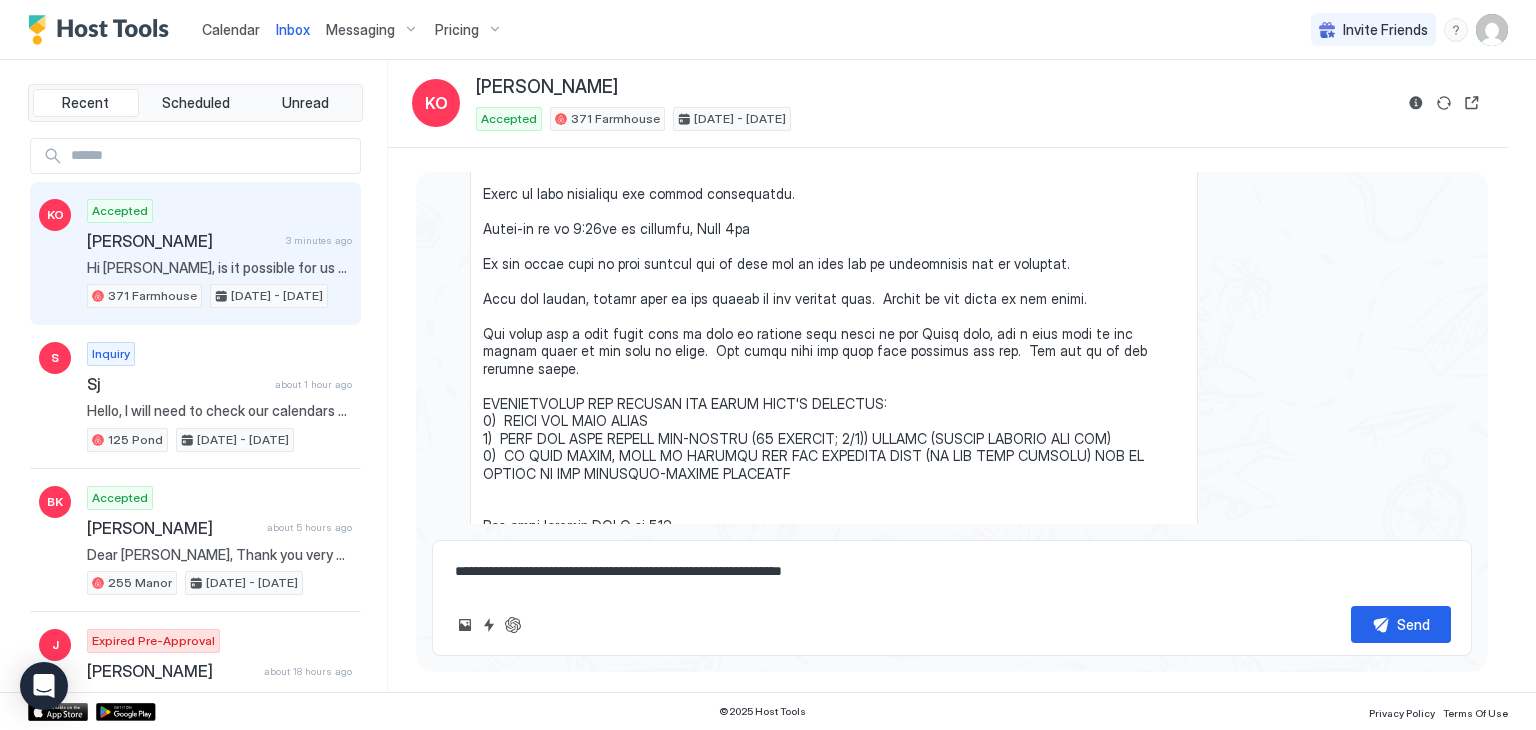 type on "*" 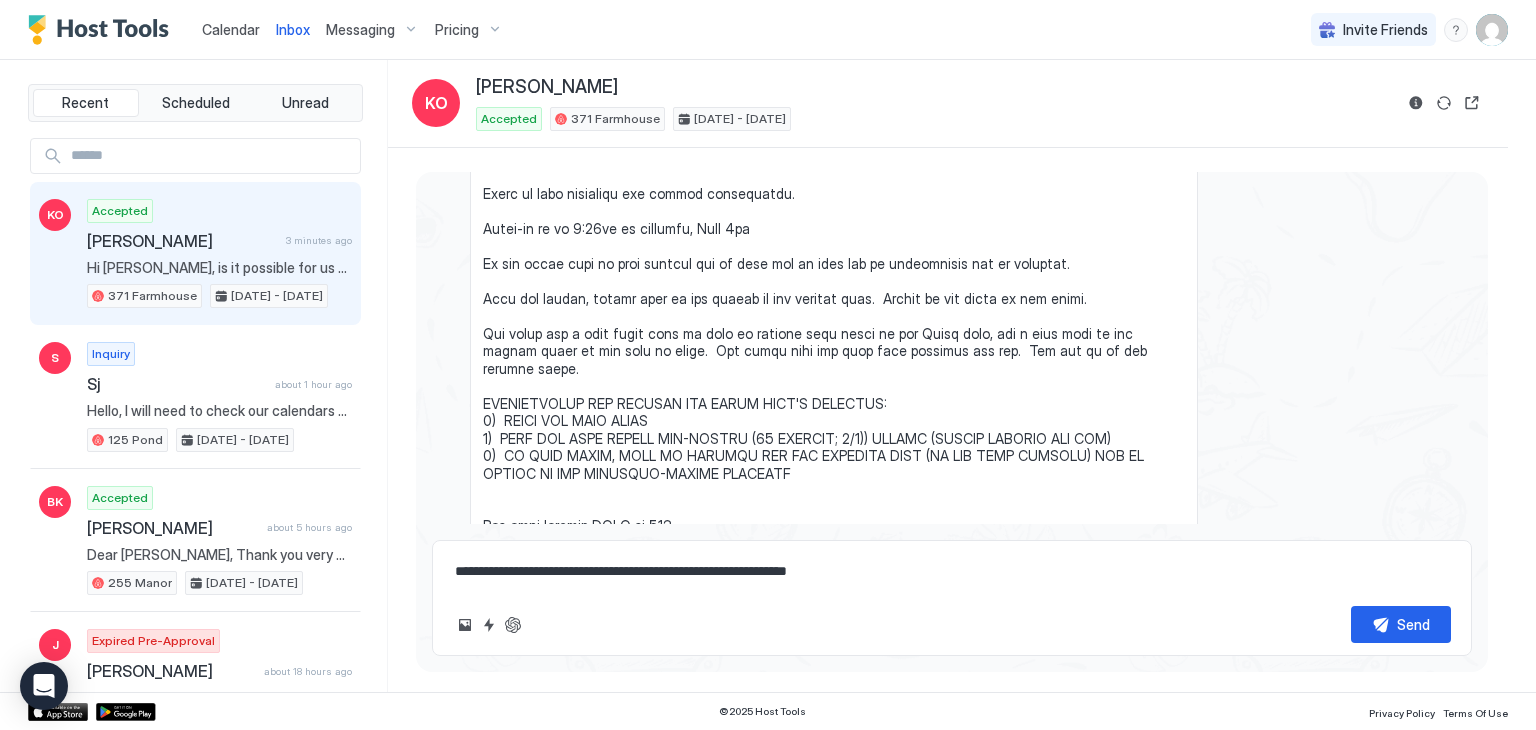 type on "*" 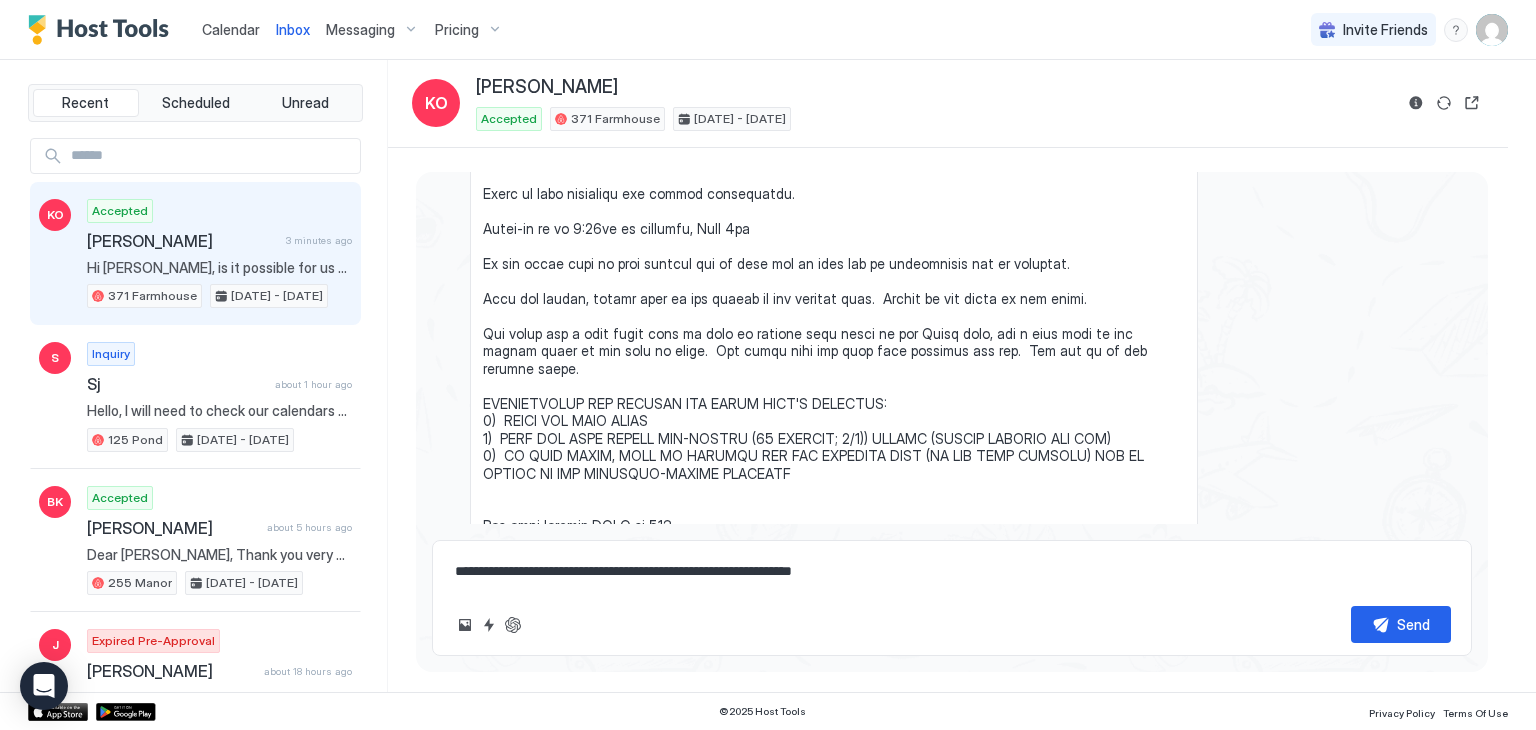 type on "*" 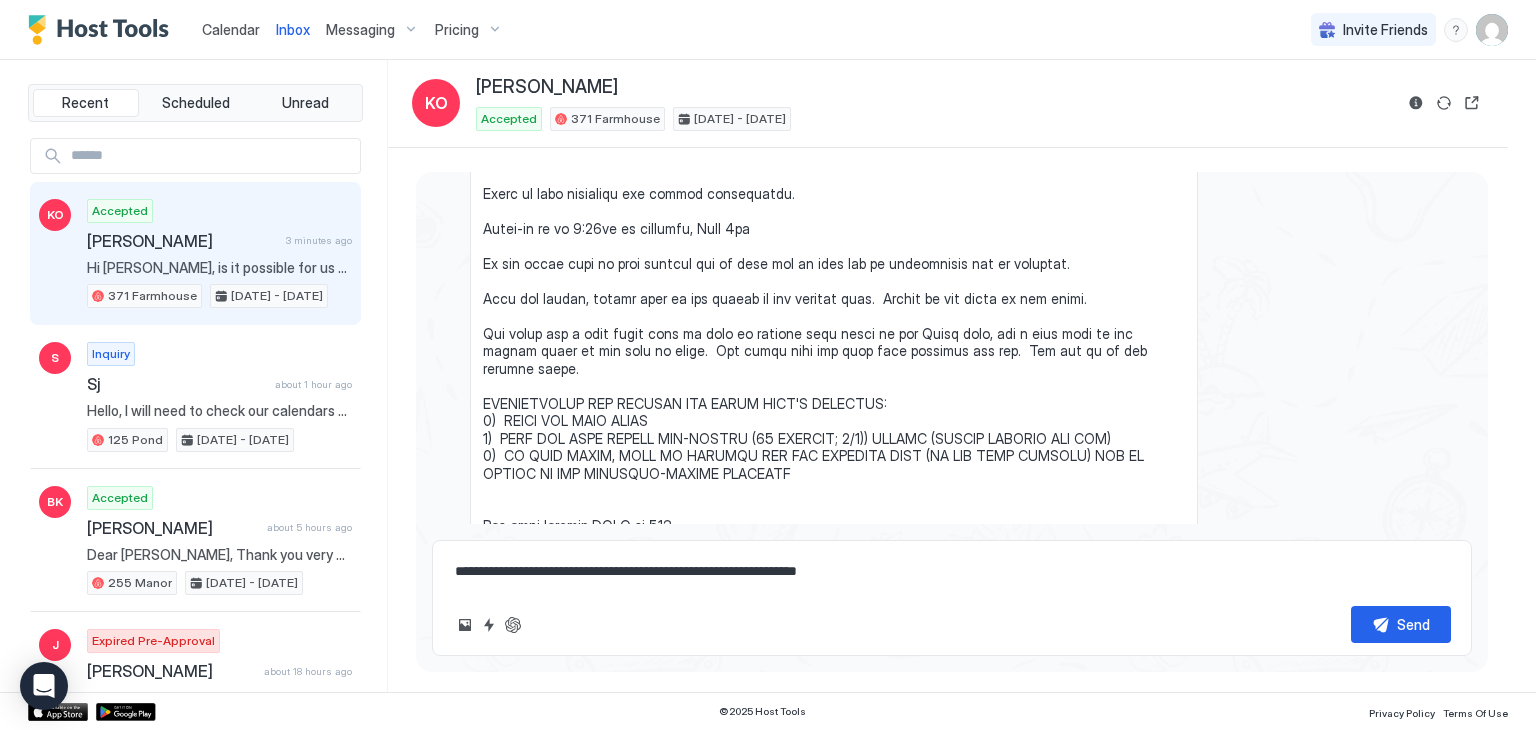 type on "*" 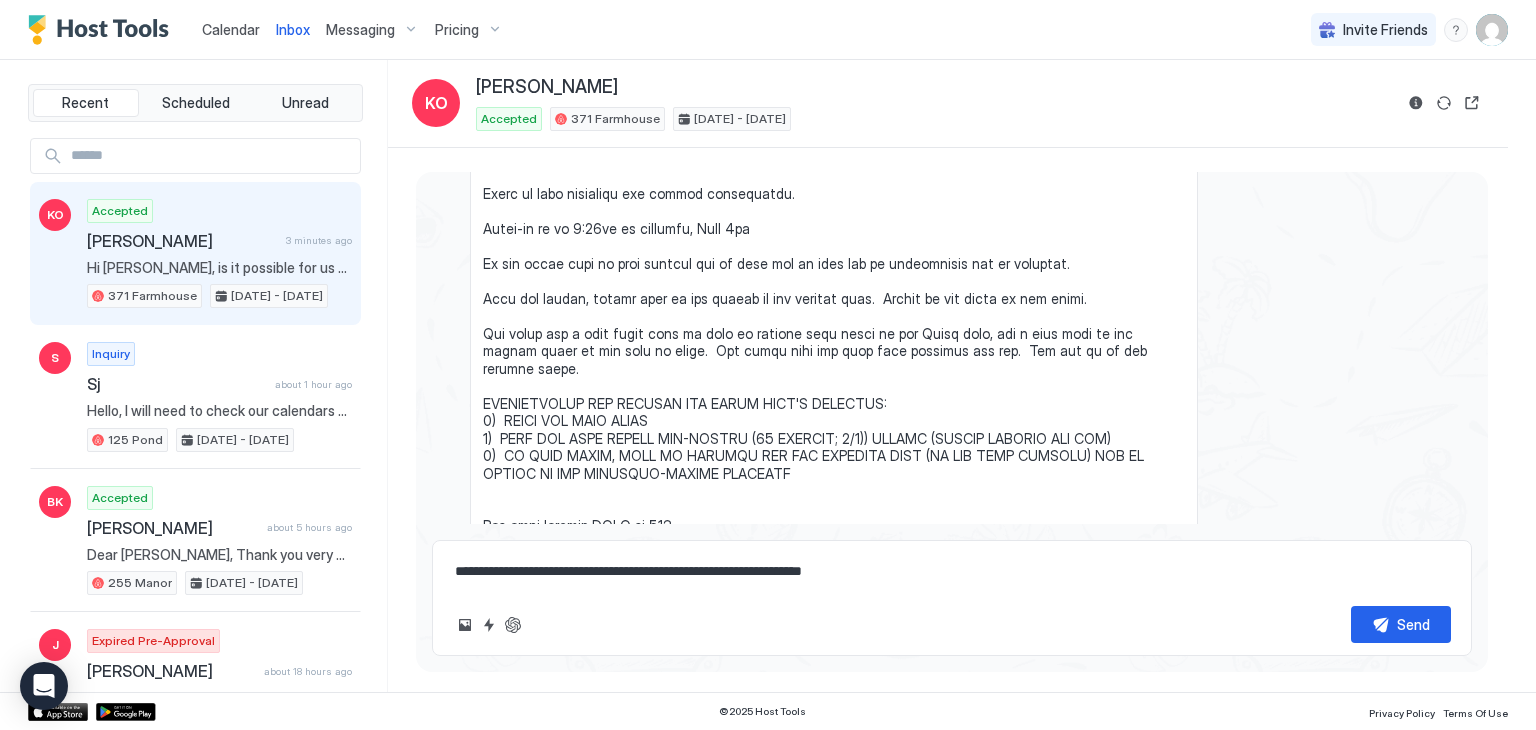 type on "*" 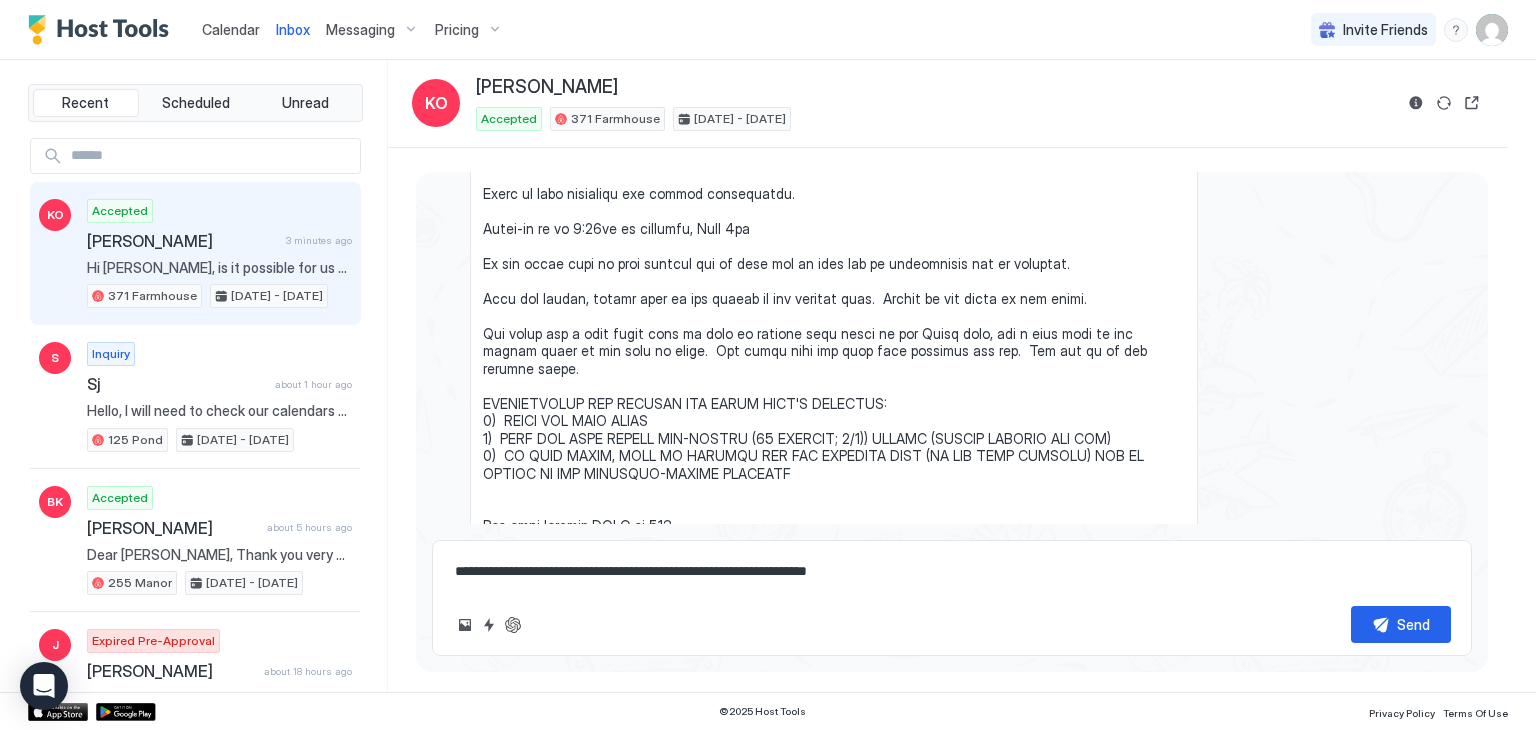 type on "*" 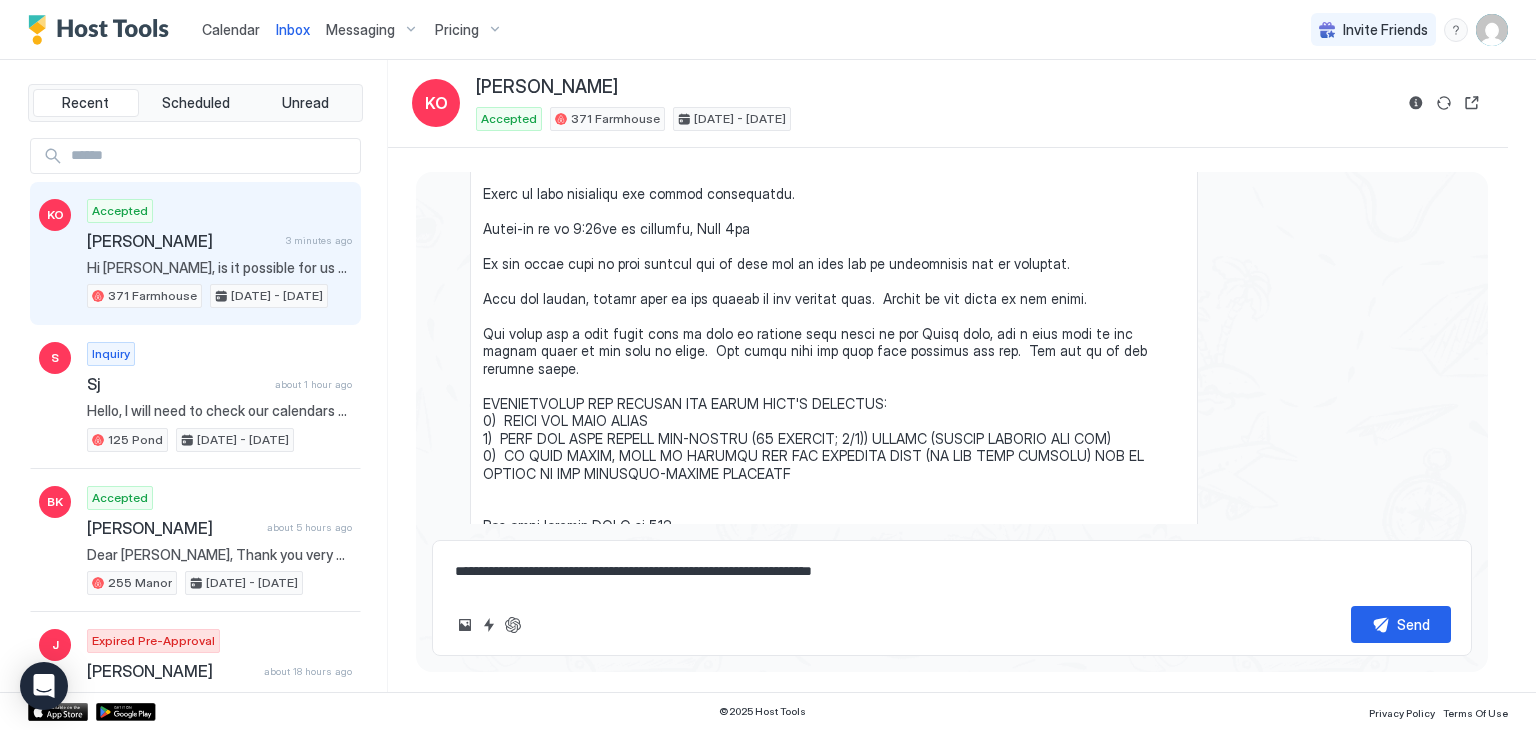 type on "*" 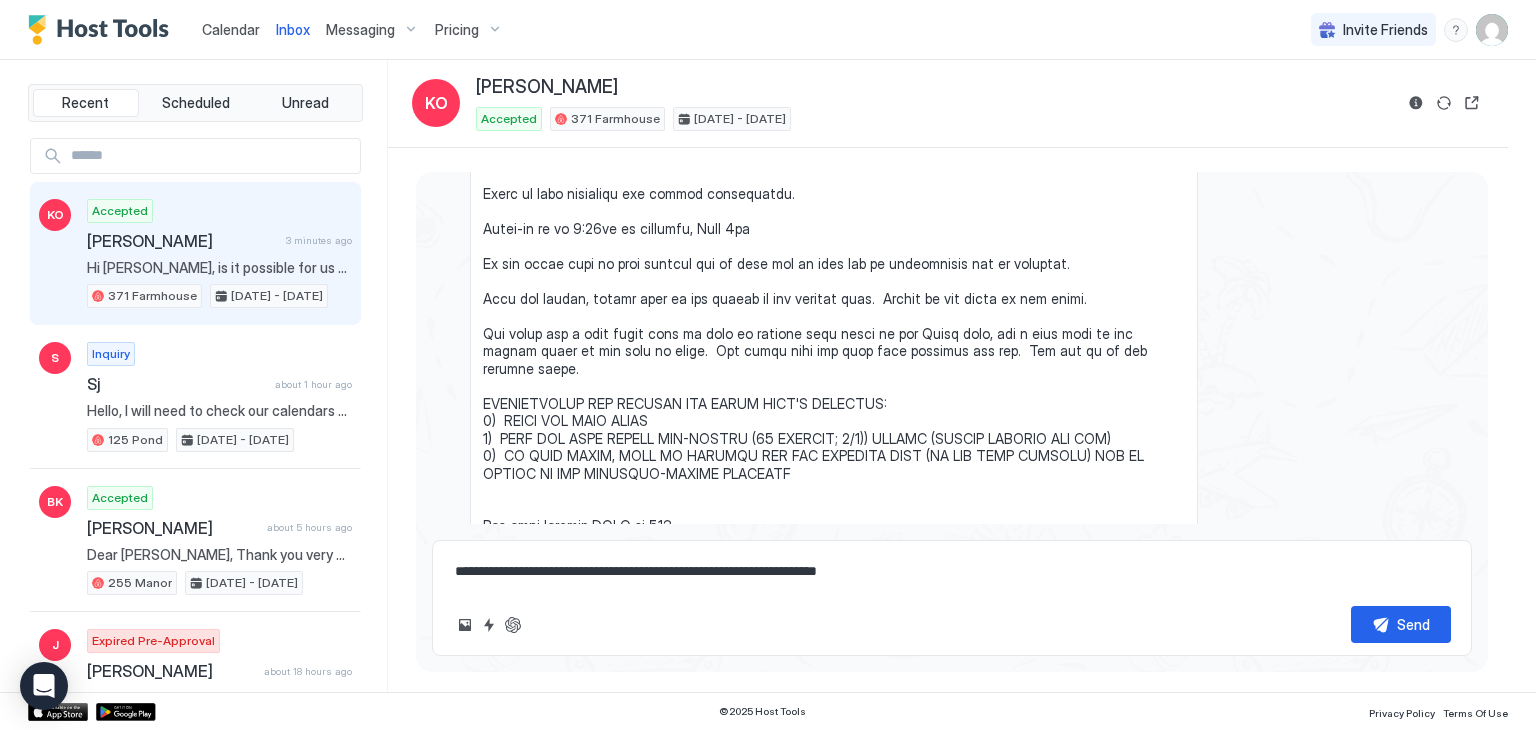 type on "*" 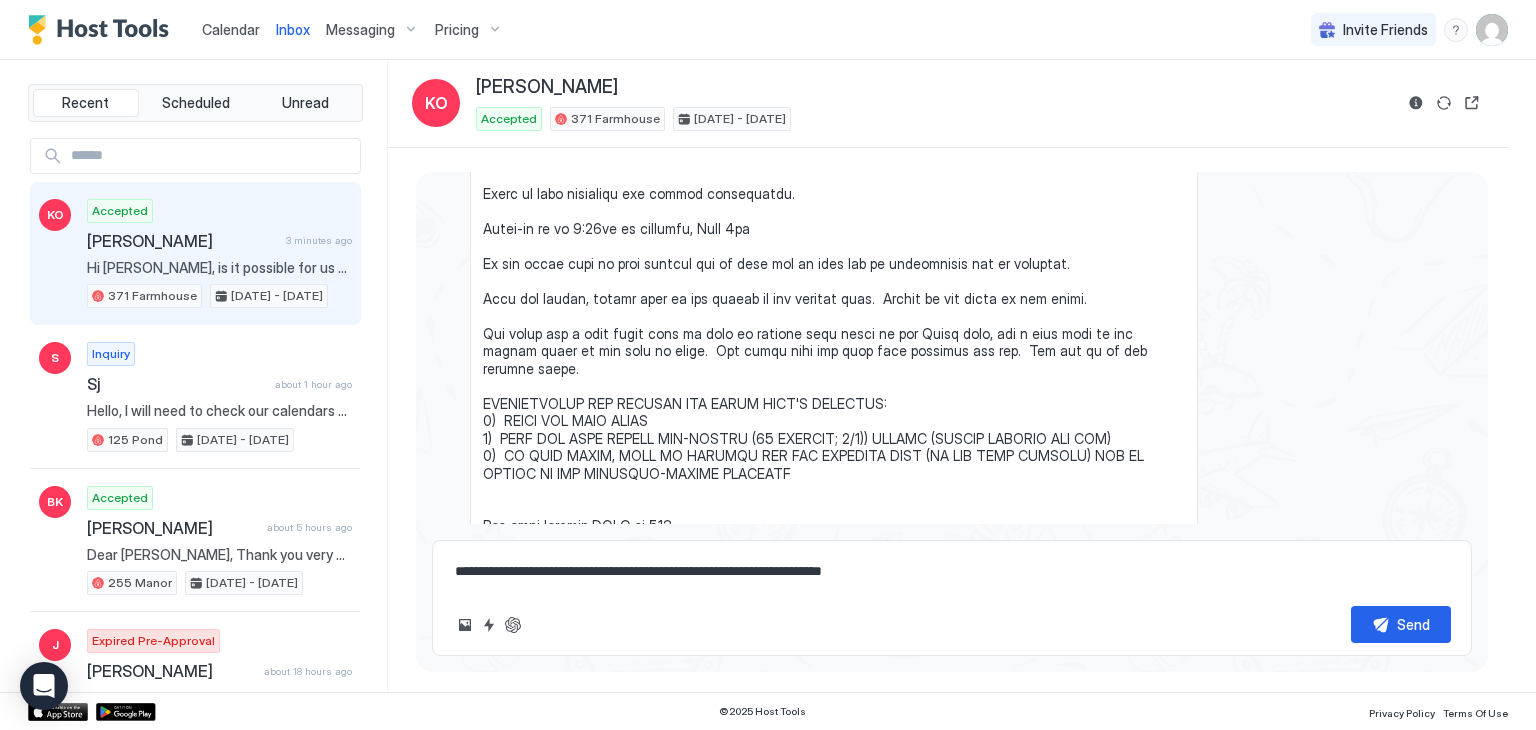 type on "*" 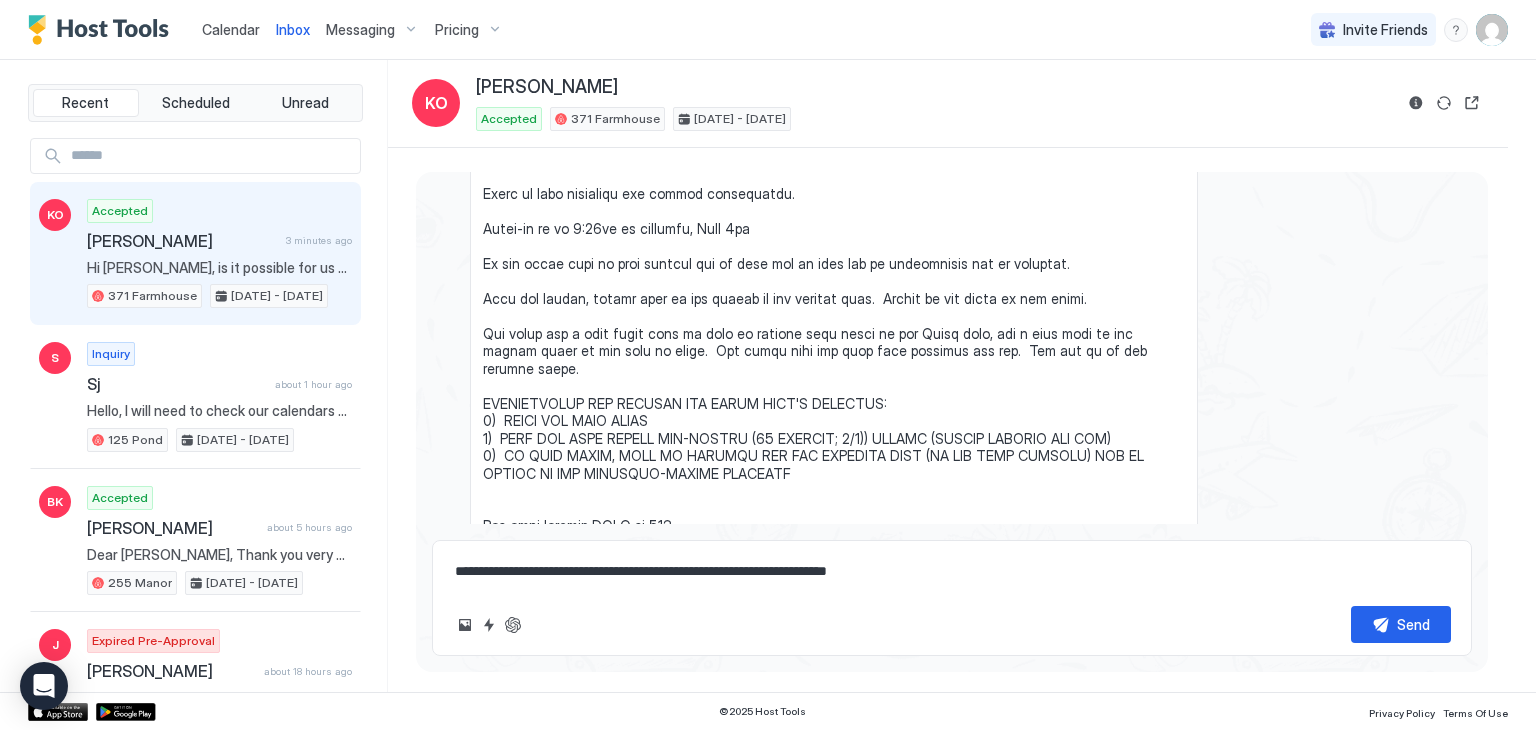 type on "*" 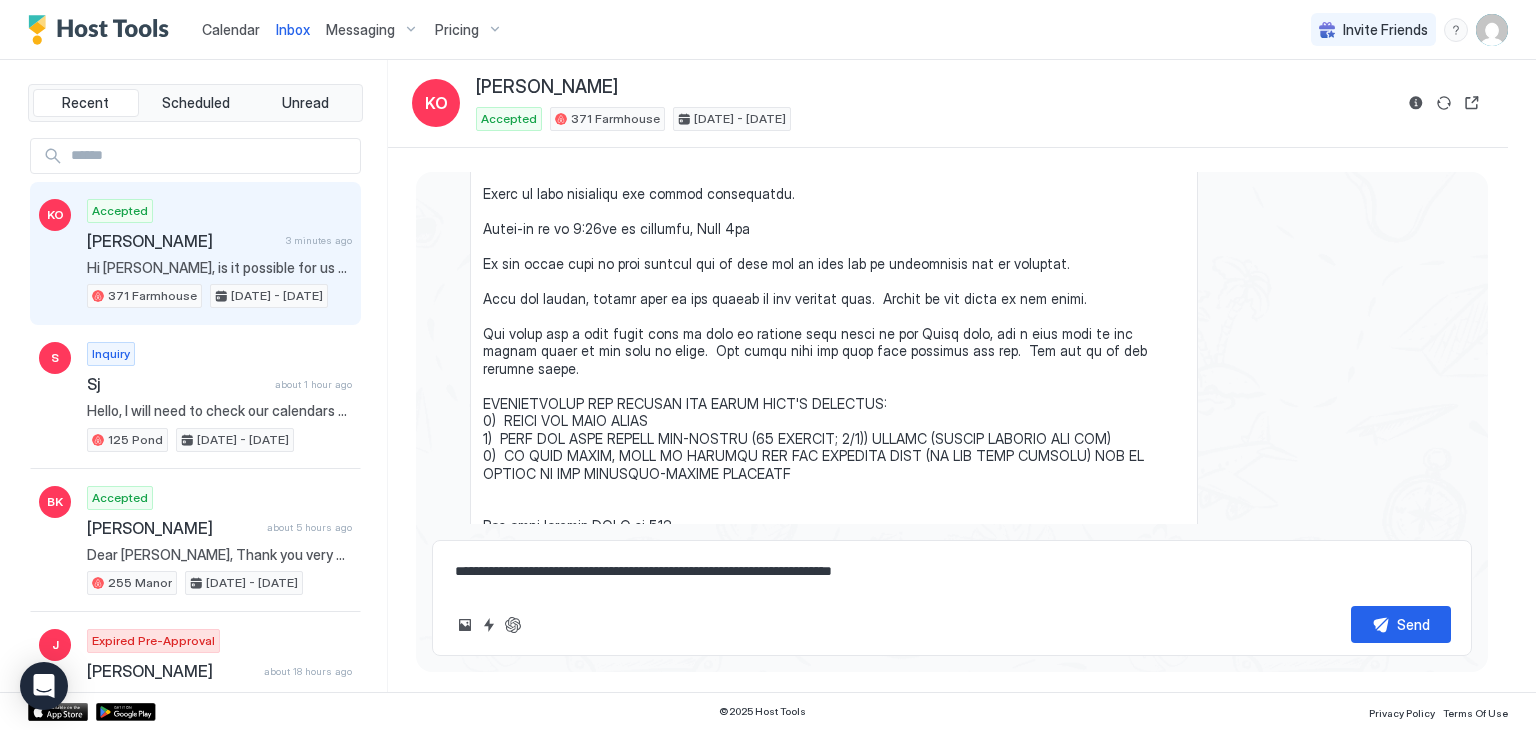 type on "*" 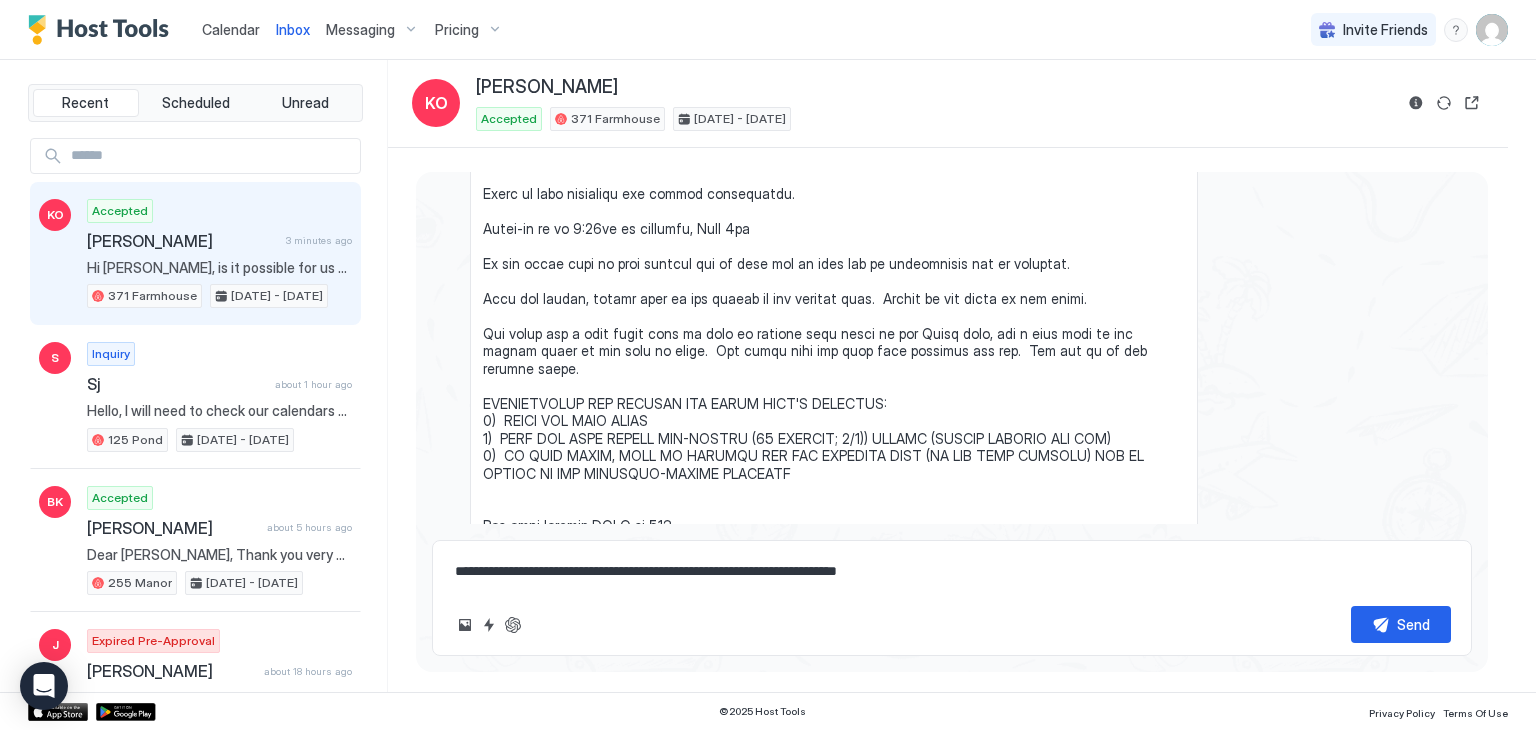 type on "*" 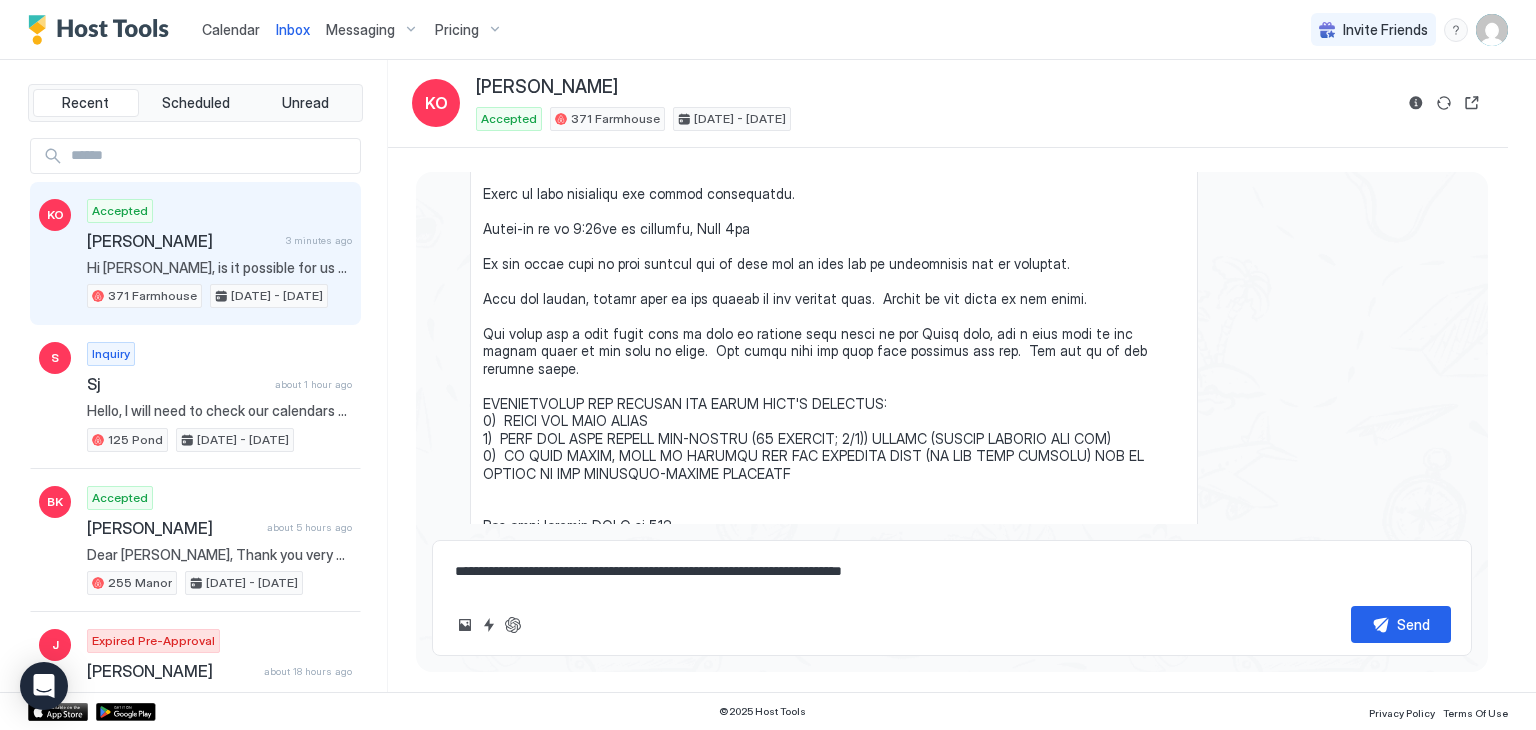 type on "*" 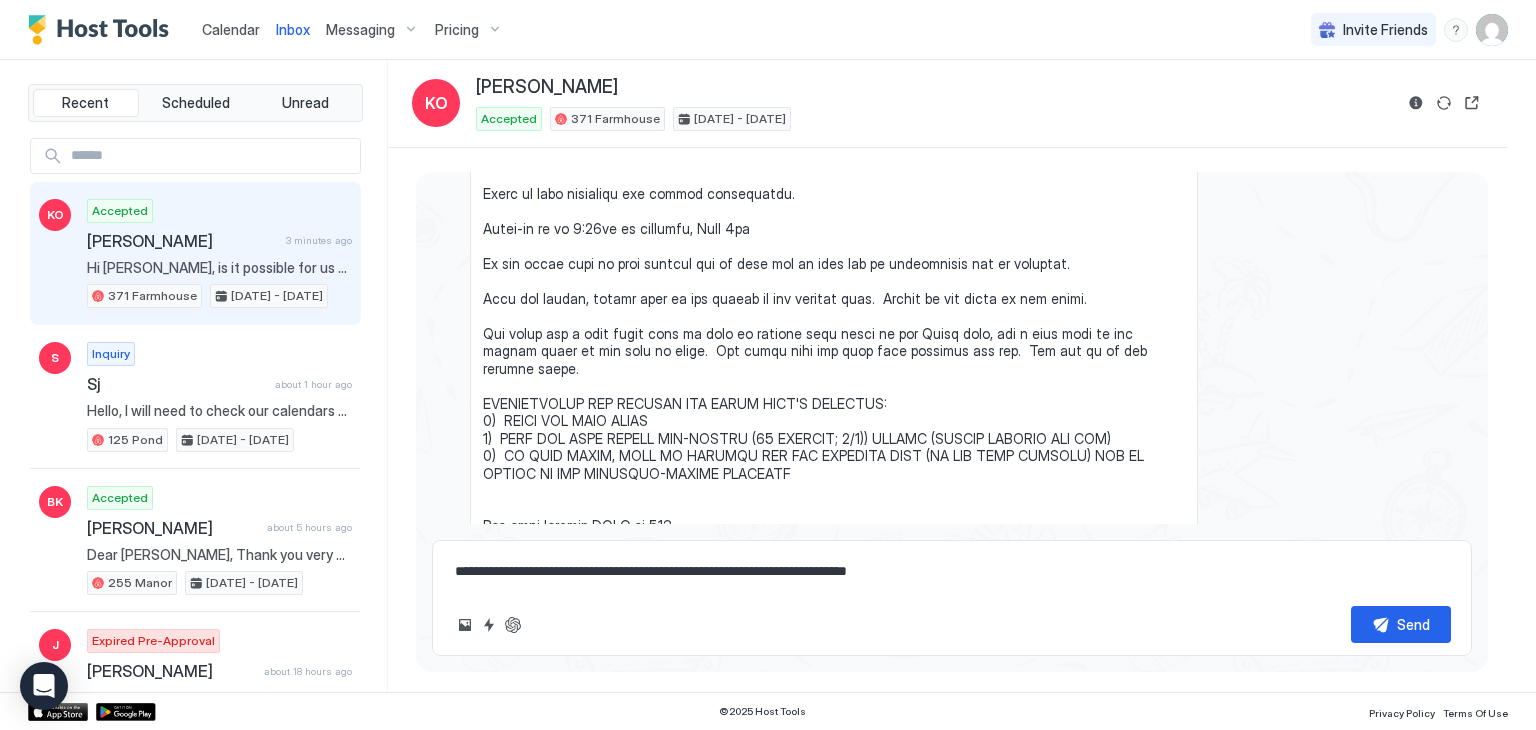type on "*" 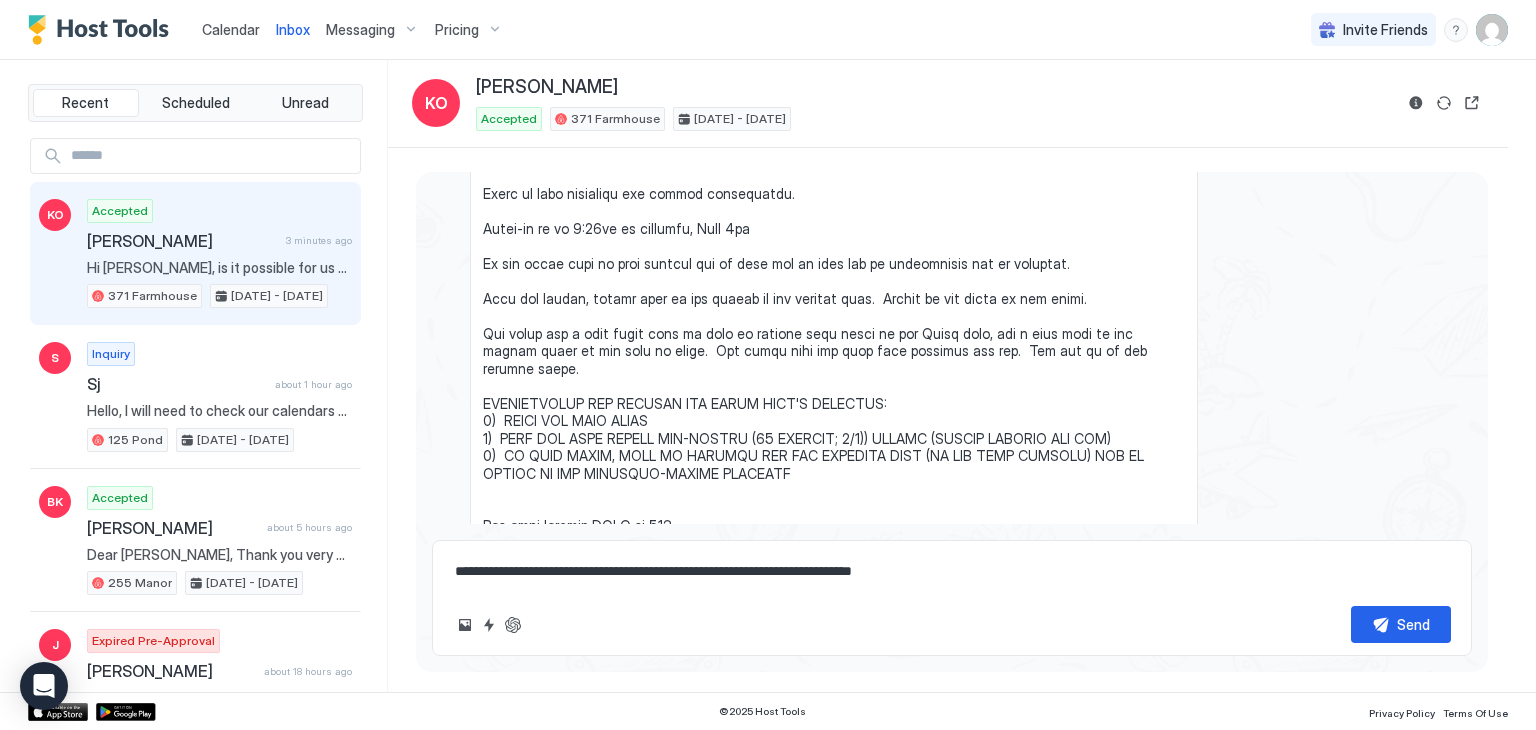 type on "*" 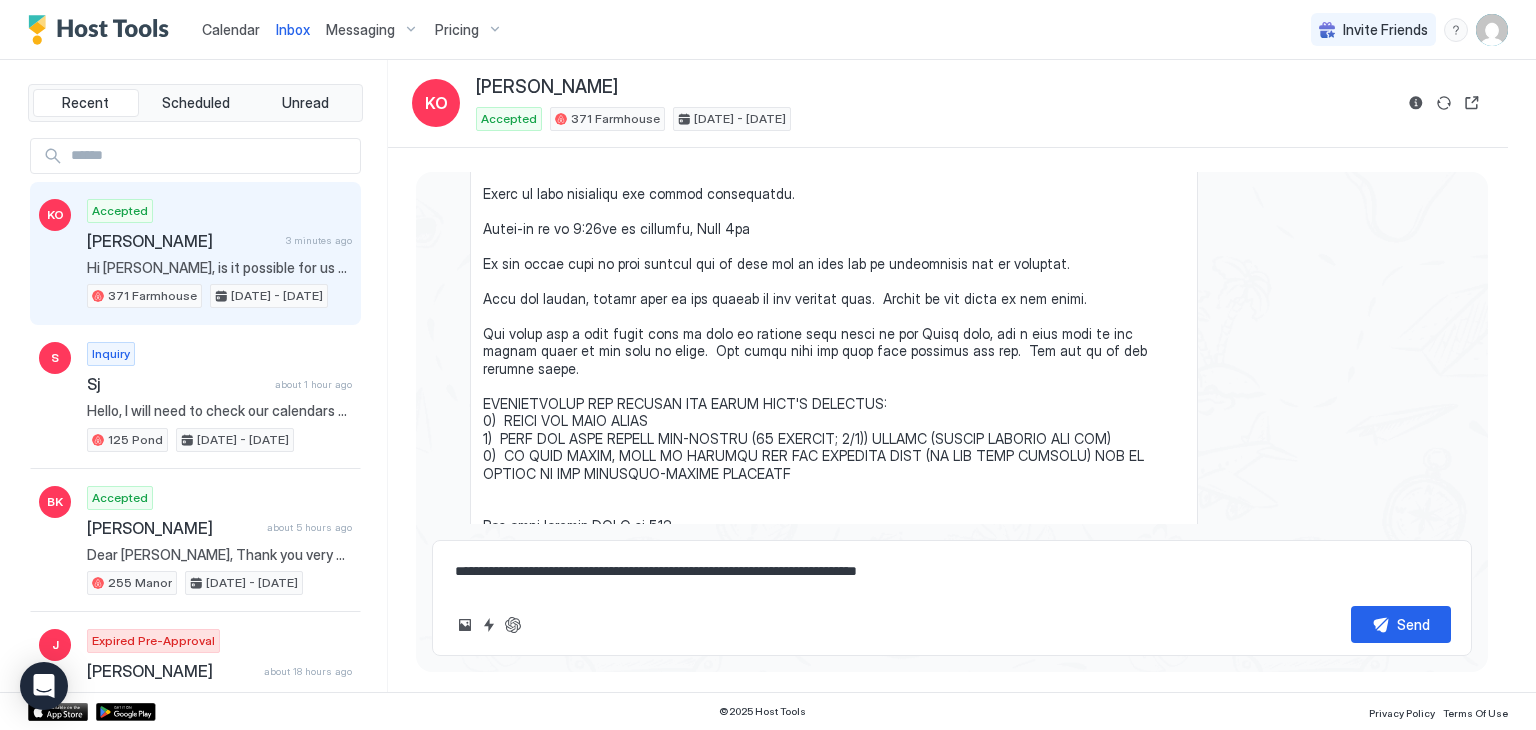 type on "*" 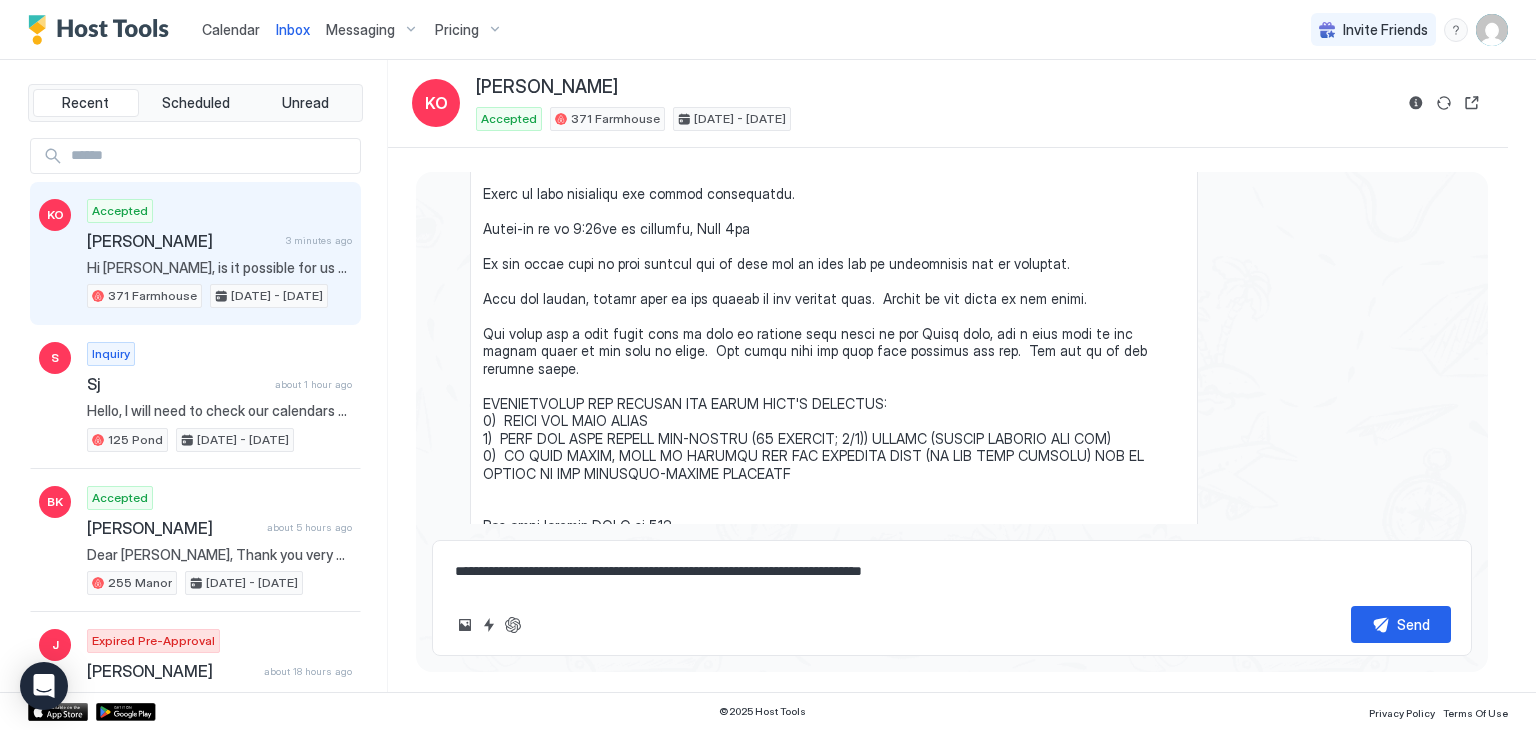 type on "*" 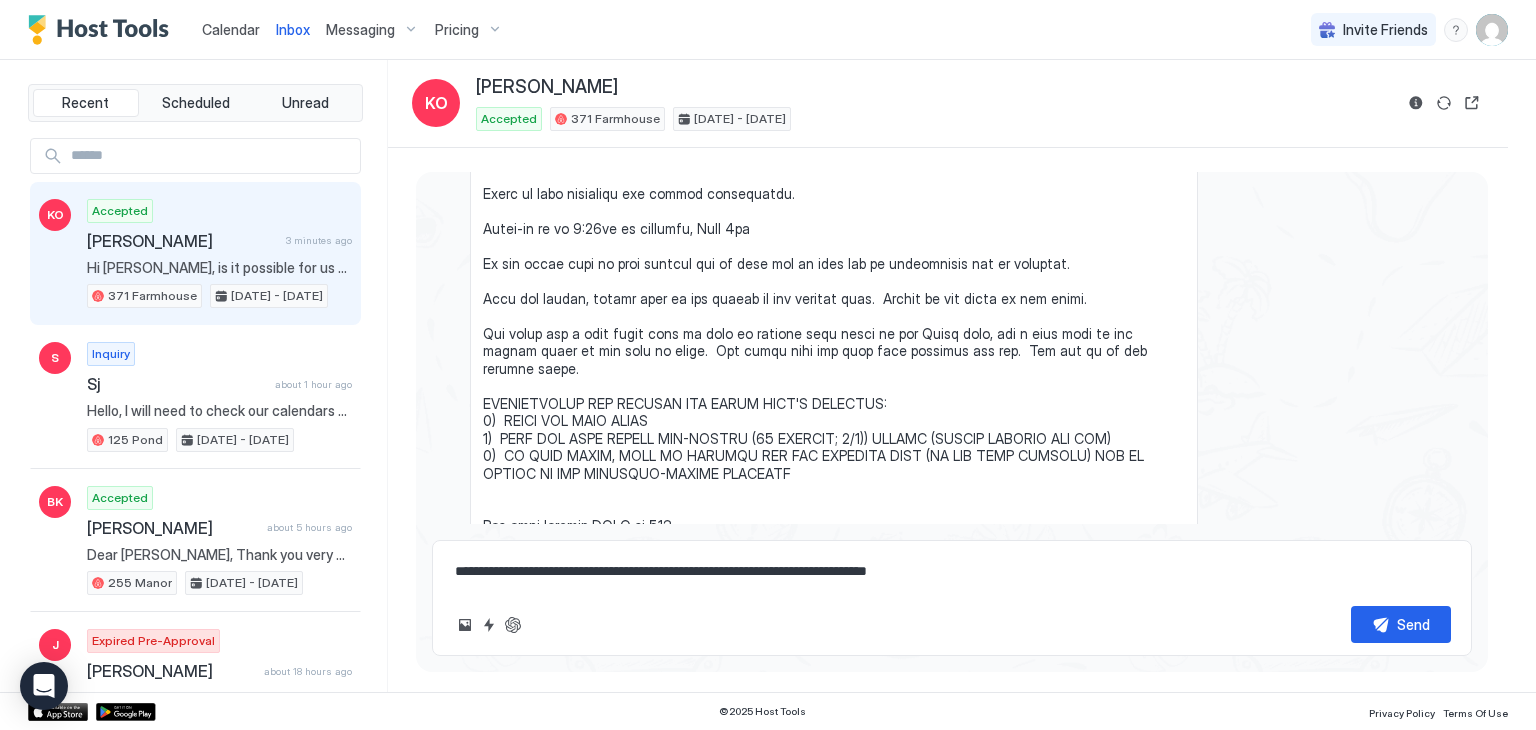 type on "*" 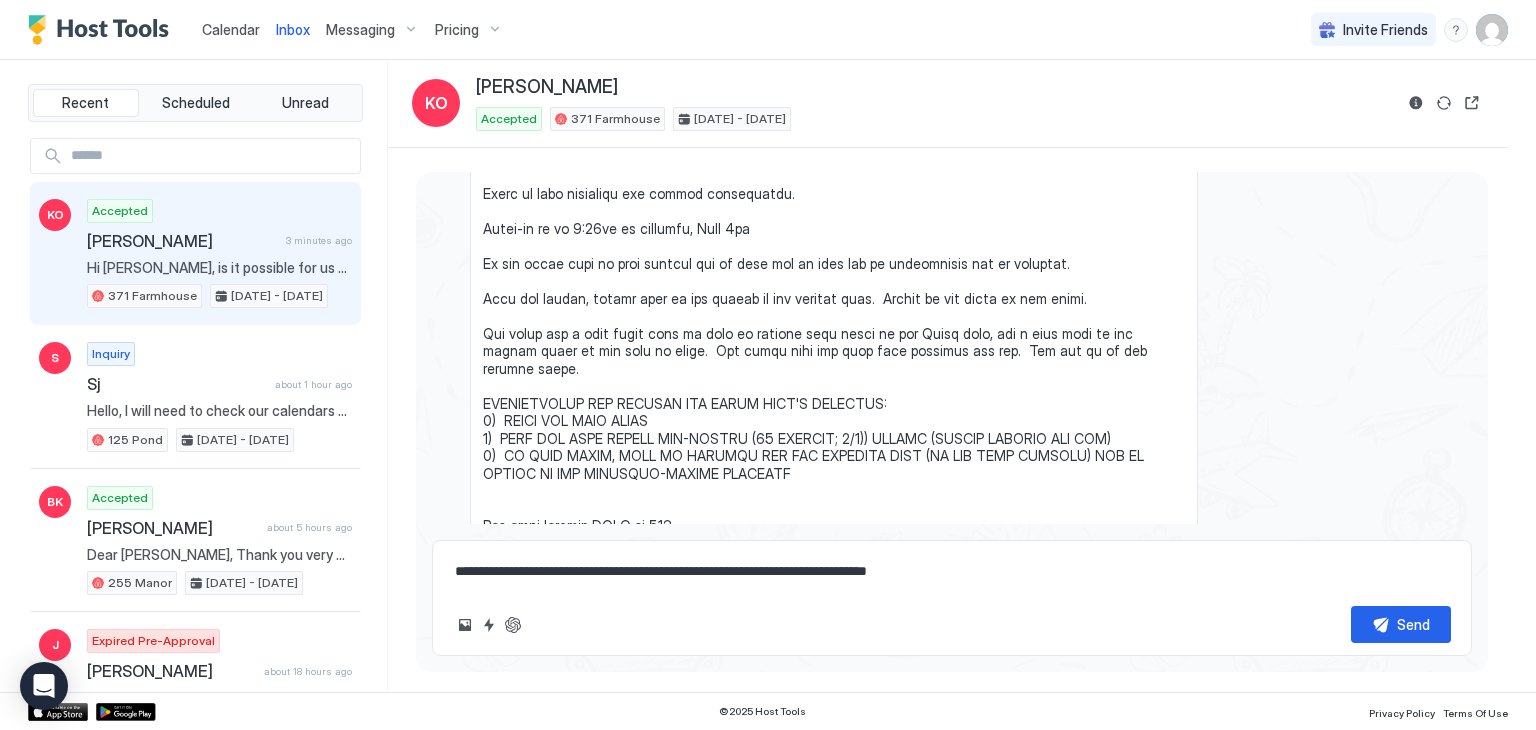 type on "**********" 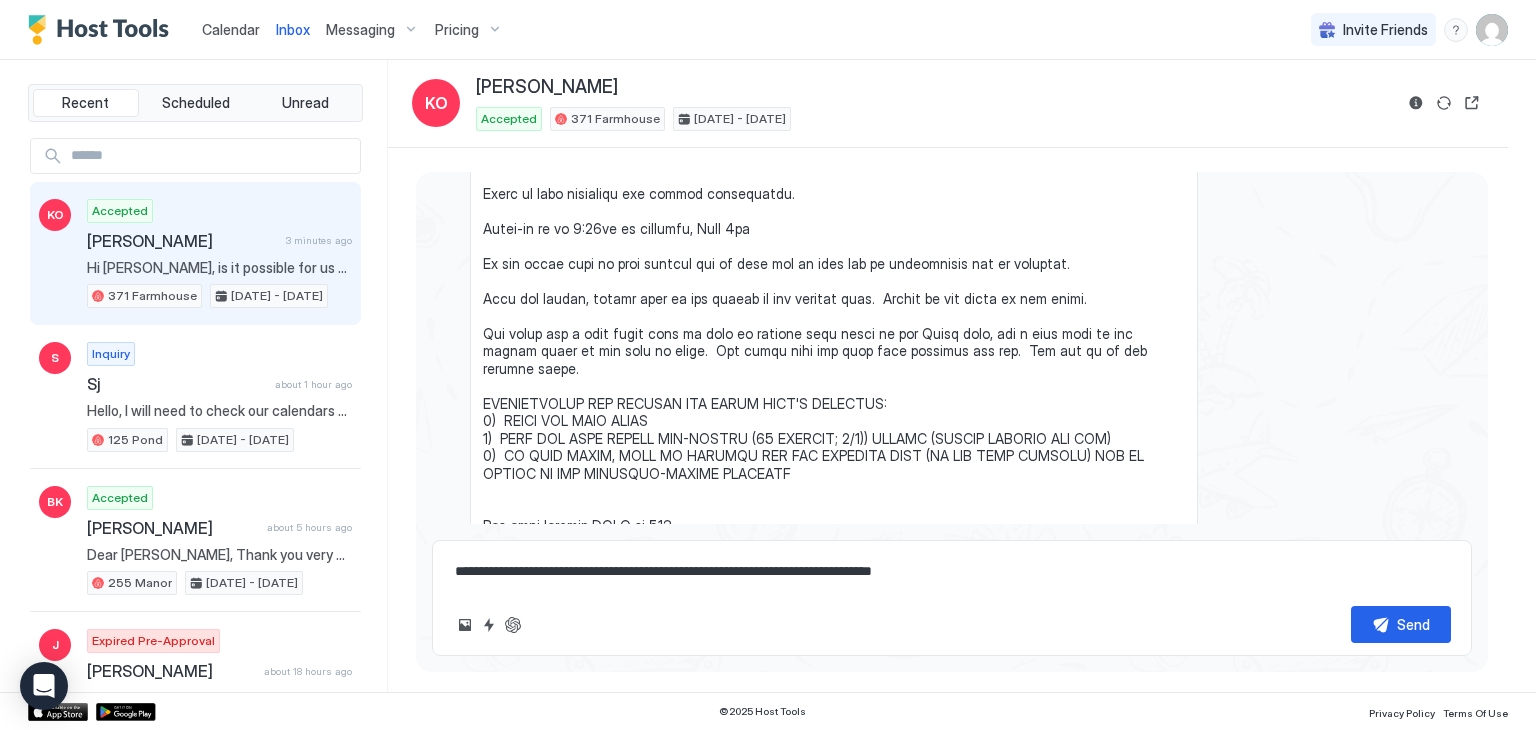 type on "*" 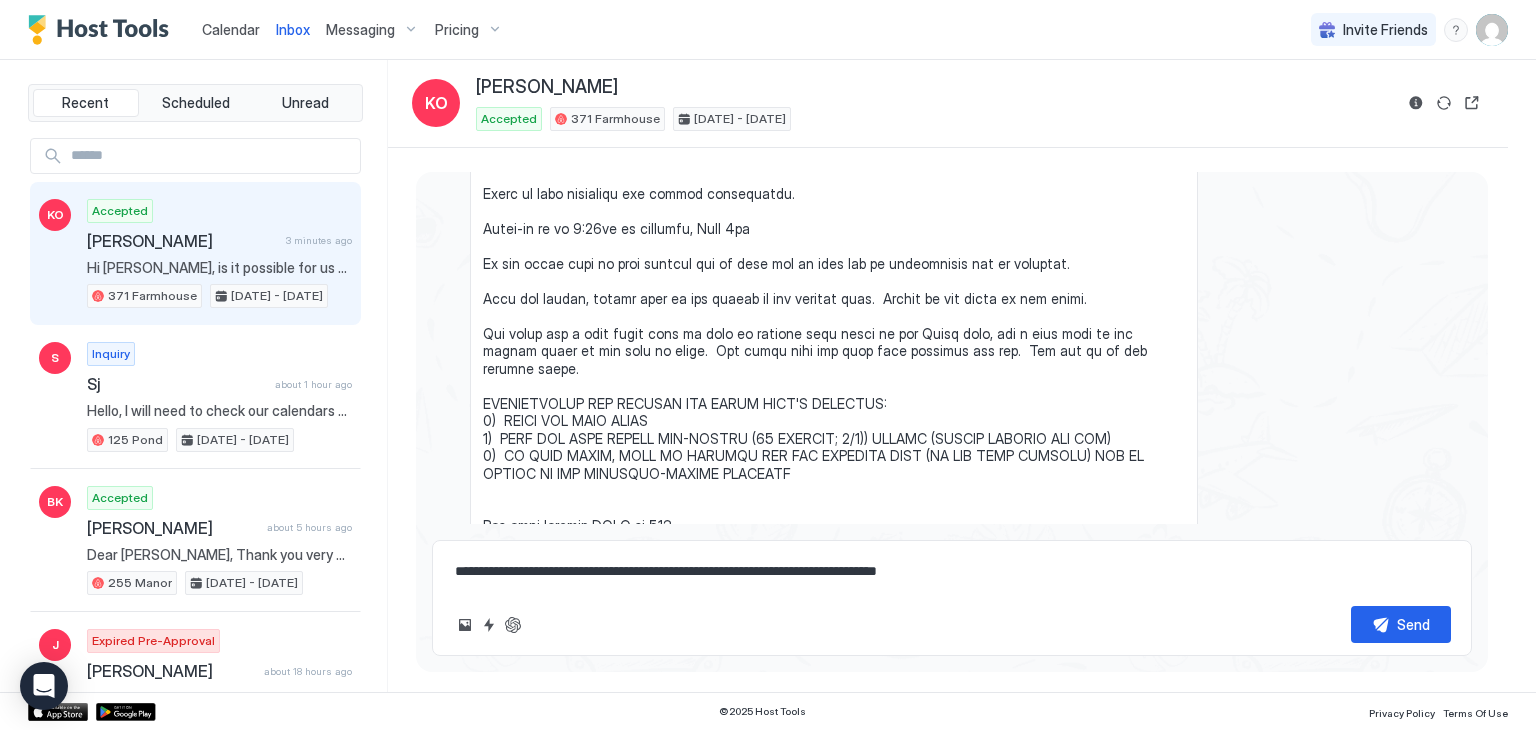 type on "*" 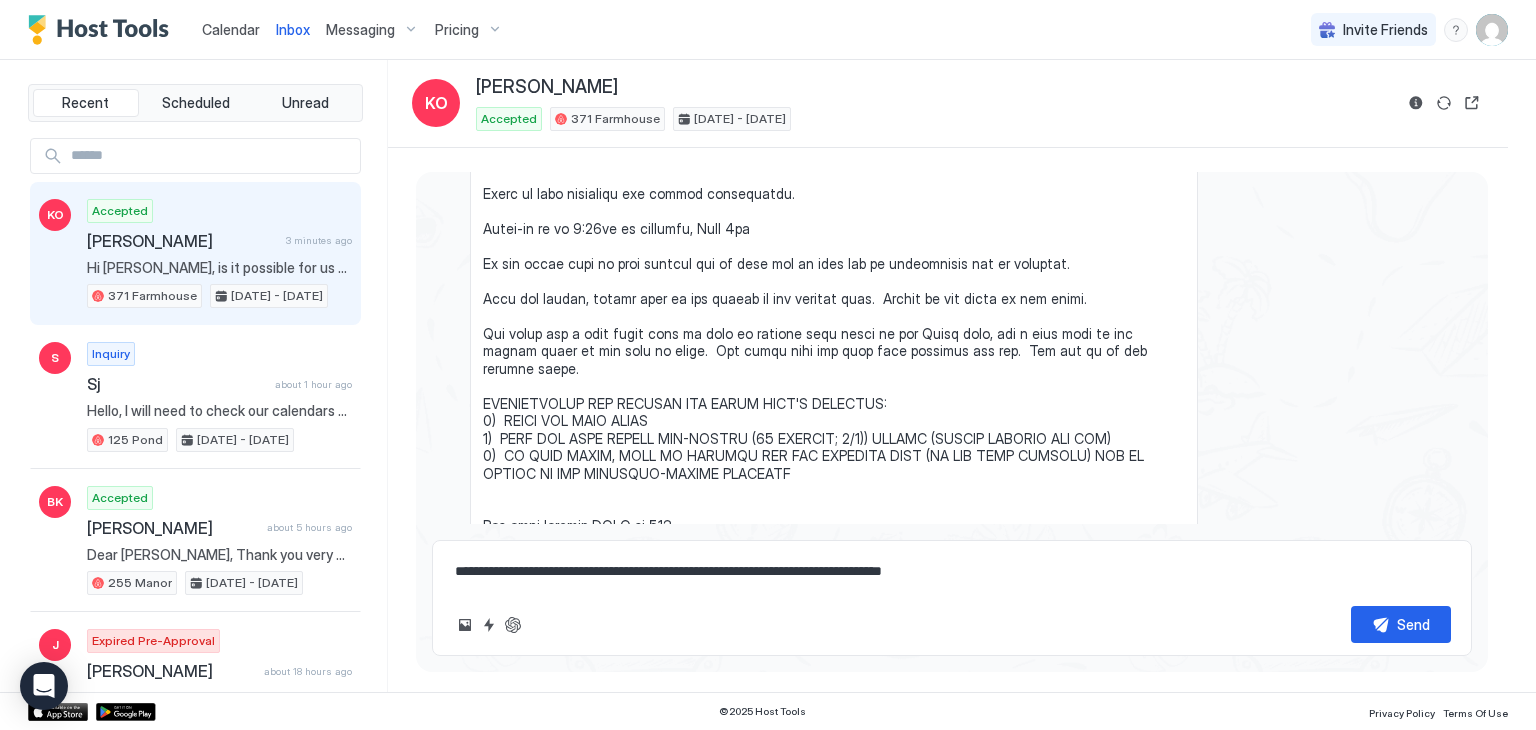 type on "*" 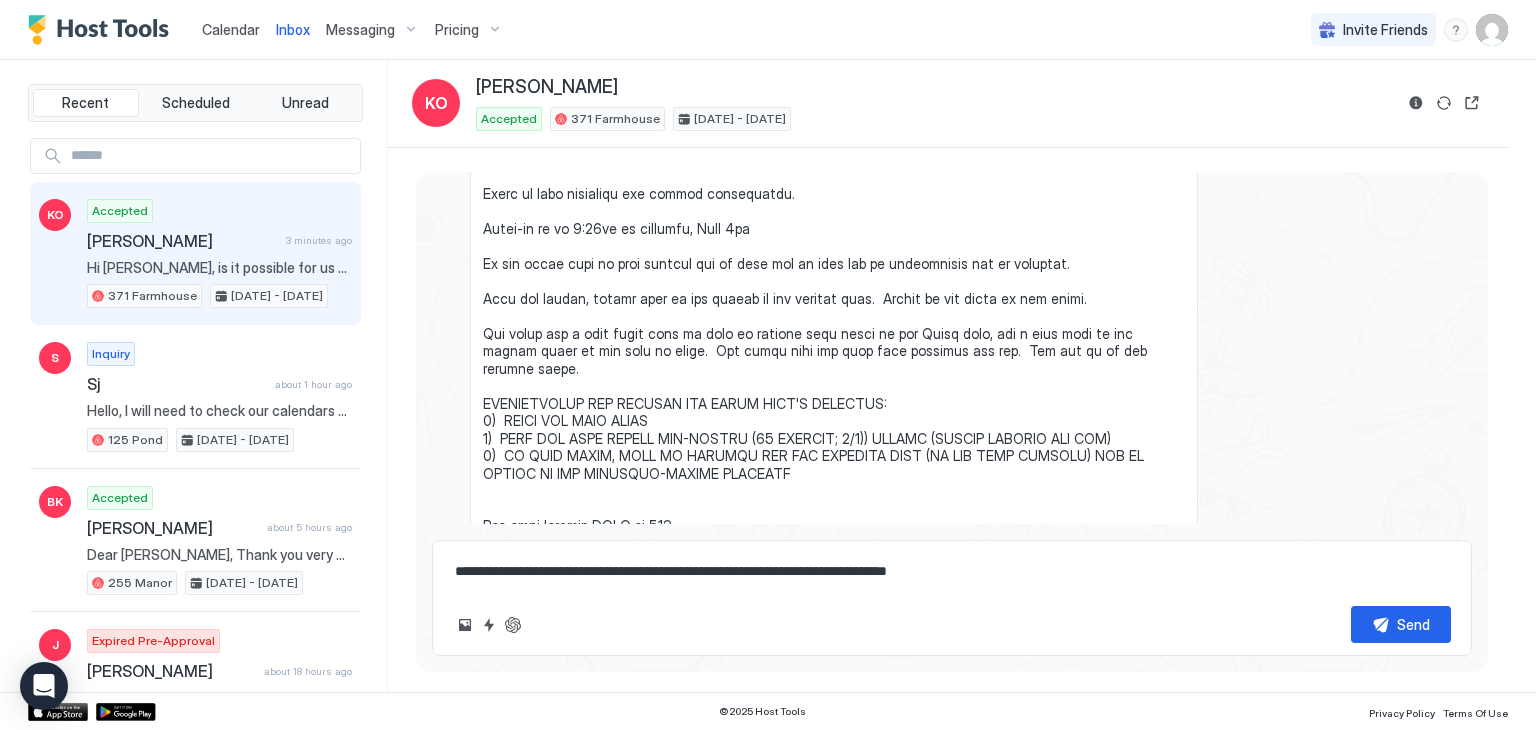 type on "*" 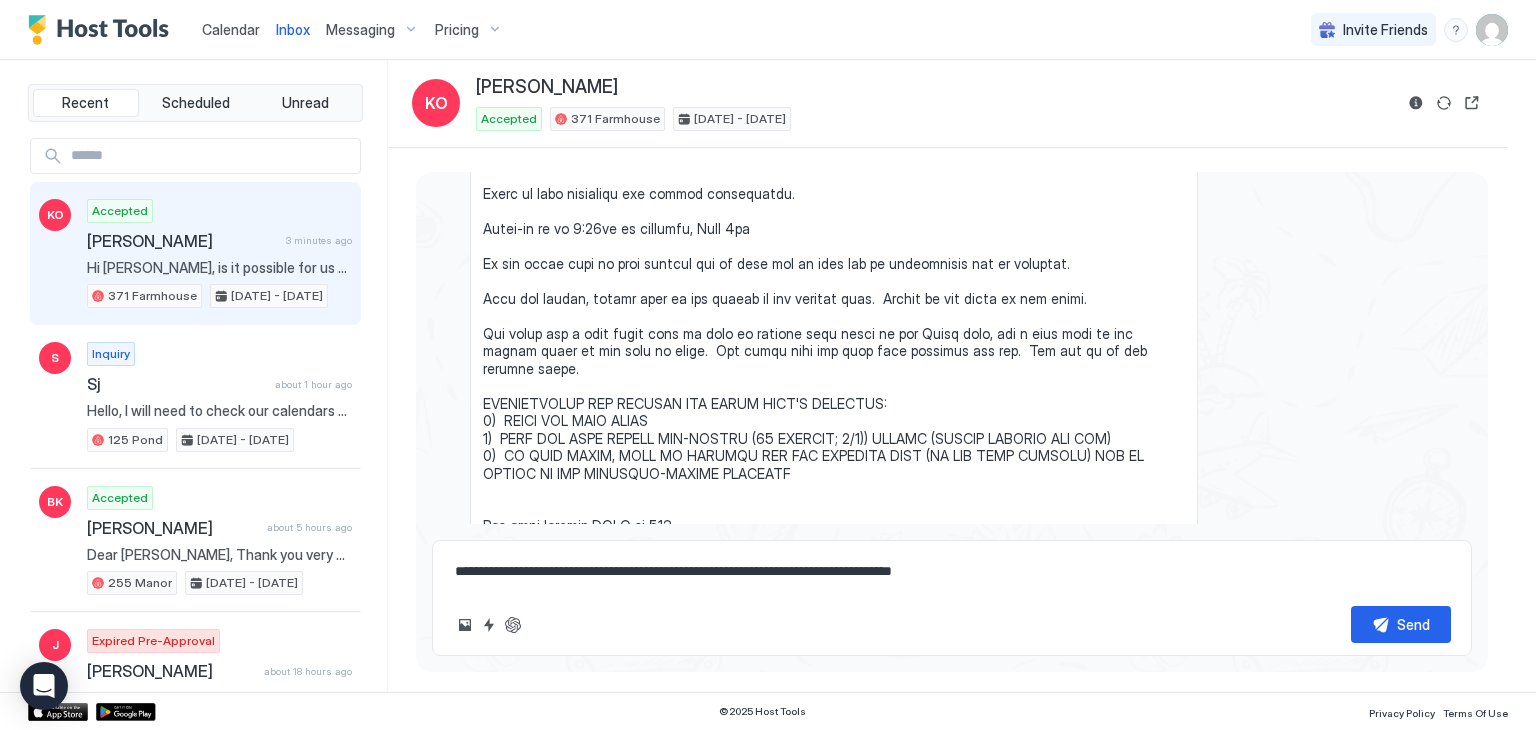 type on "*" 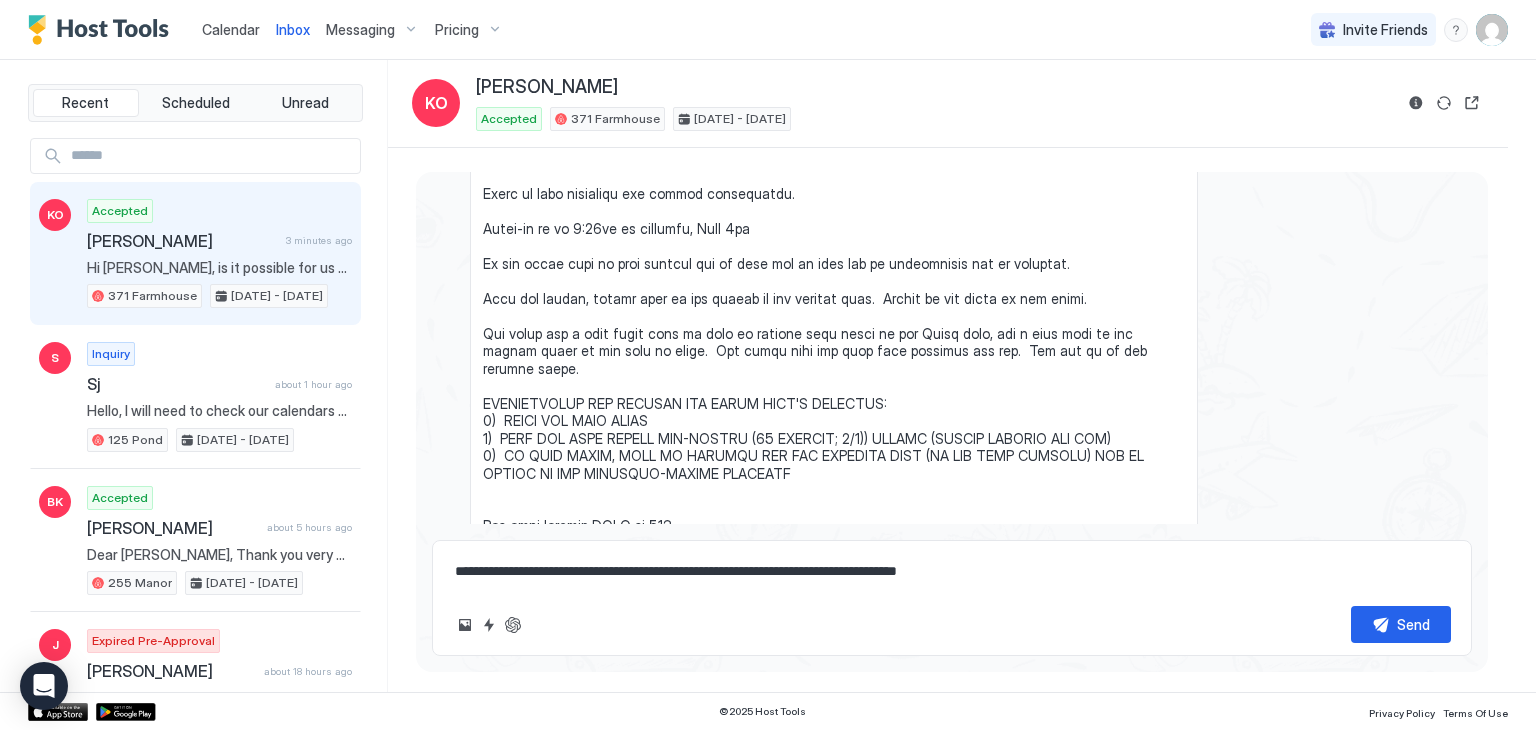 type on "*" 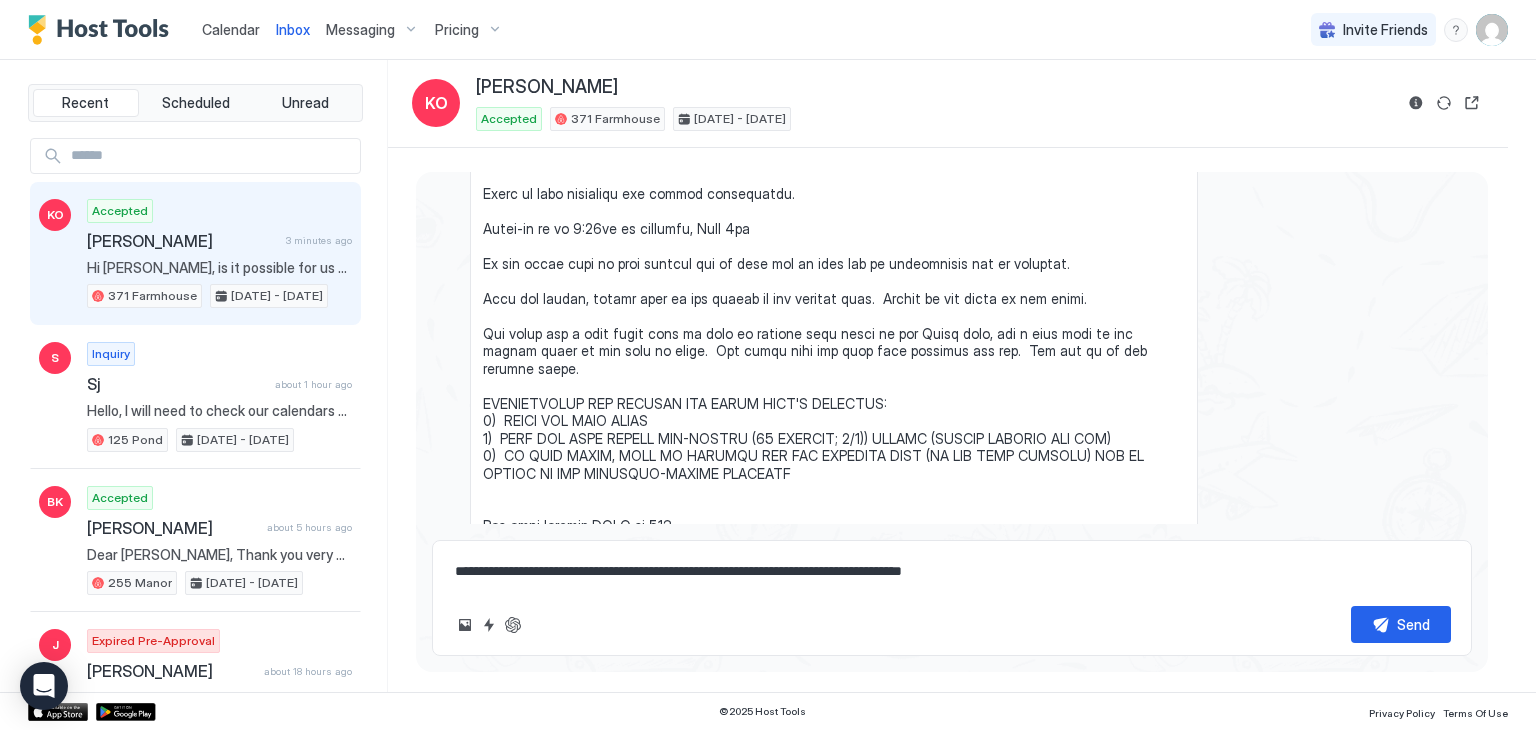 type on "*" 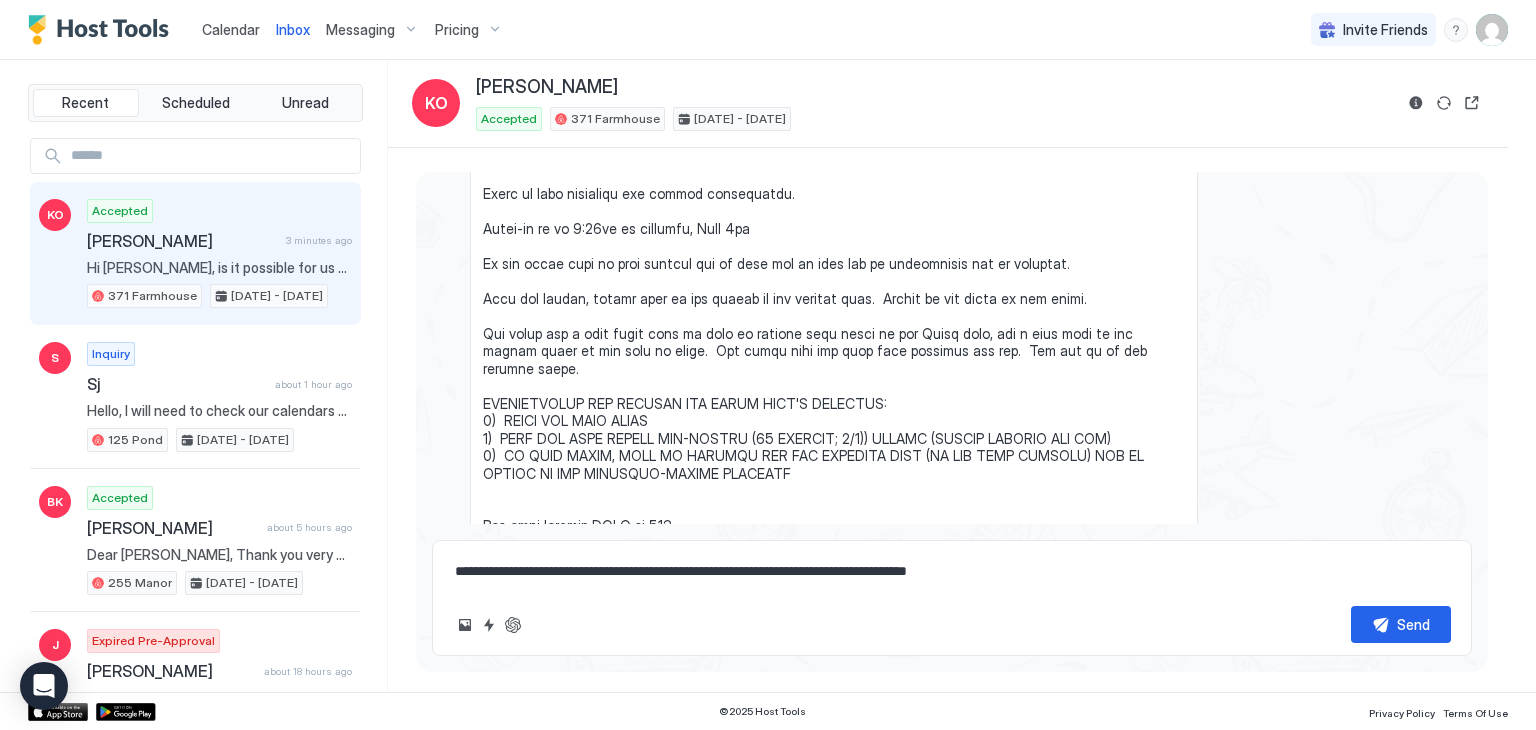 type on "**********" 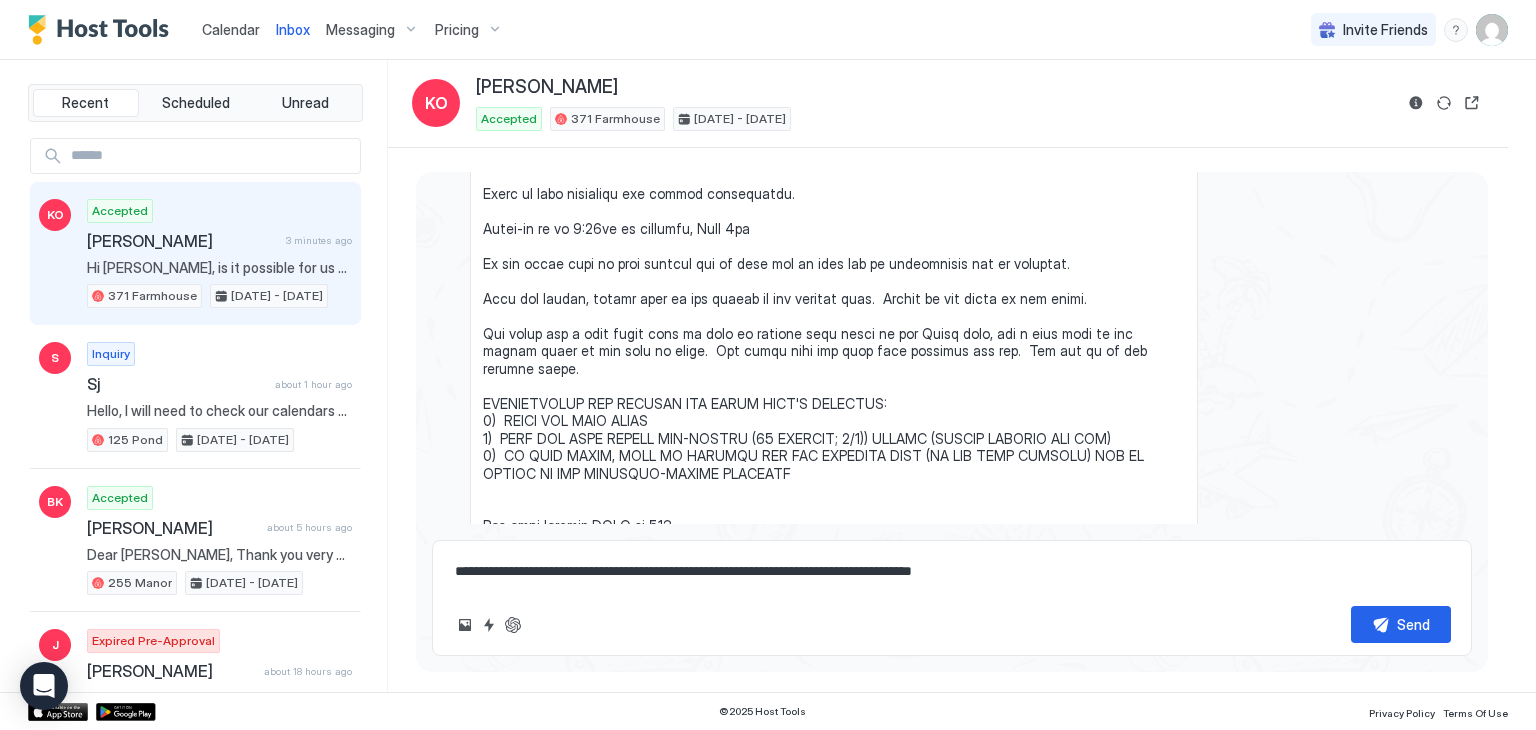 type on "*" 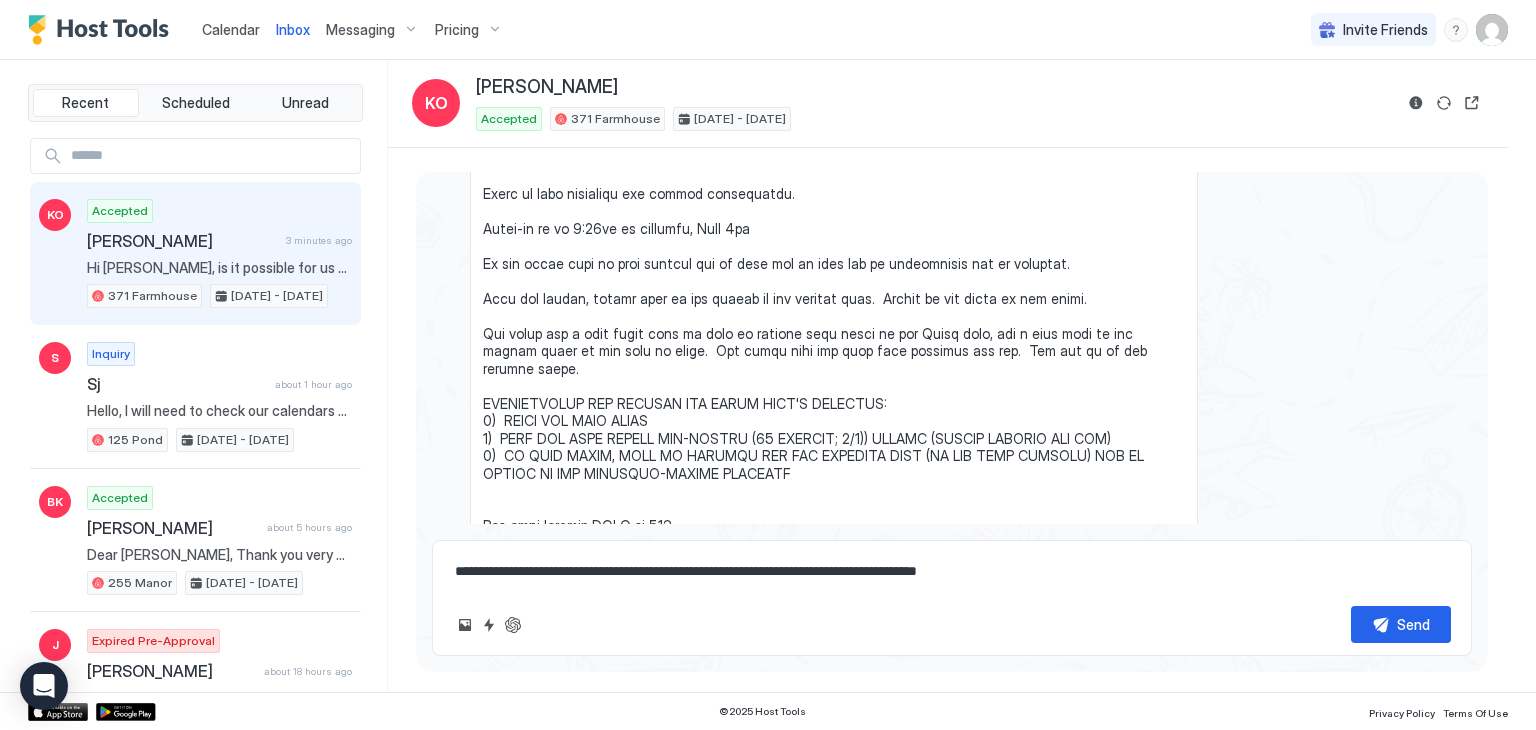 type on "*" 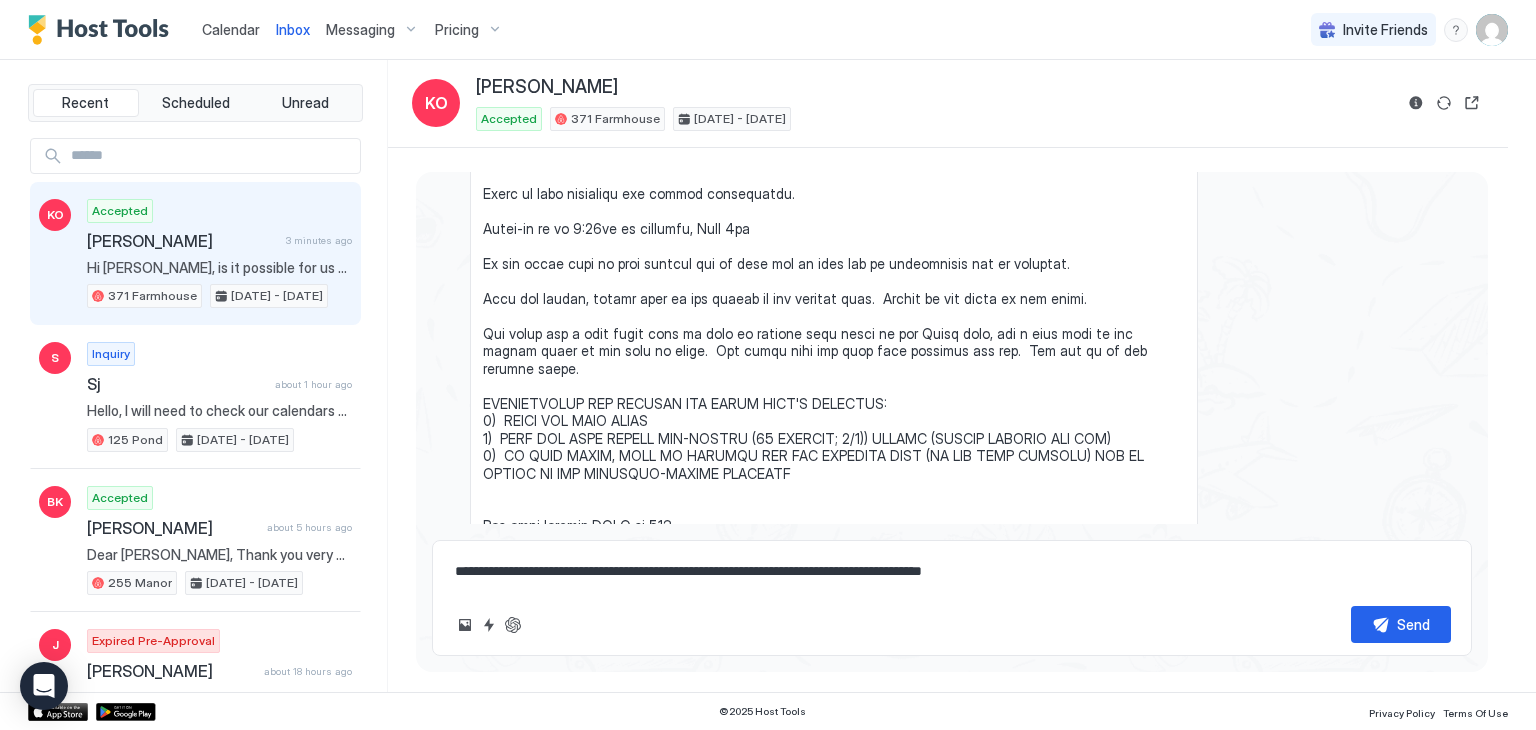 type on "*" 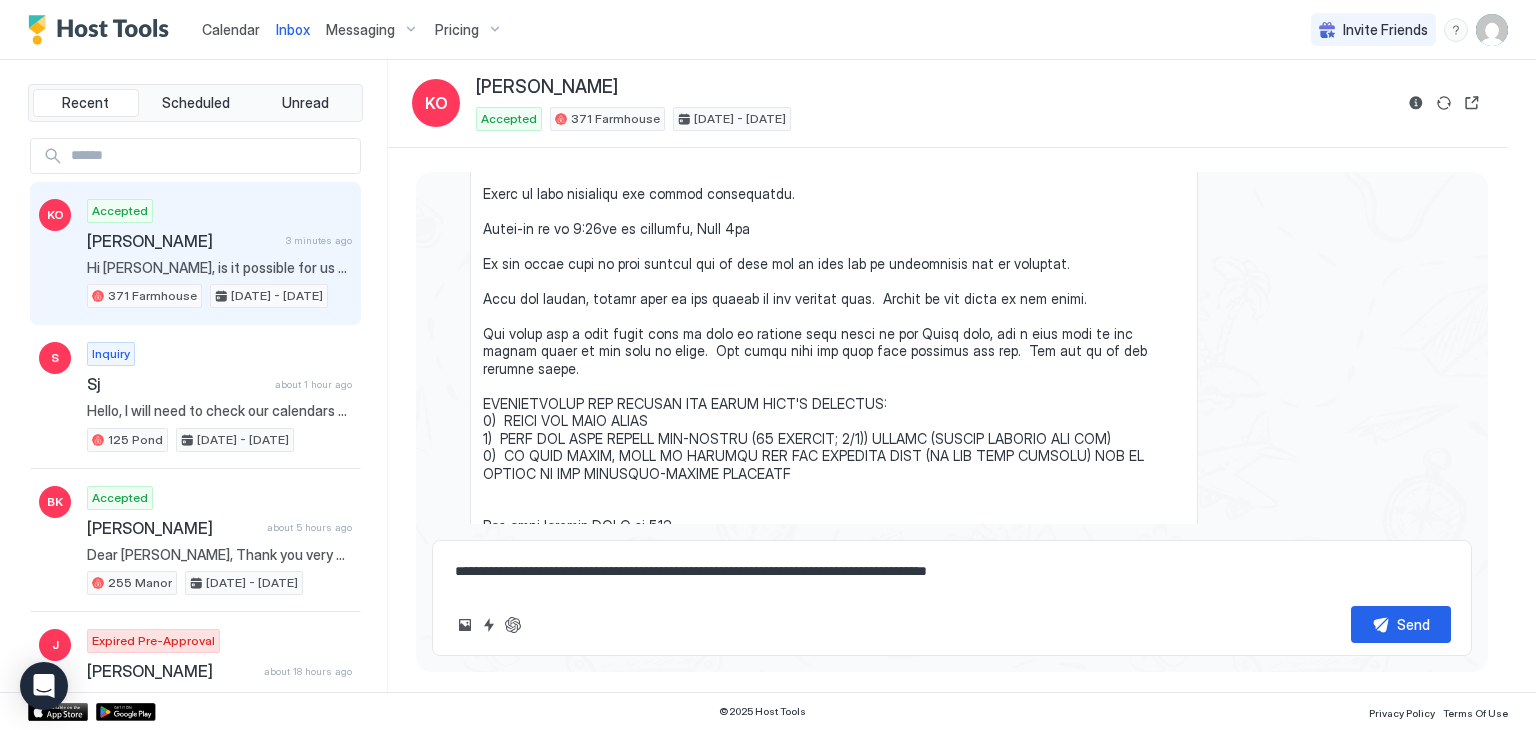 type on "*" 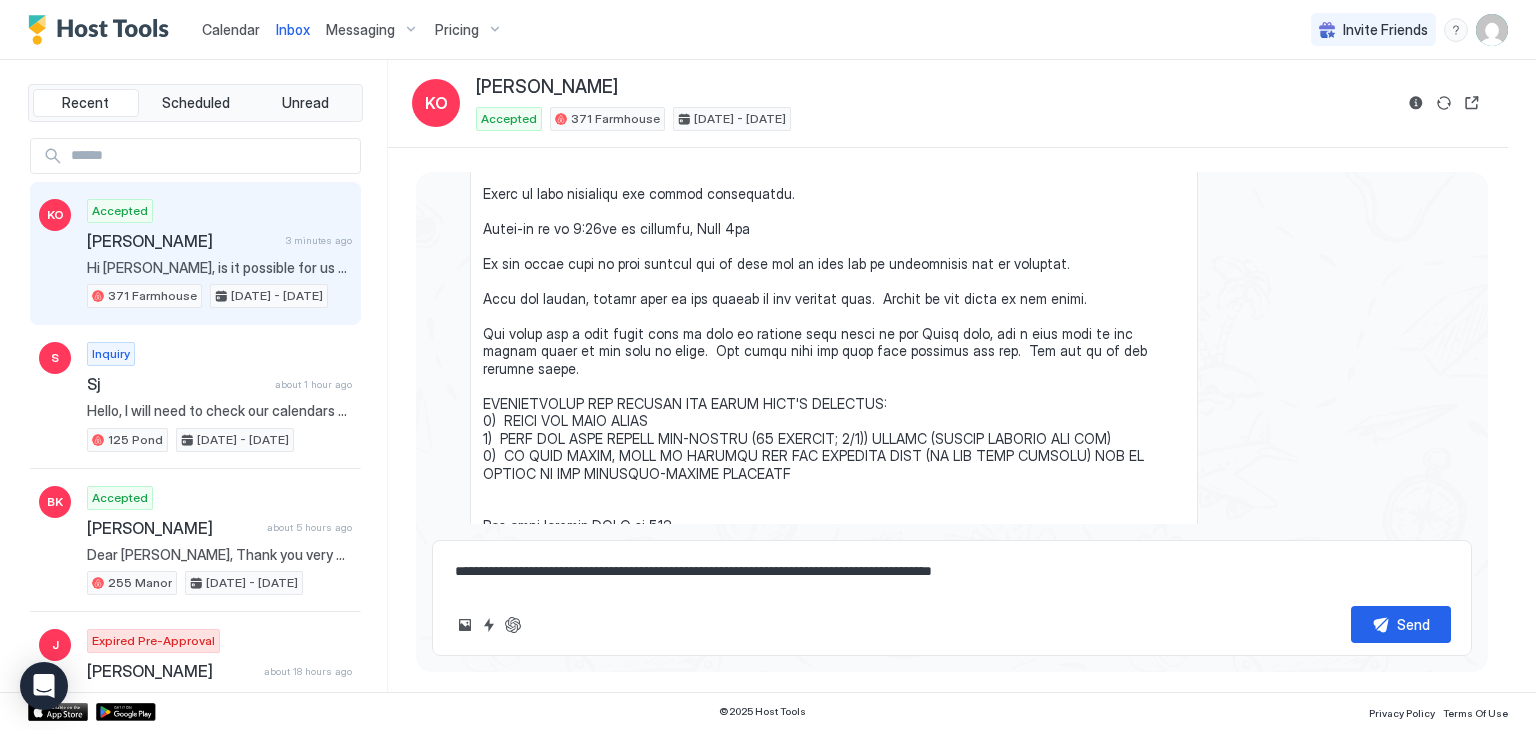 type on "*" 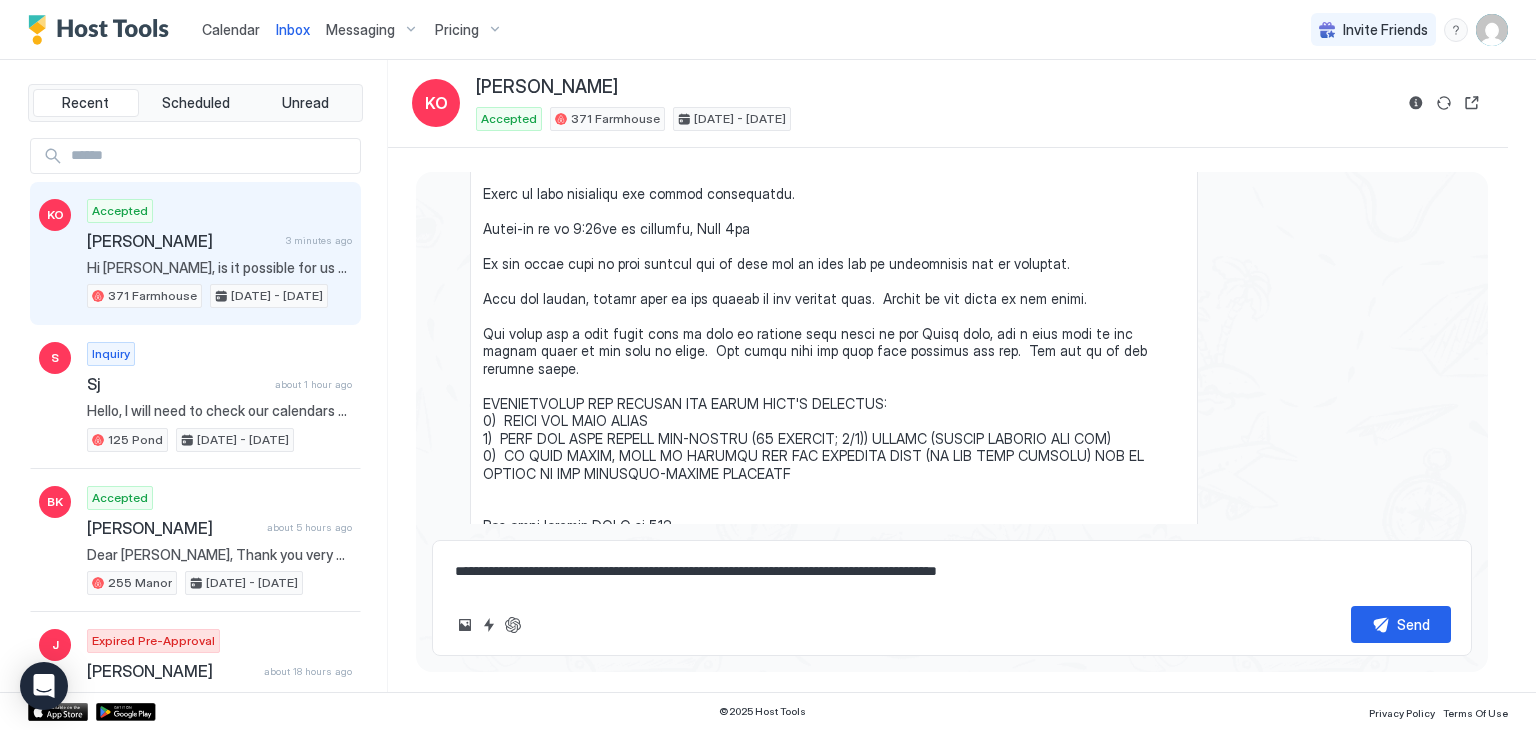 type on "*" 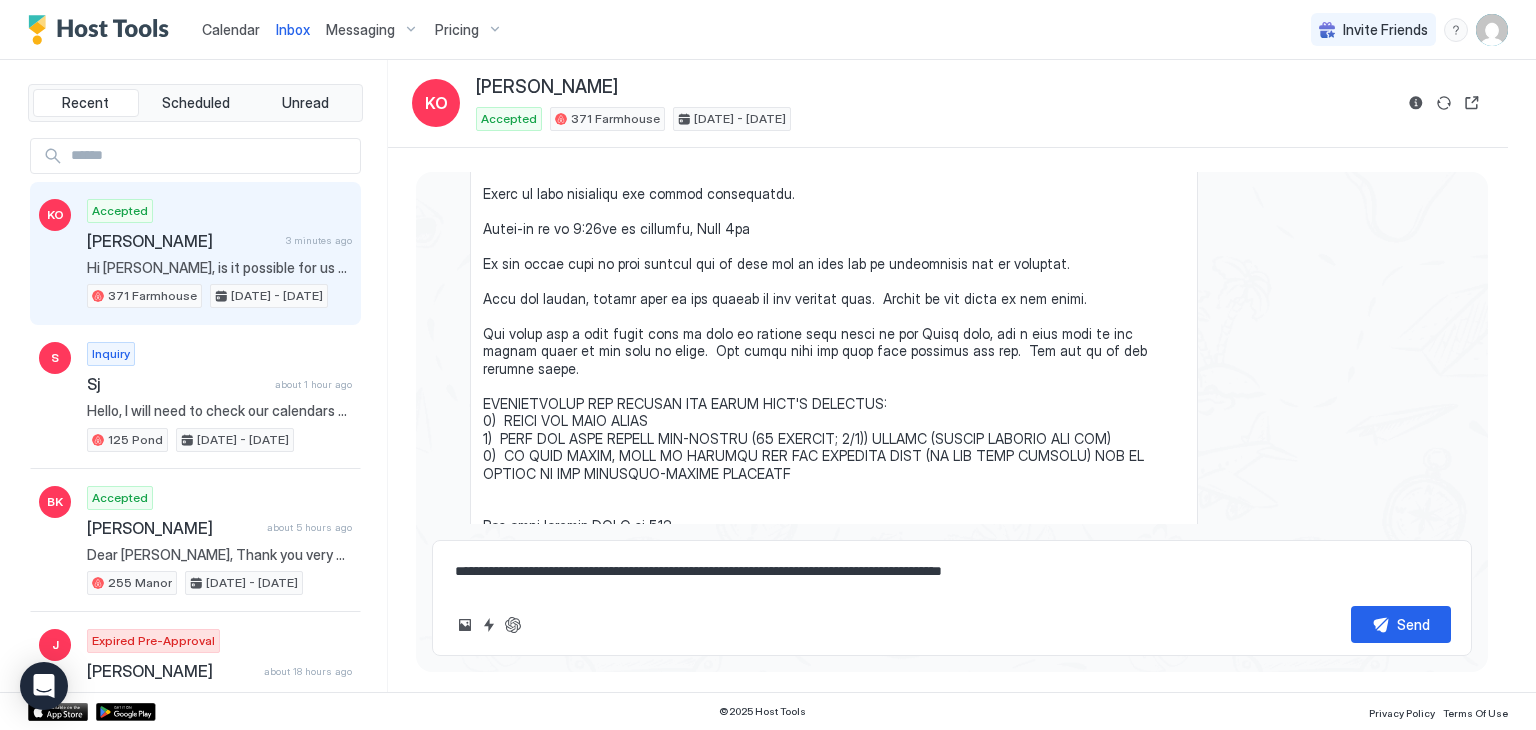 type on "*" 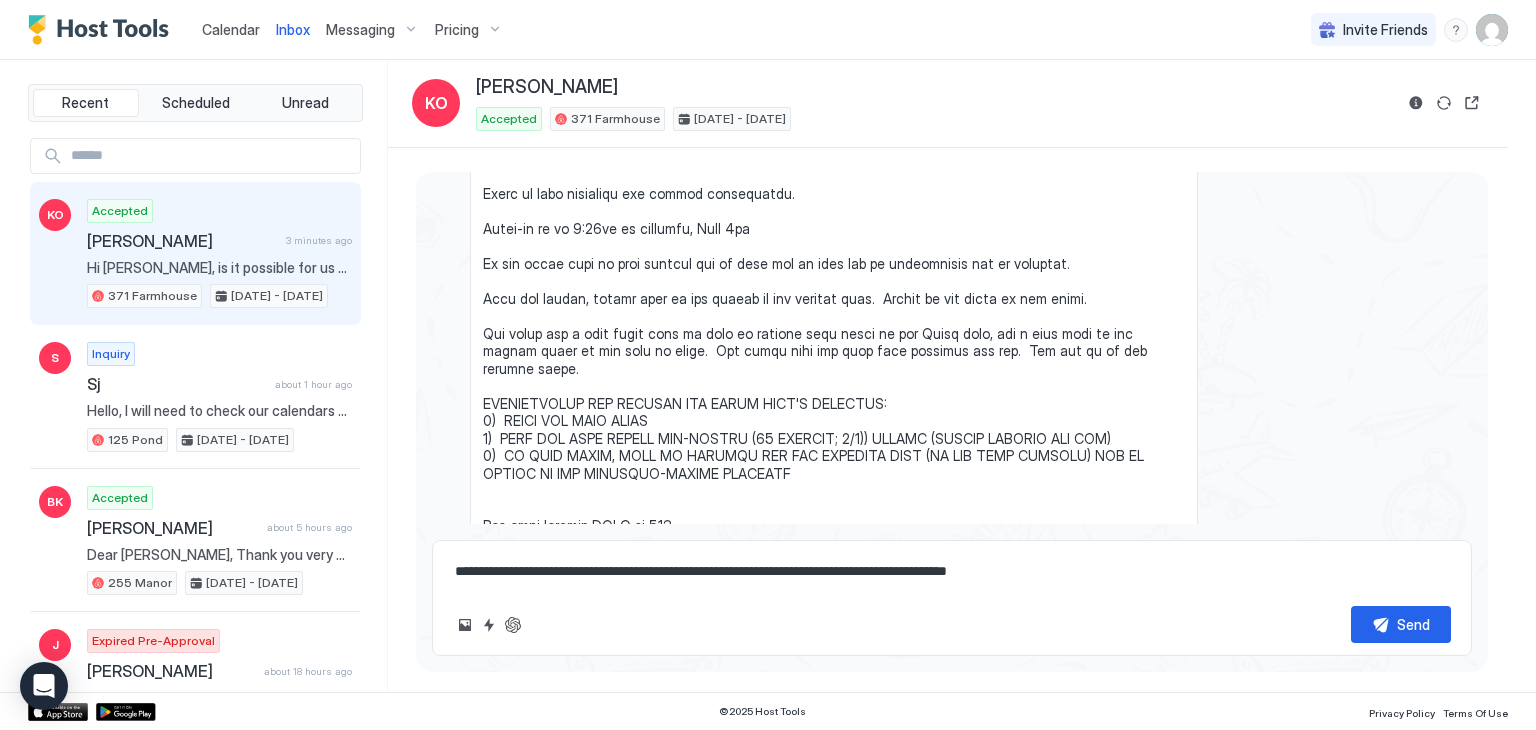 type on "*" 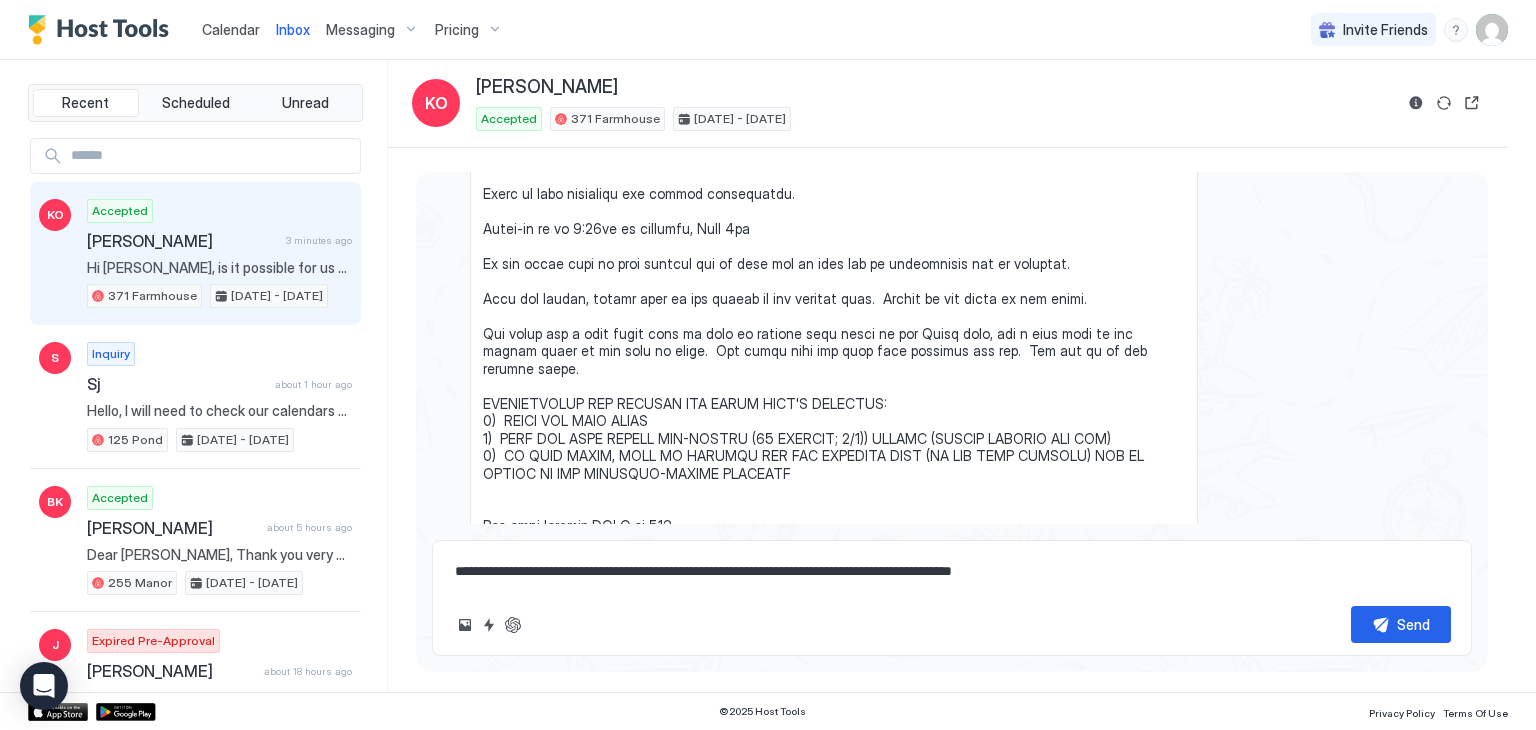 type on "*" 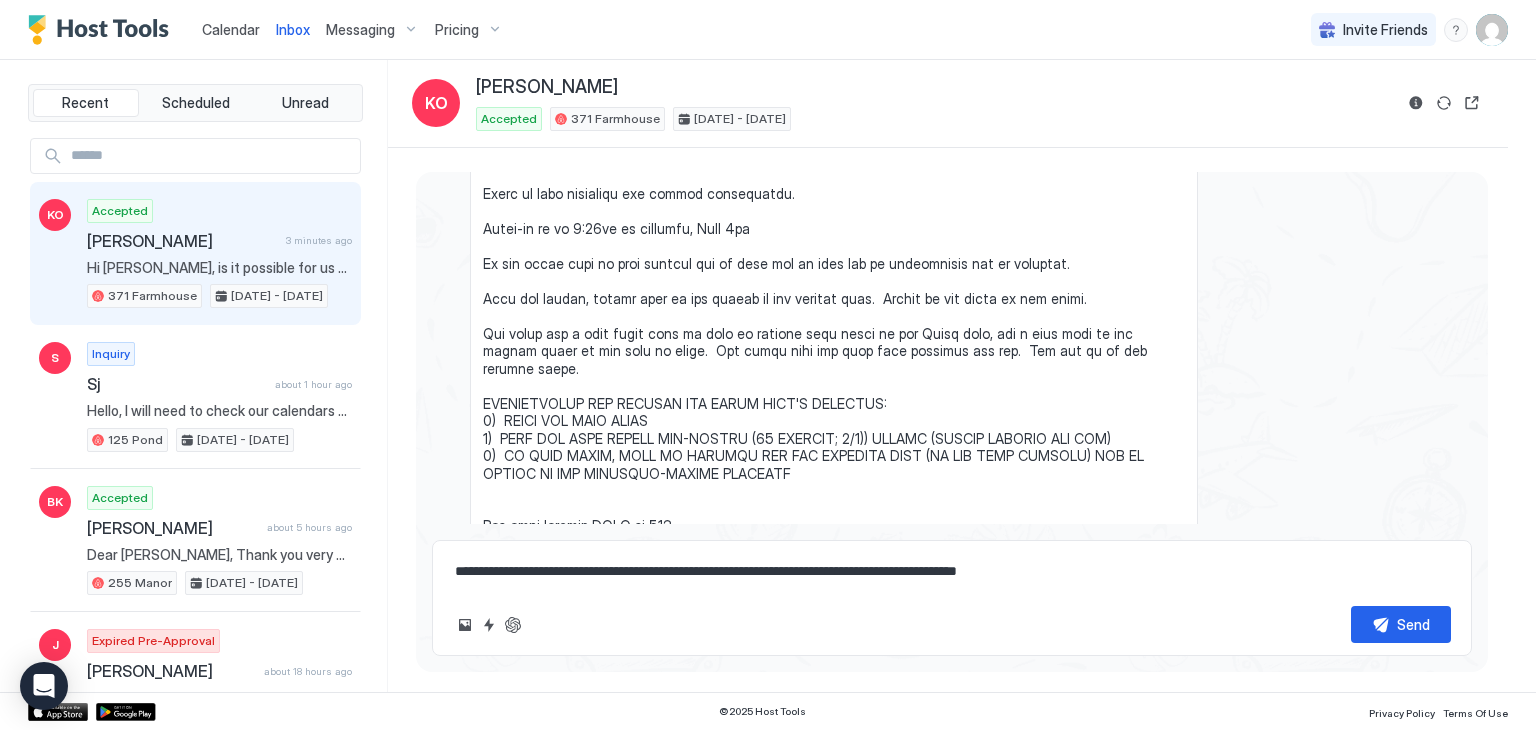 type on "*" 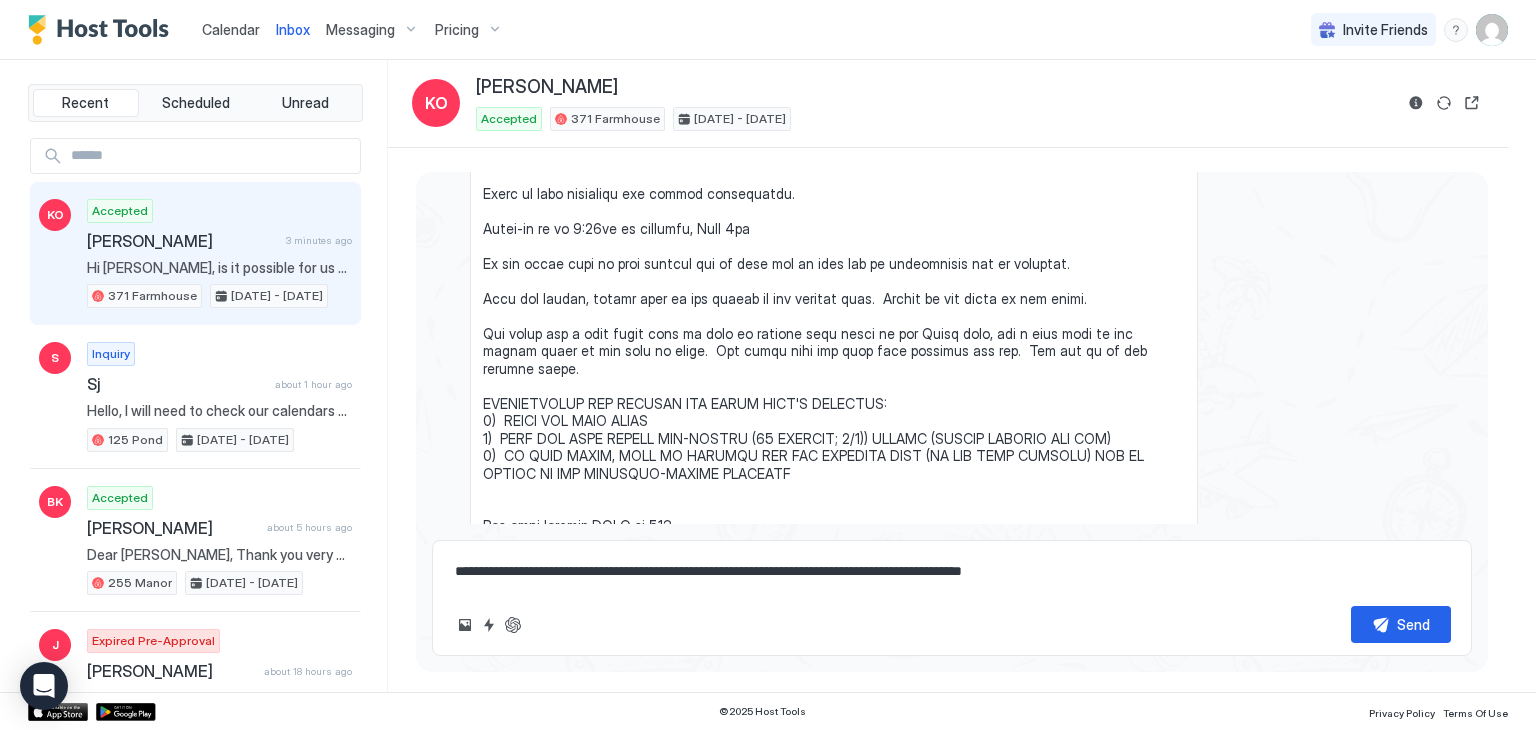 type on "*" 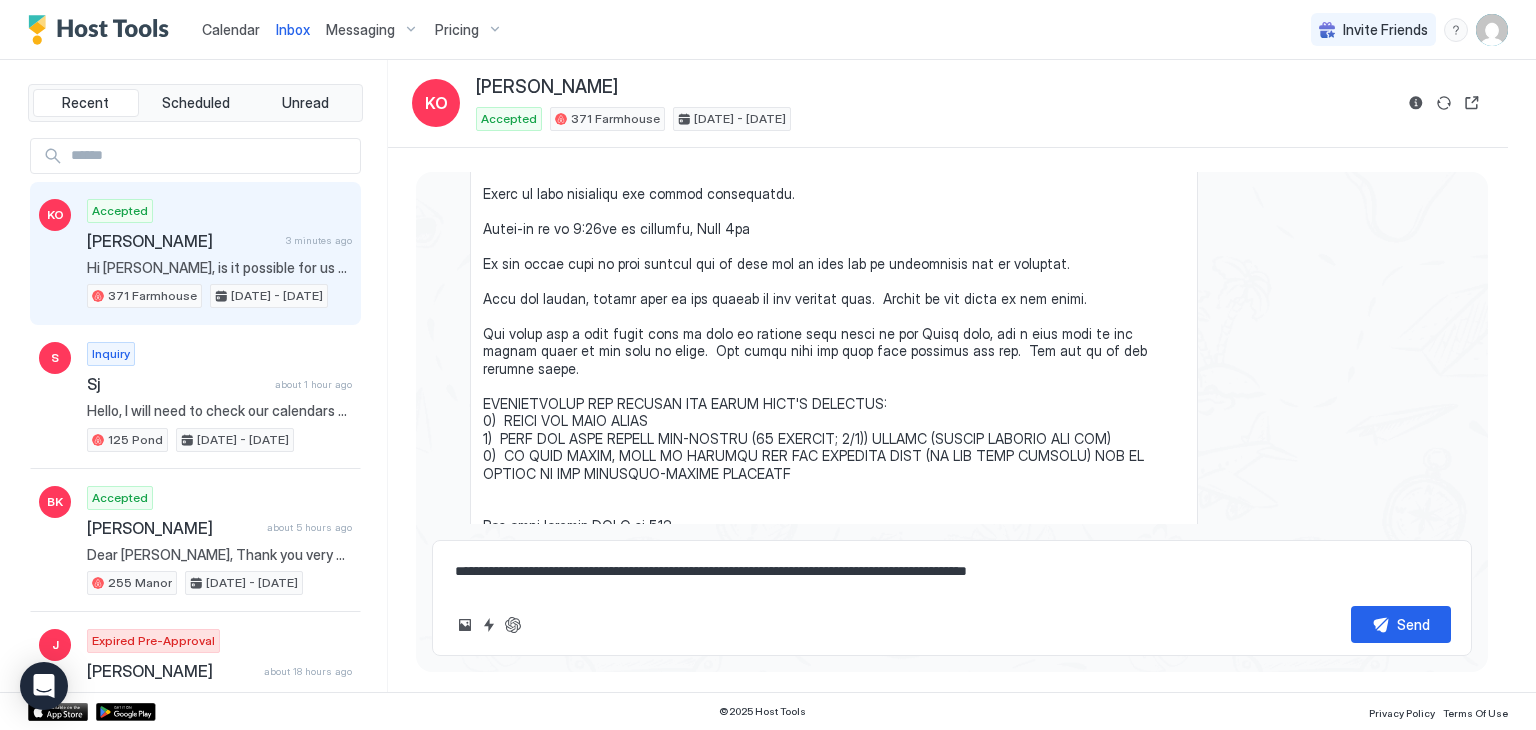 type on "*" 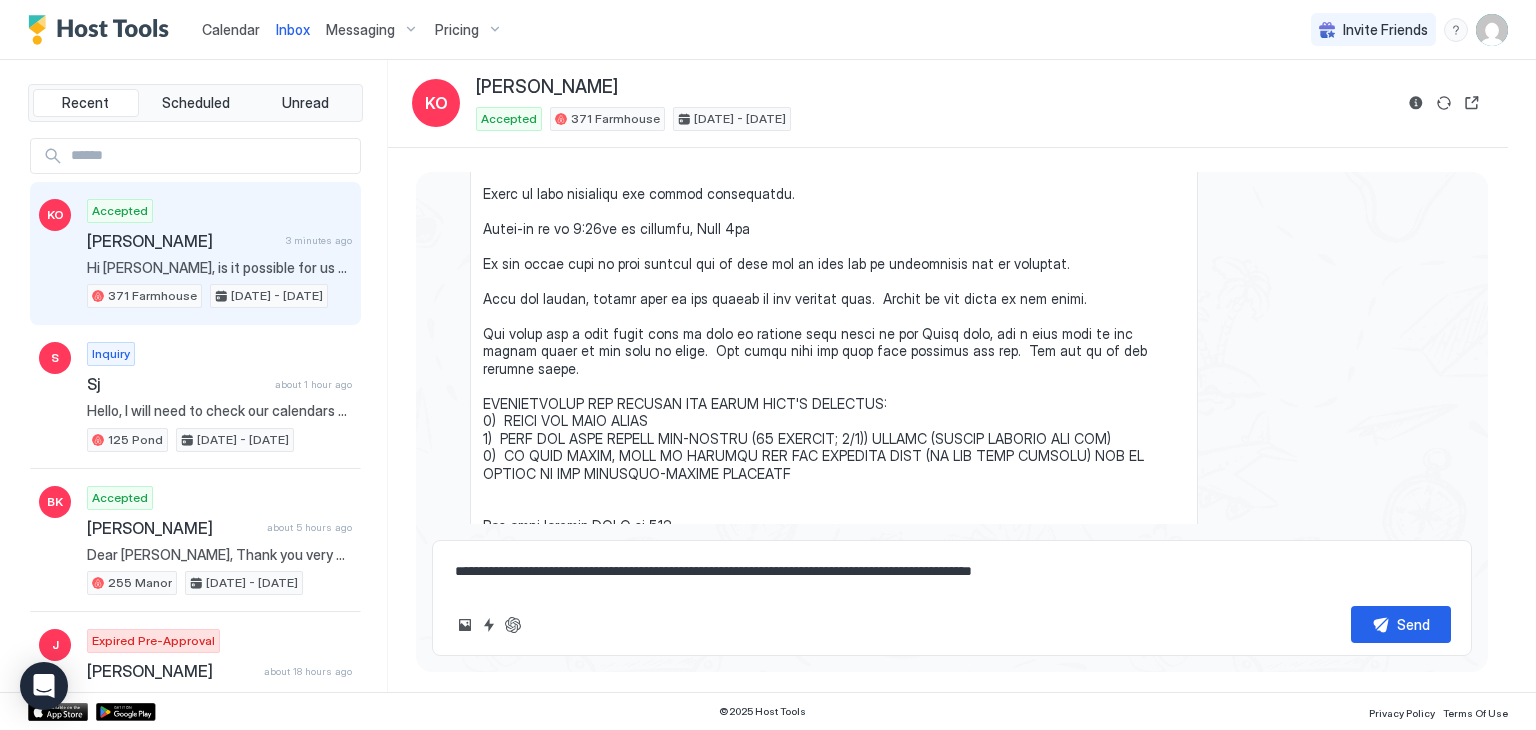 type 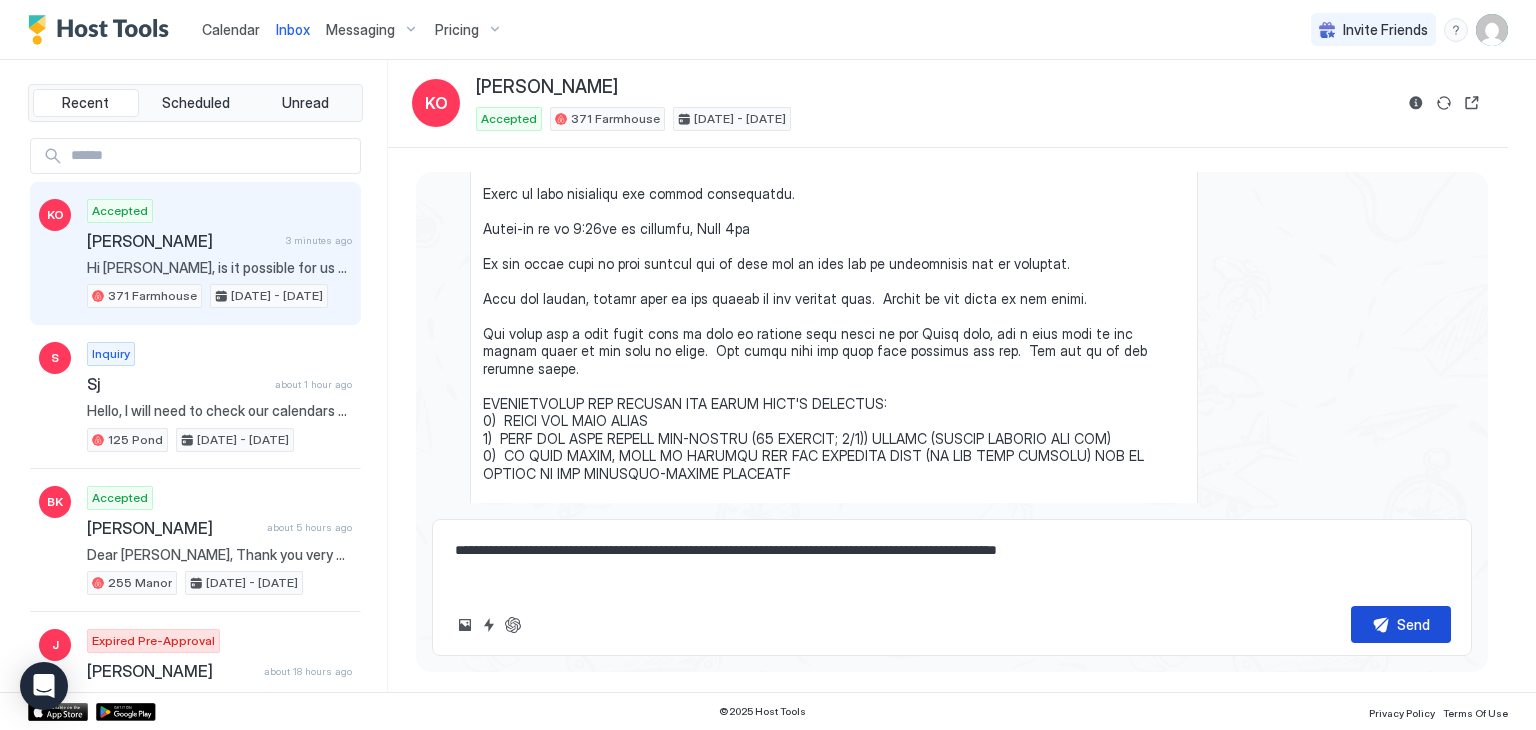 click on "Send" at bounding box center [1413, 624] 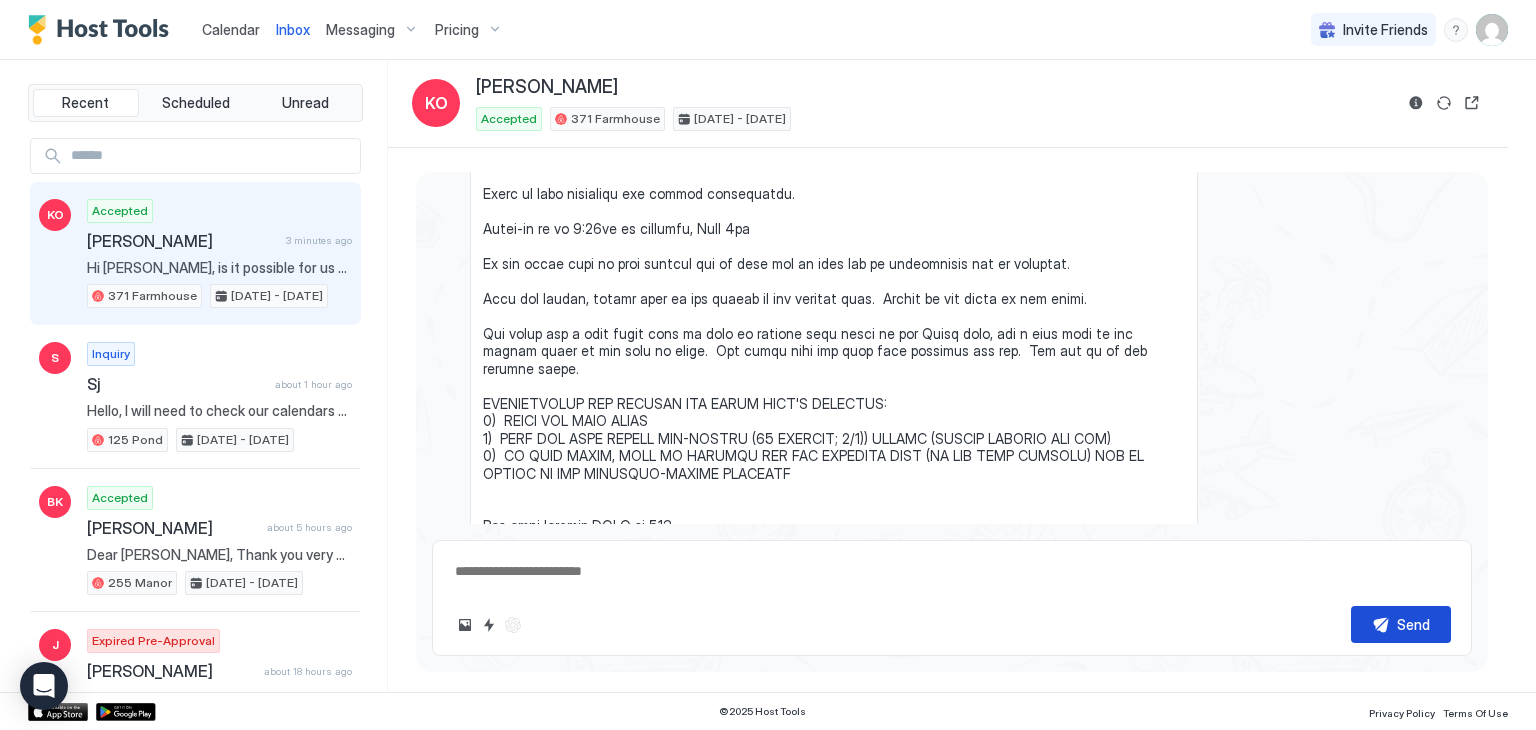 scroll, scrollTop: 13902, scrollLeft: 0, axis: vertical 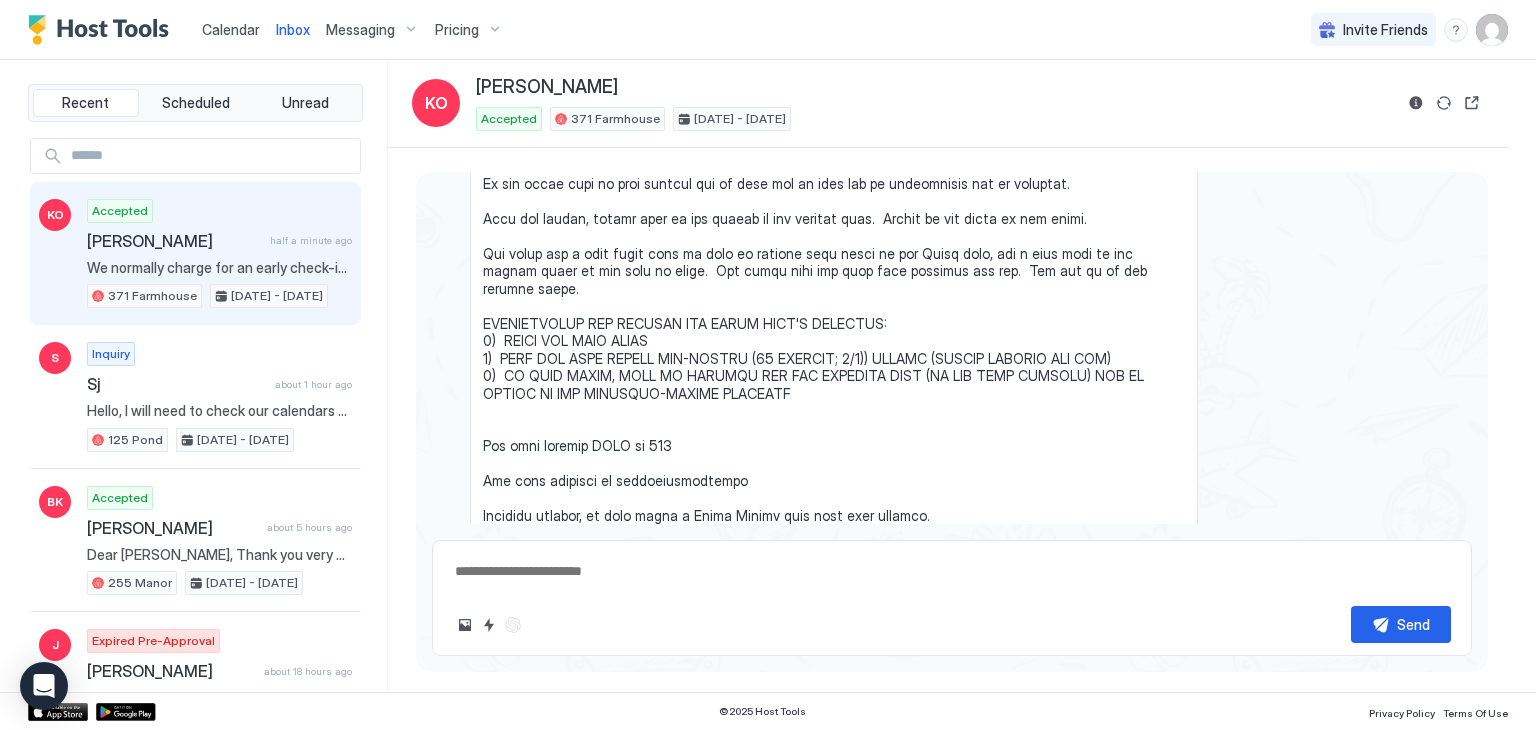 click on "Calendar" at bounding box center [231, 29] 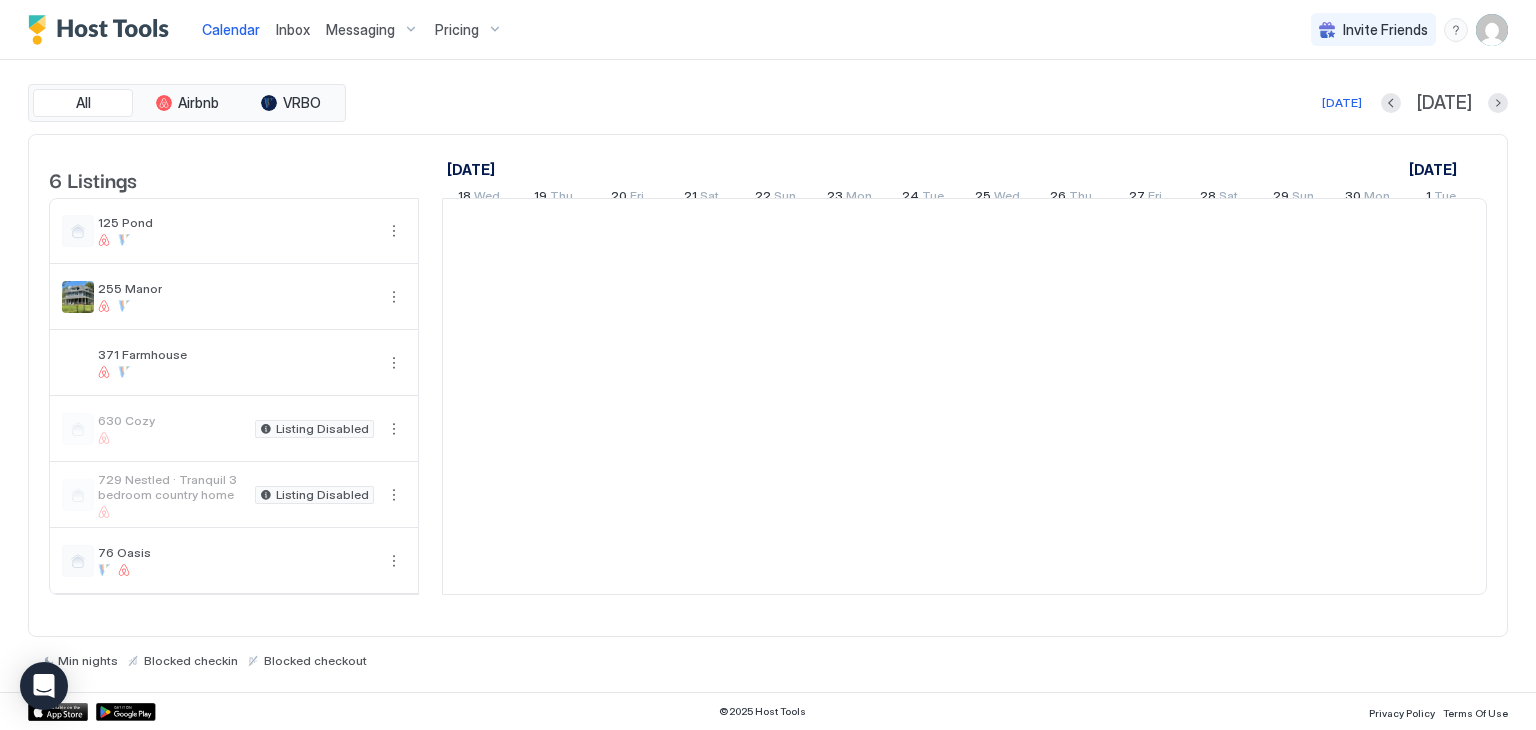 scroll, scrollTop: 0, scrollLeft: 1111, axis: horizontal 